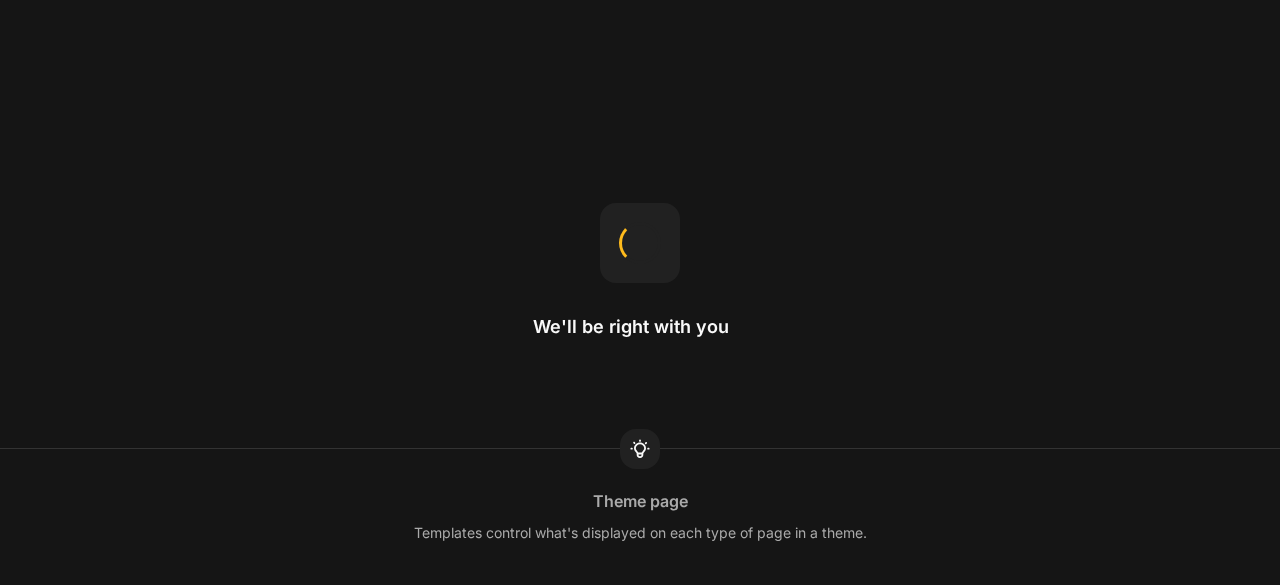 scroll, scrollTop: 0, scrollLeft: 0, axis: both 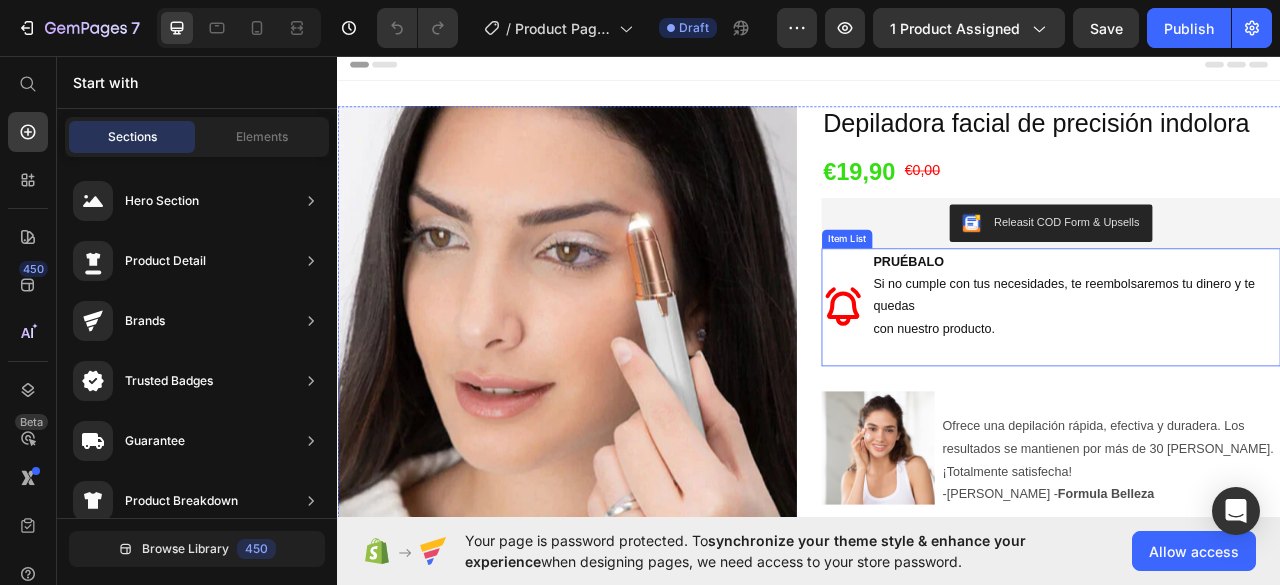 click 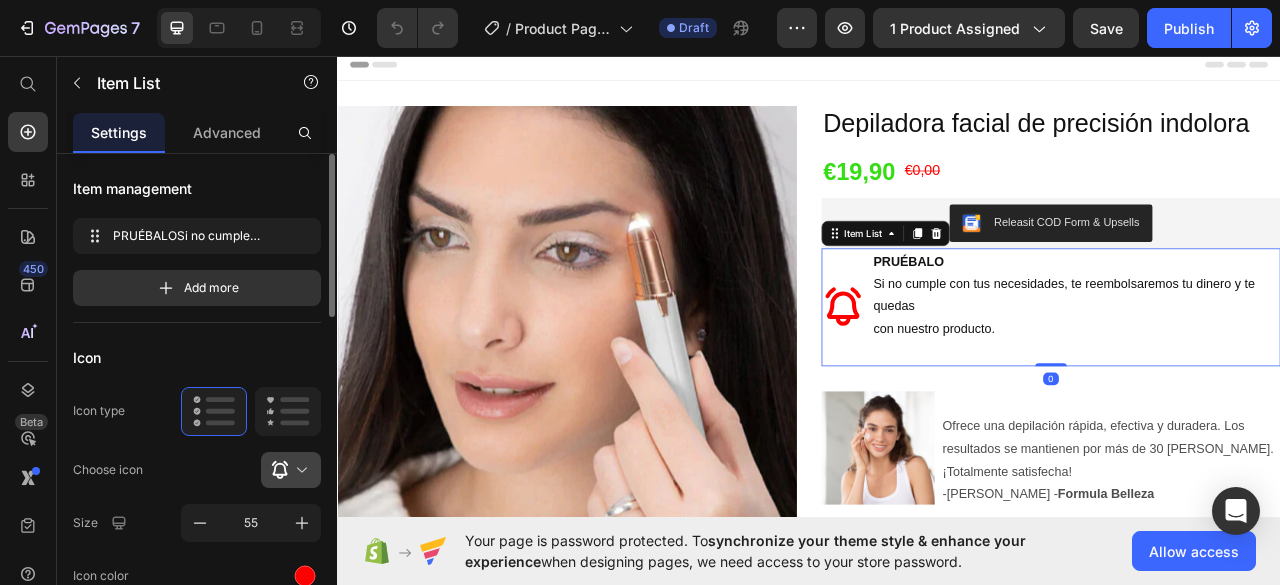 click at bounding box center (299, 470) 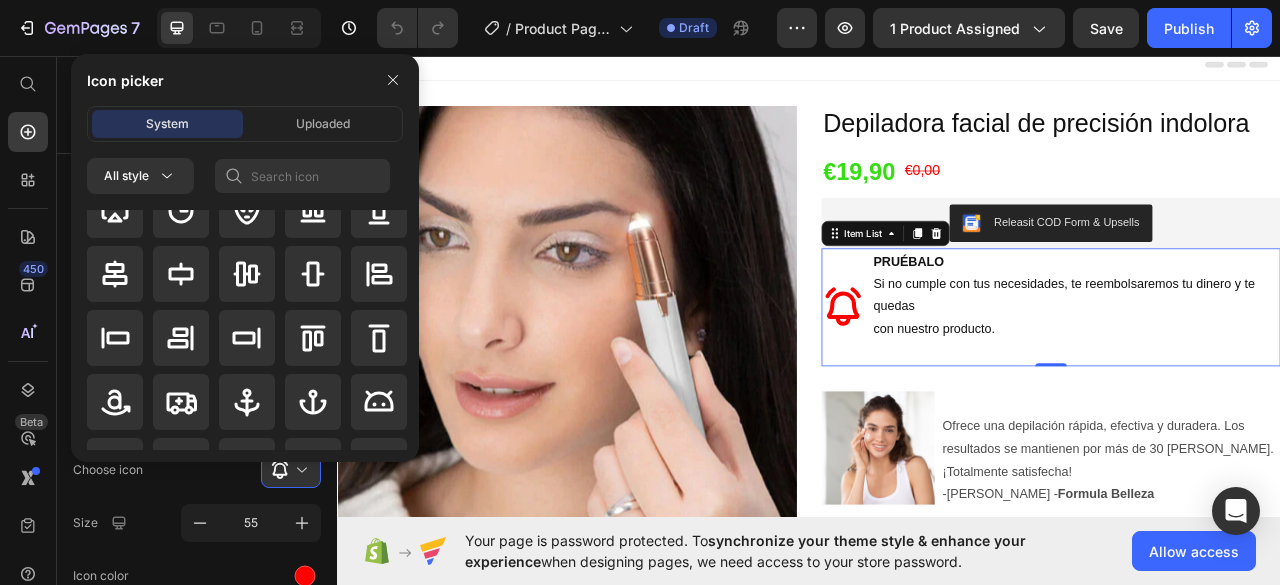 scroll, scrollTop: 157, scrollLeft: 0, axis: vertical 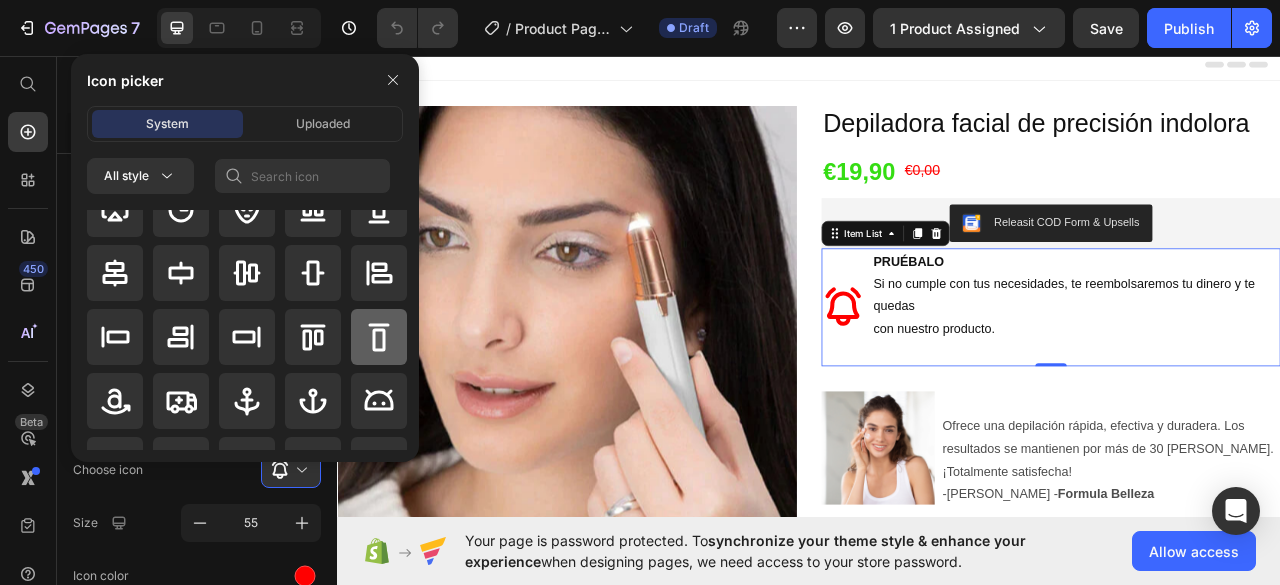 click 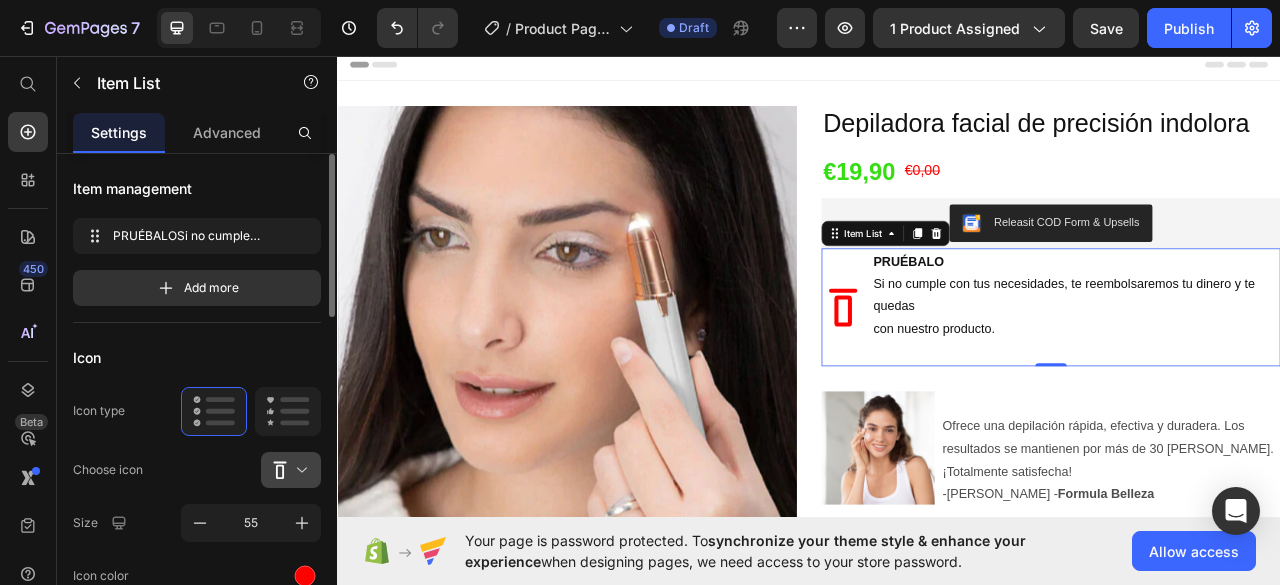 click at bounding box center [299, 470] 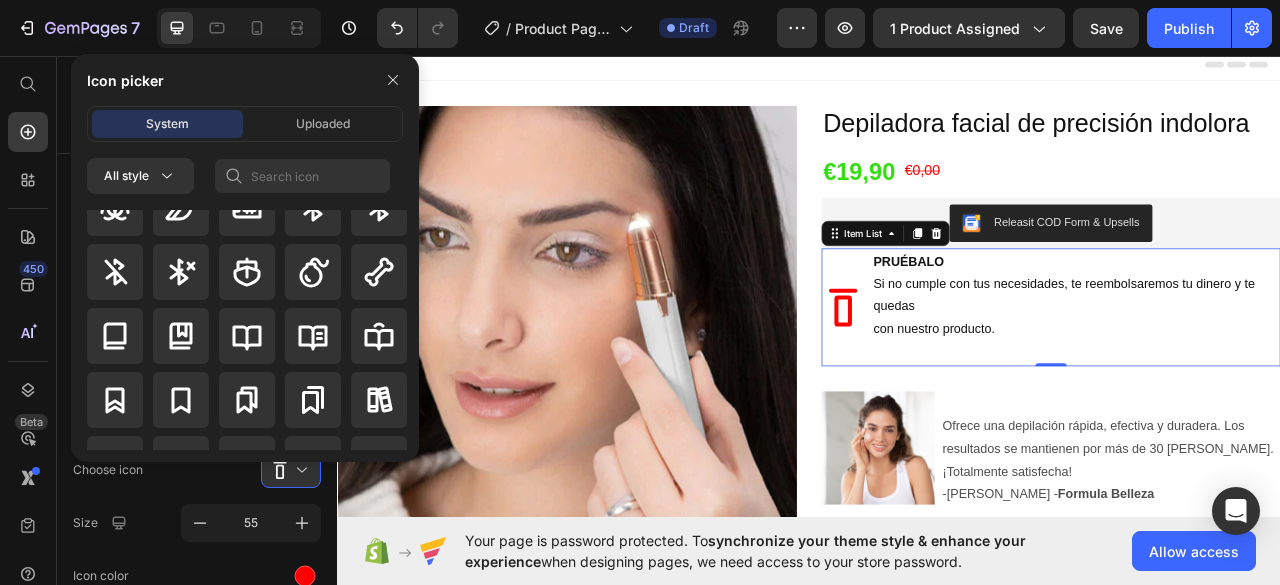 scroll, scrollTop: 2300, scrollLeft: 0, axis: vertical 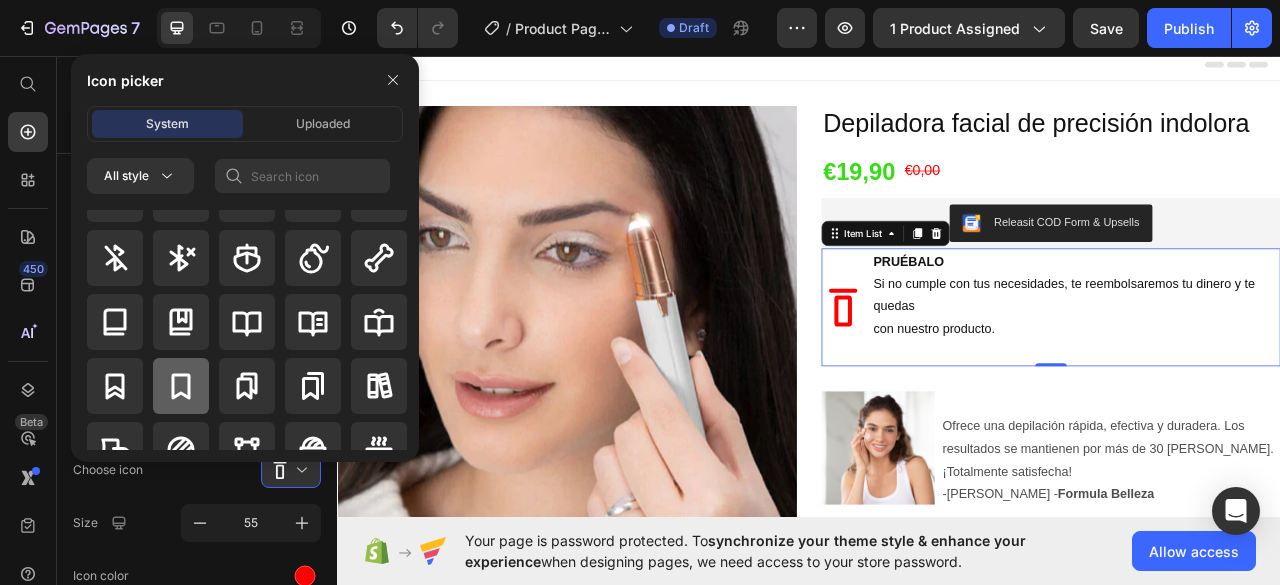 click 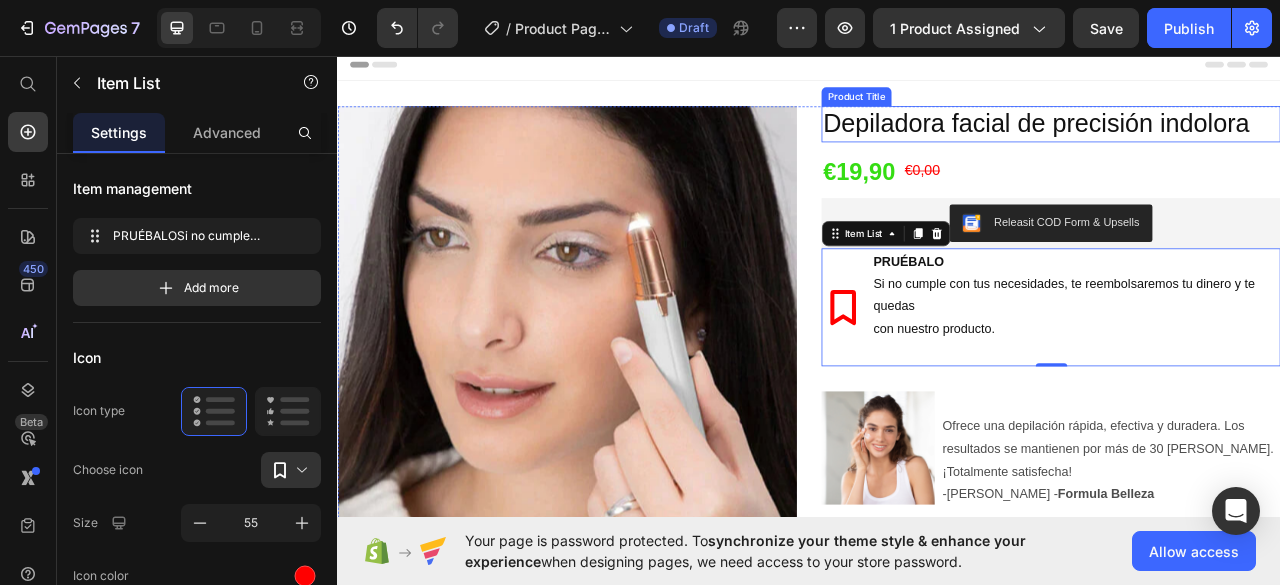click on "Depiladora facial de precisión indolora" at bounding box center [1245, 144] 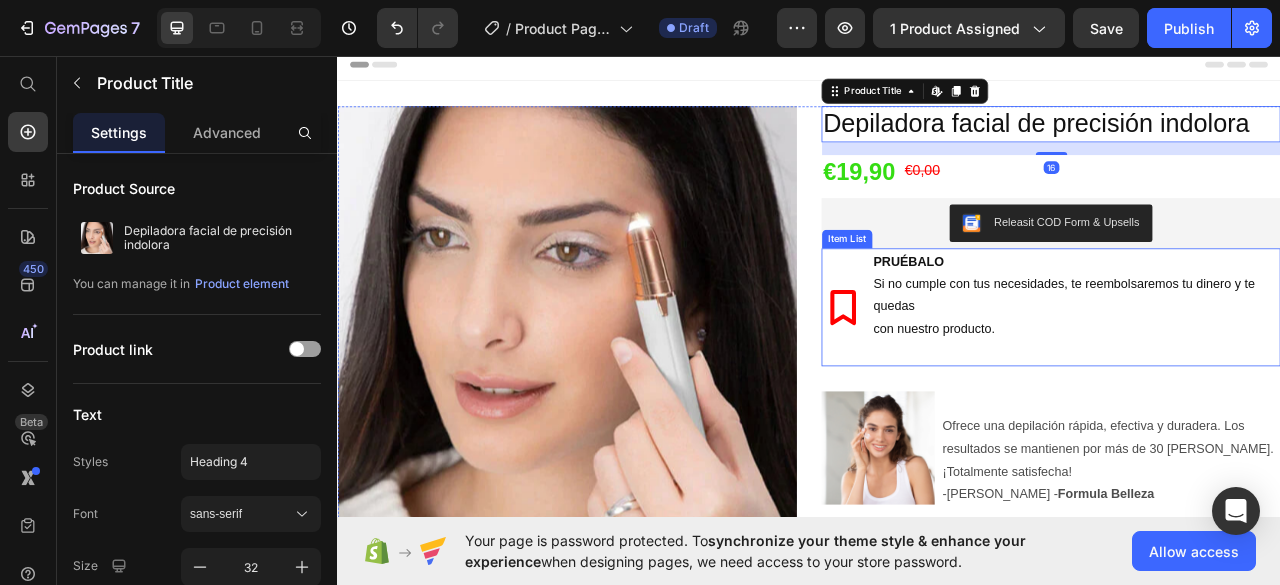 click on "con nuestro producto." at bounding box center [1276, 405] 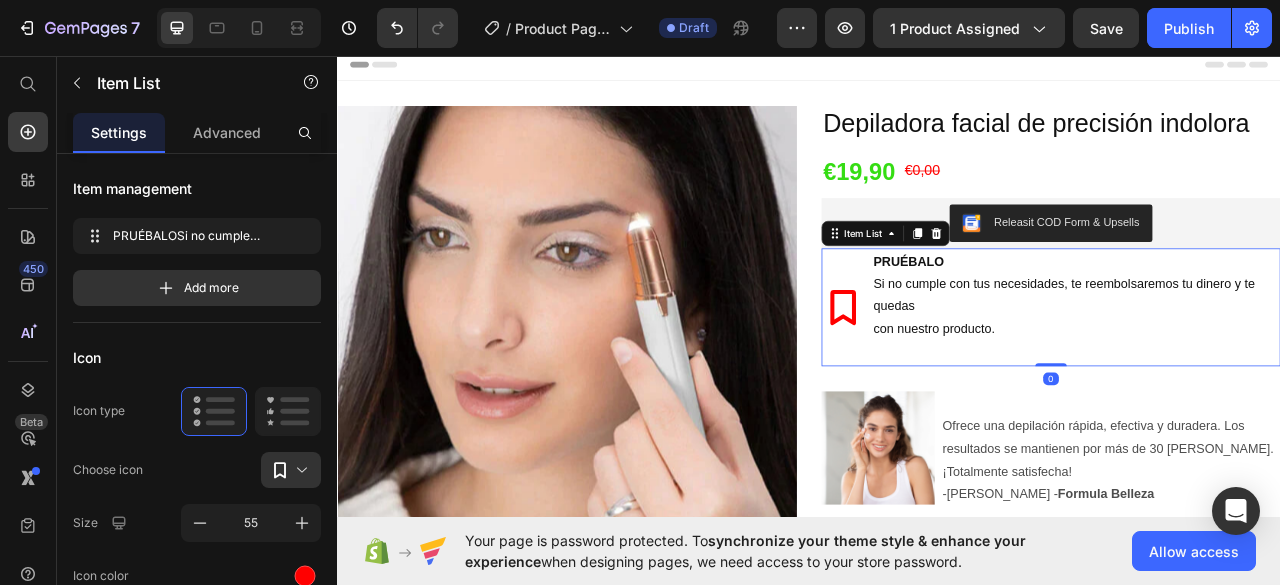 click on "PRUÉBALO Si no cumple con tus necesidades, te reembolsaremos tu dinero y te quedas con nuestro producto." at bounding box center (1276, 377) 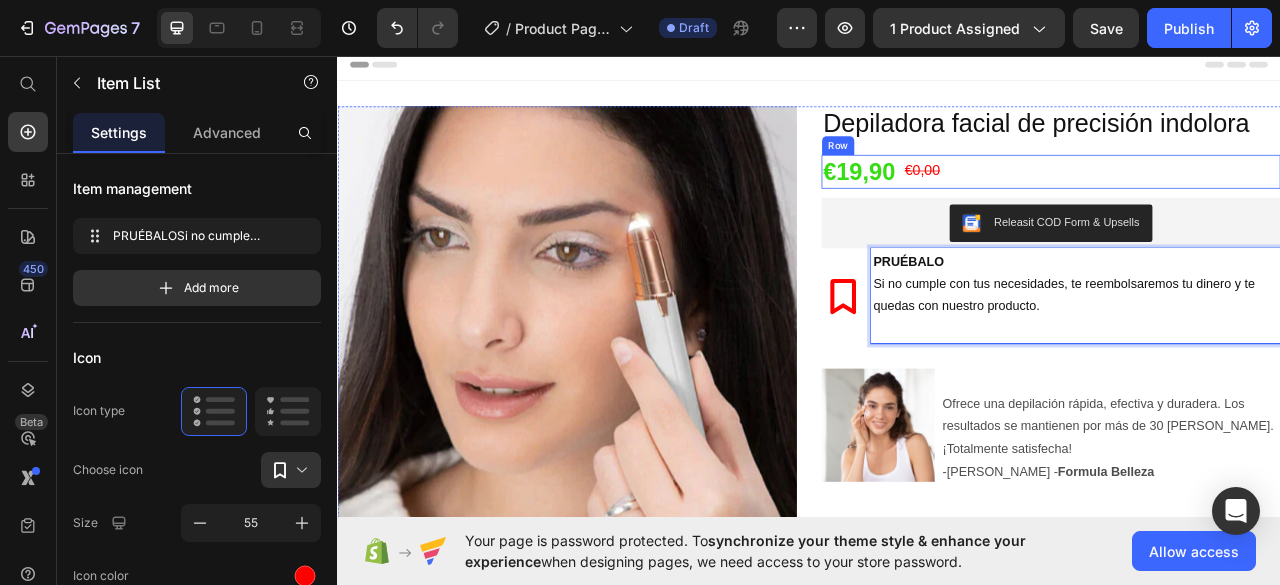 click on "€19,90 Product Price €0,00 Product Price Row" at bounding box center [1245, 204] 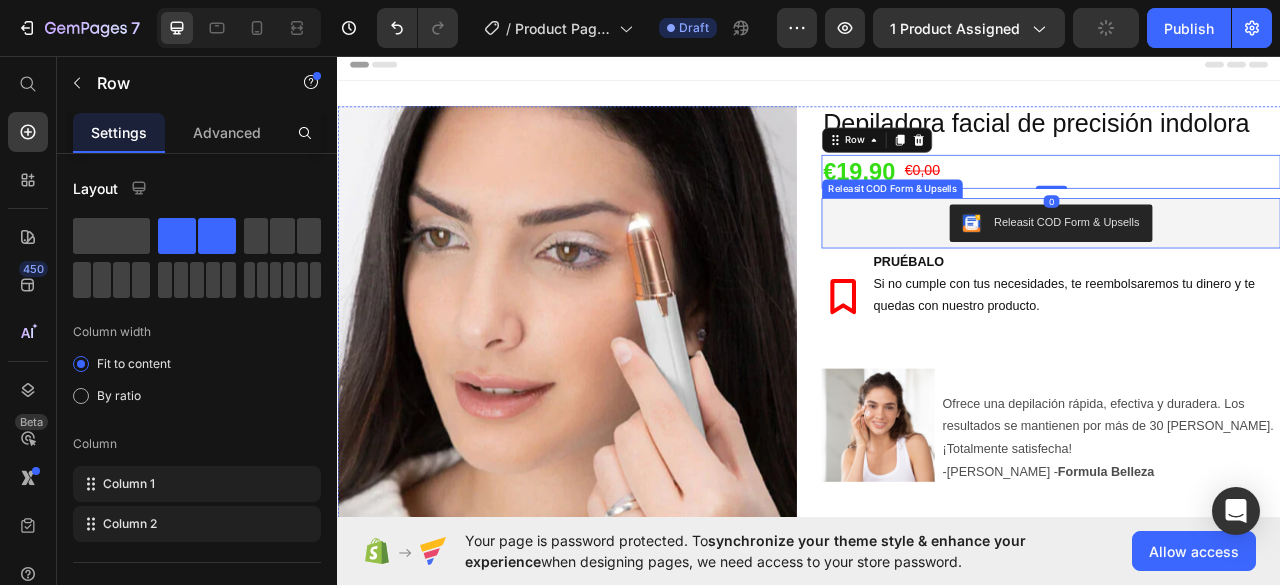 click on "Releasit COD Form & Upsells" at bounding box center (1042, 226) 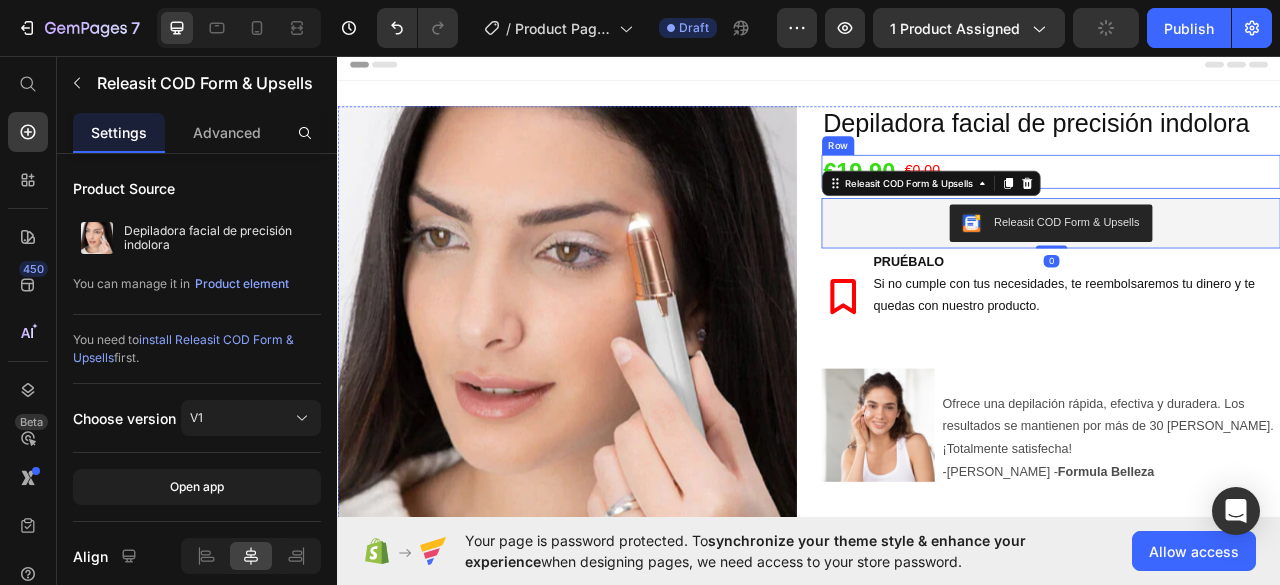 click on "€19,90 Product Price €0,00 Product Price Row" at bounding box center [1245, 204] 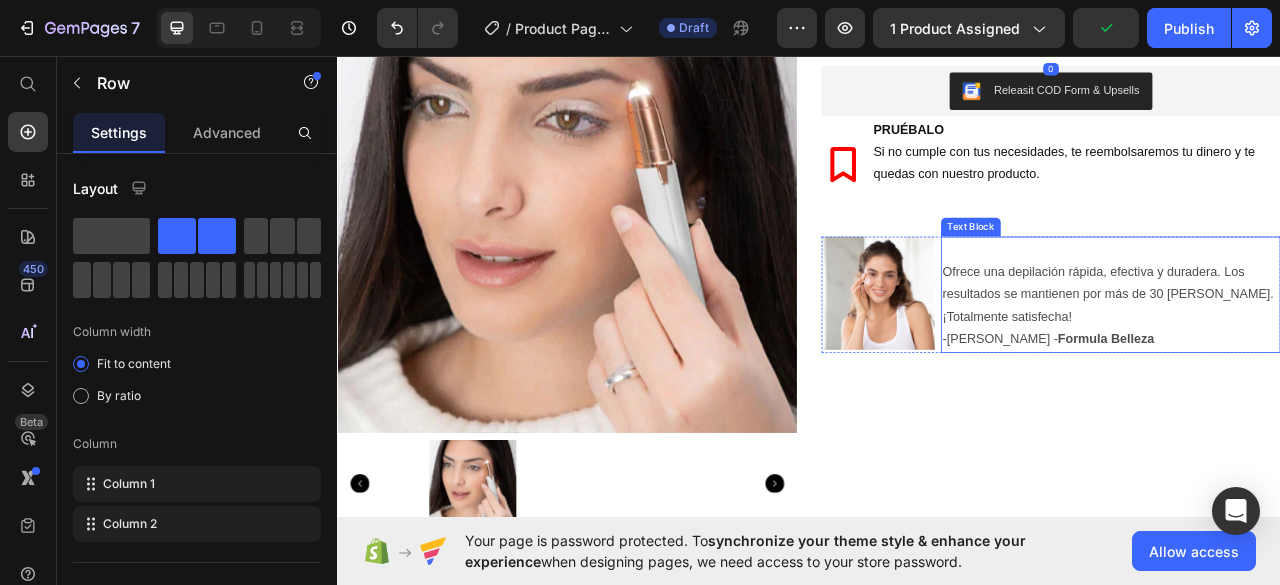 scroll, scrollTop: 69, scrollLeft: 0, axis: vertical 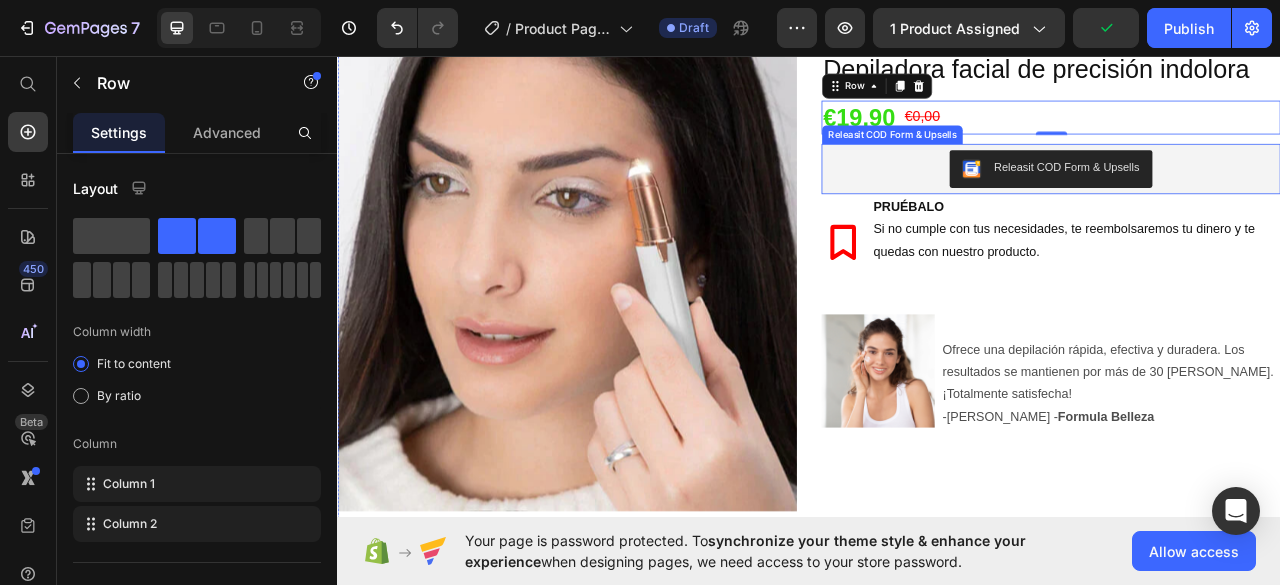 click on "Releasit COD Form & Upsells" at bounding box center [1245, 201] 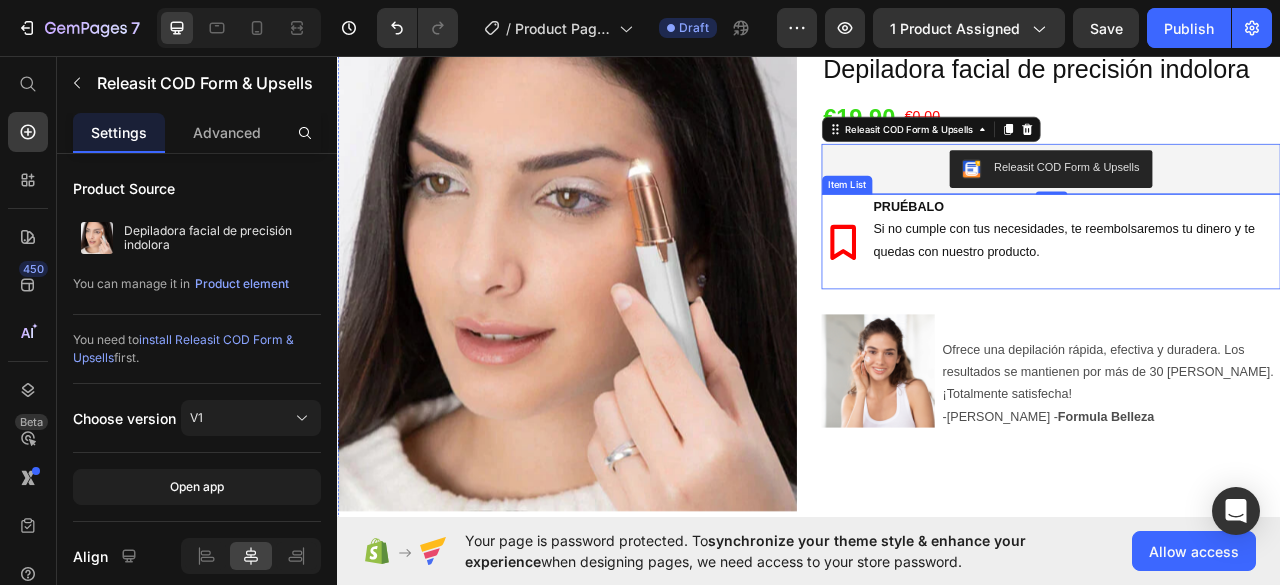 scroll, scrollTop: 181, scrollLeft: 0, axis: vertical 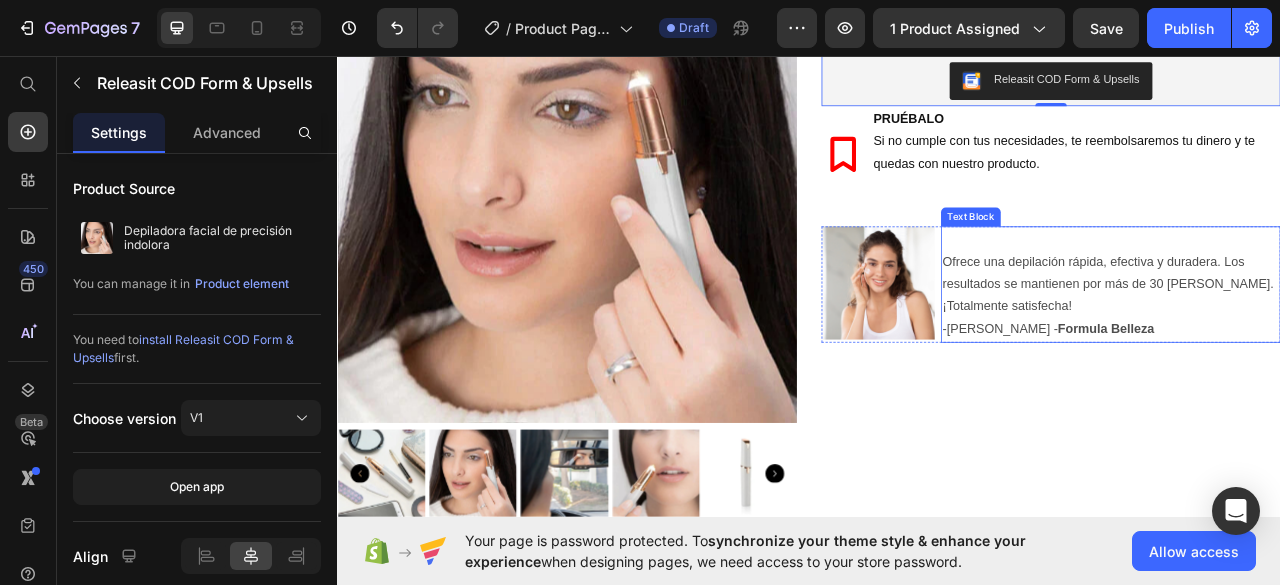 click at bounding box center (1321, 290) 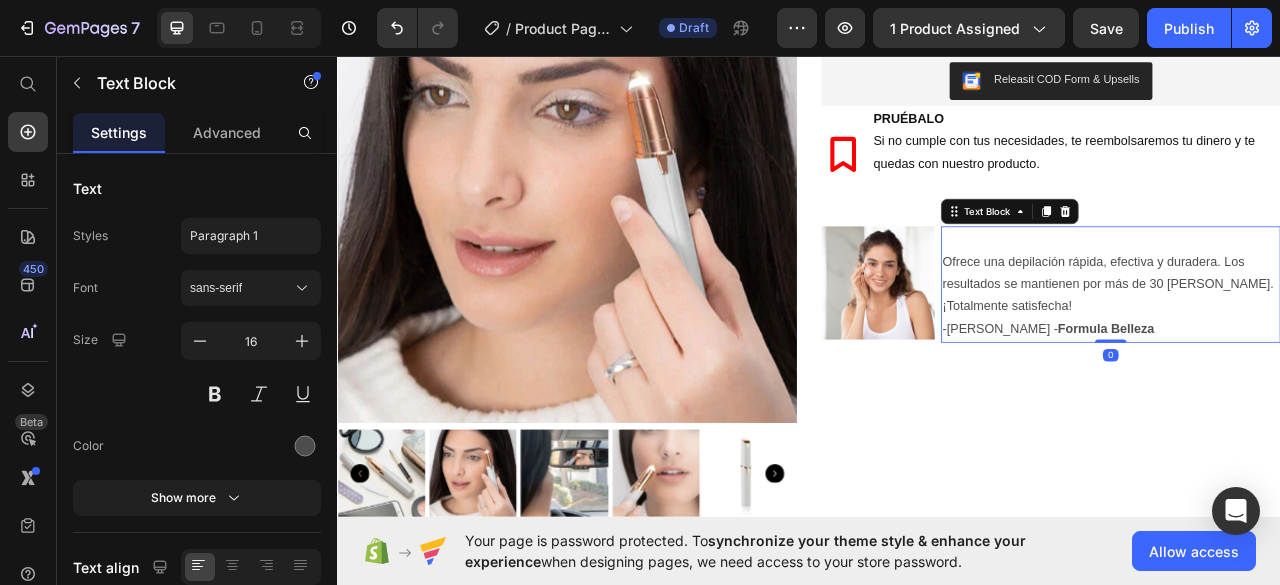 click at bounding box center [1321, 290] 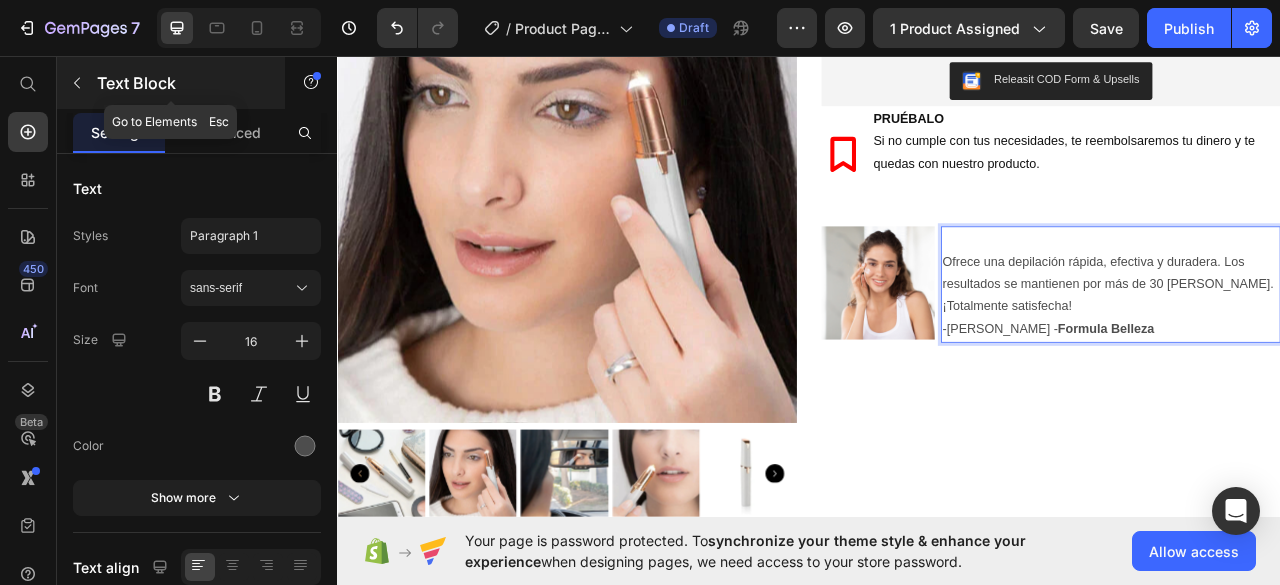 click at bounding box center [77, 83] 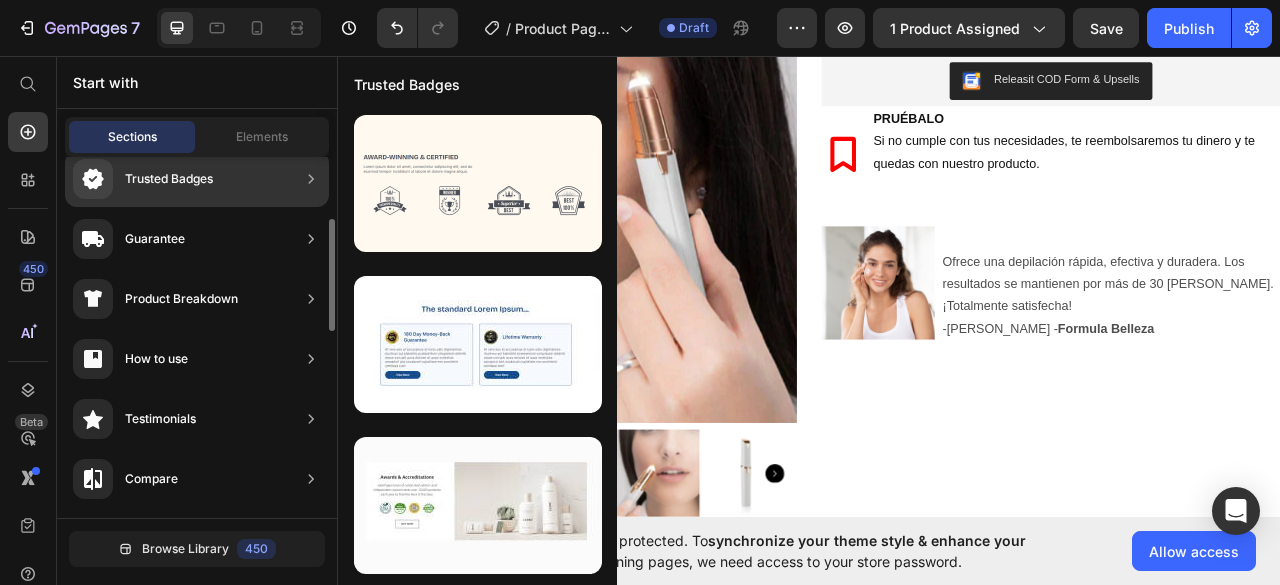 scroll, scrollTop: 268, scrollLeft: 0, axis: vertical 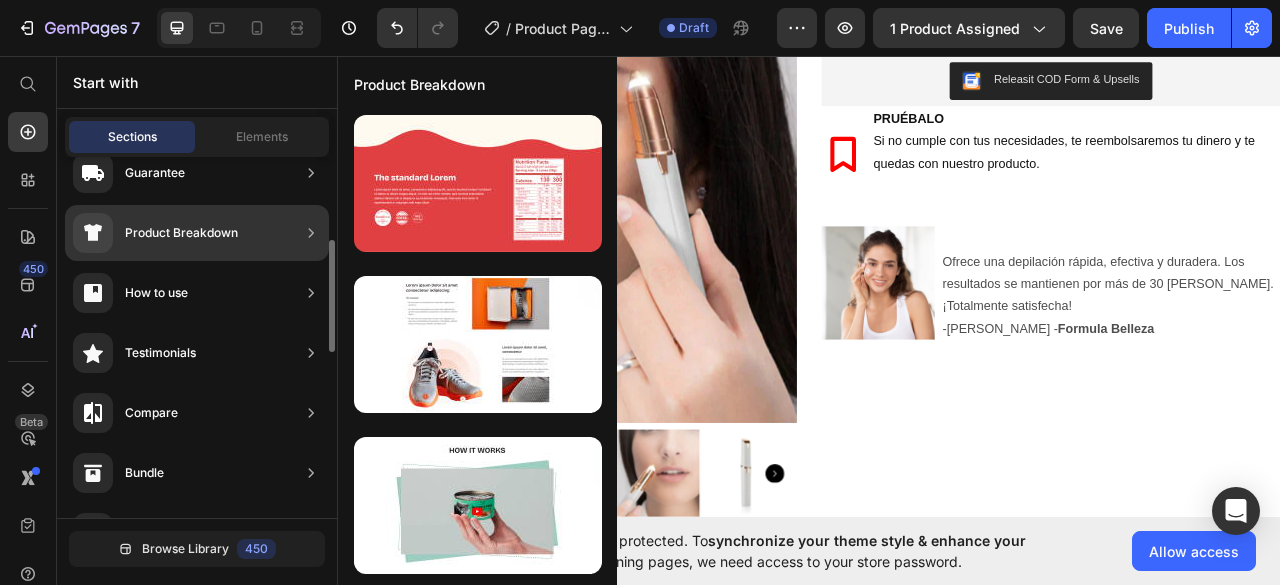 click on "Testimonials" 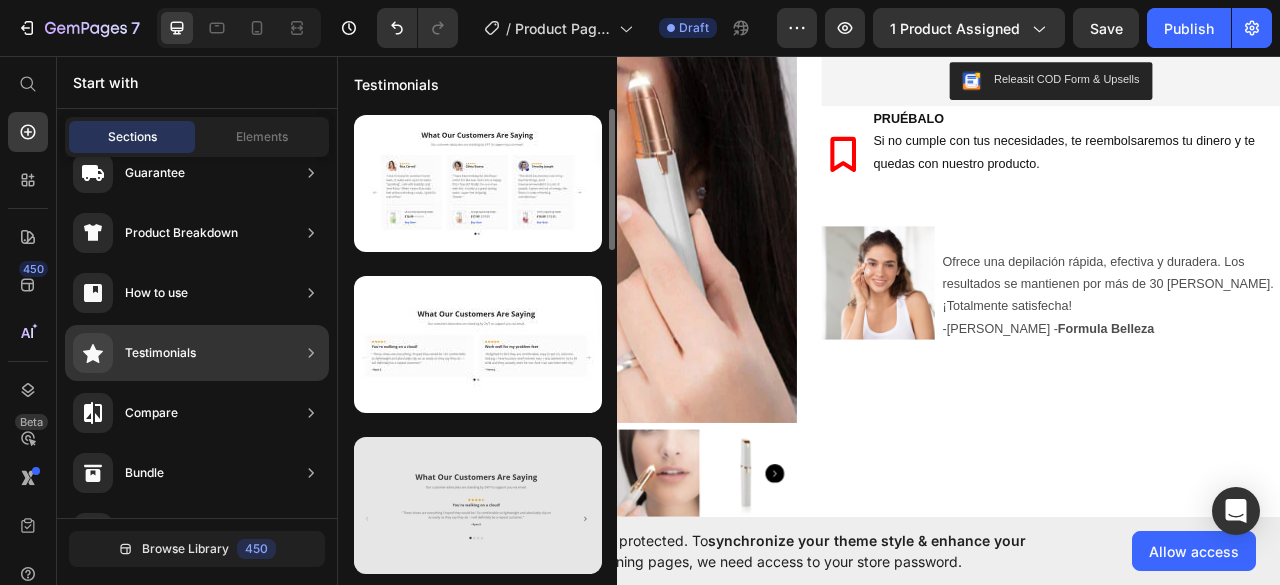 click at bounding box center (478, 505) 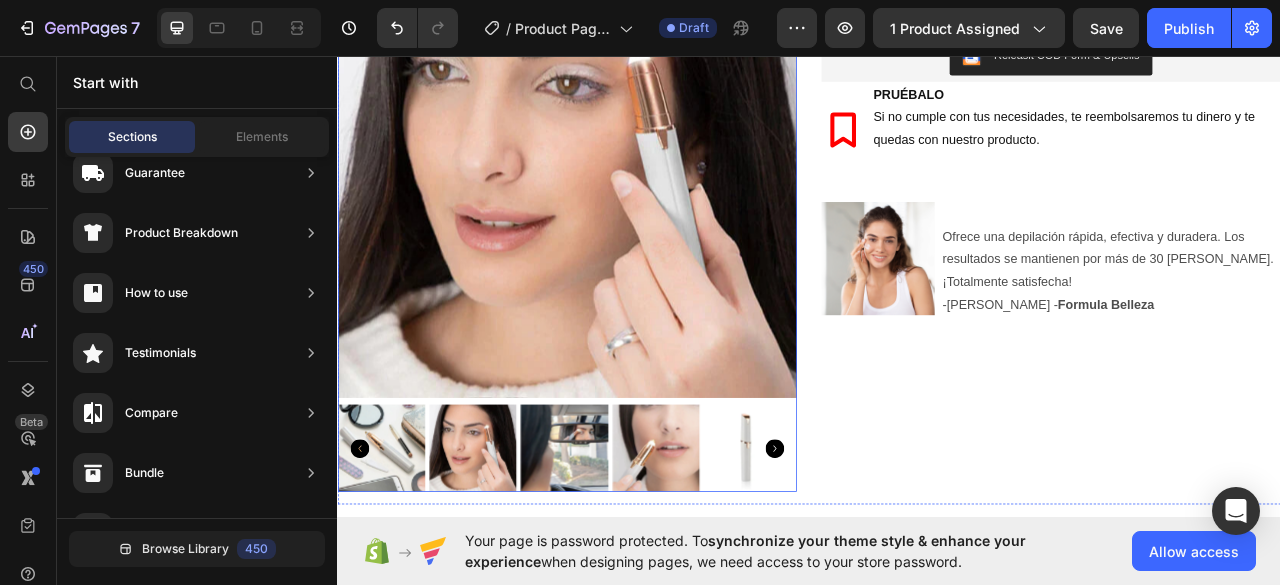 scroll, scrollTop: 211, scrollLeft: 0, axis: vertical 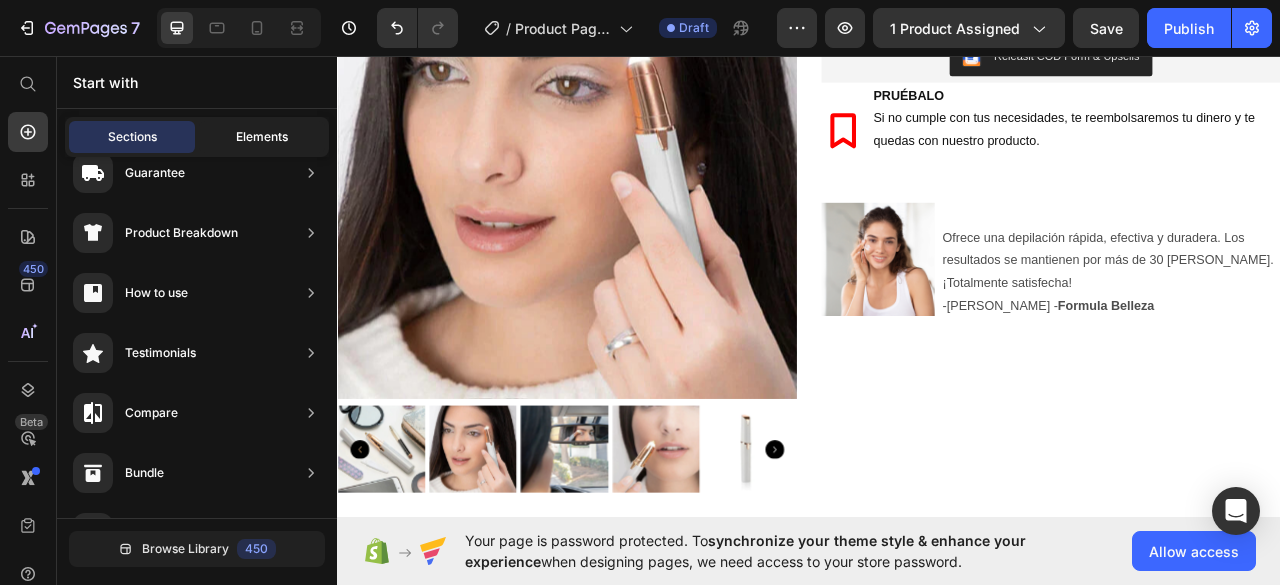 click on "Elements" 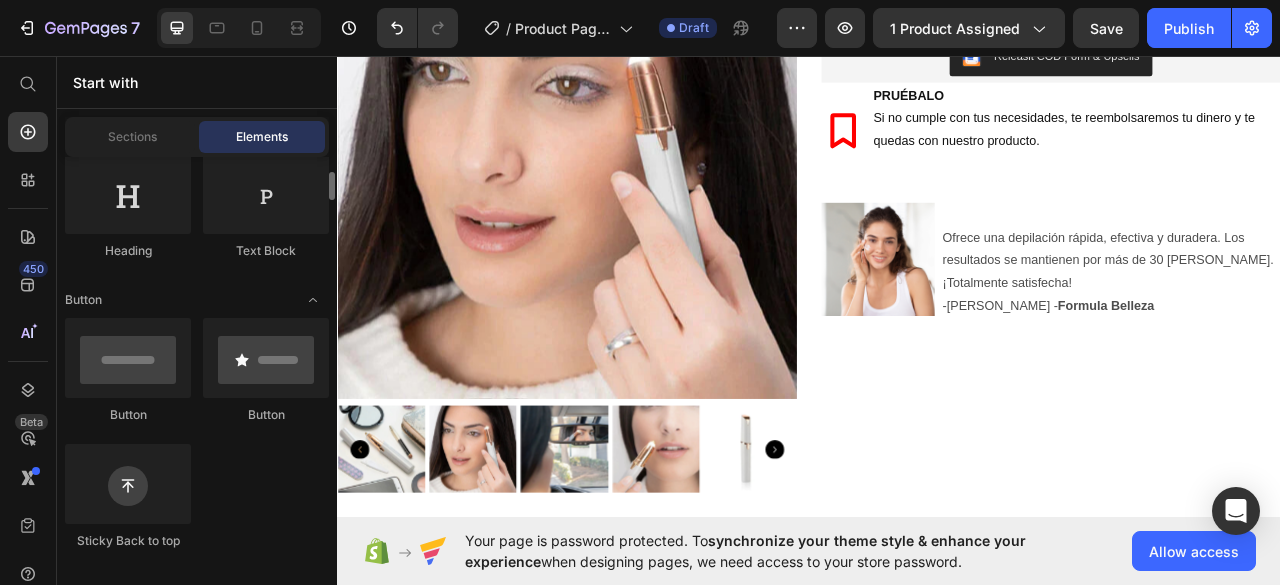 scroll, scrollTop: 338, scrollLeft: 0, axis: vertical 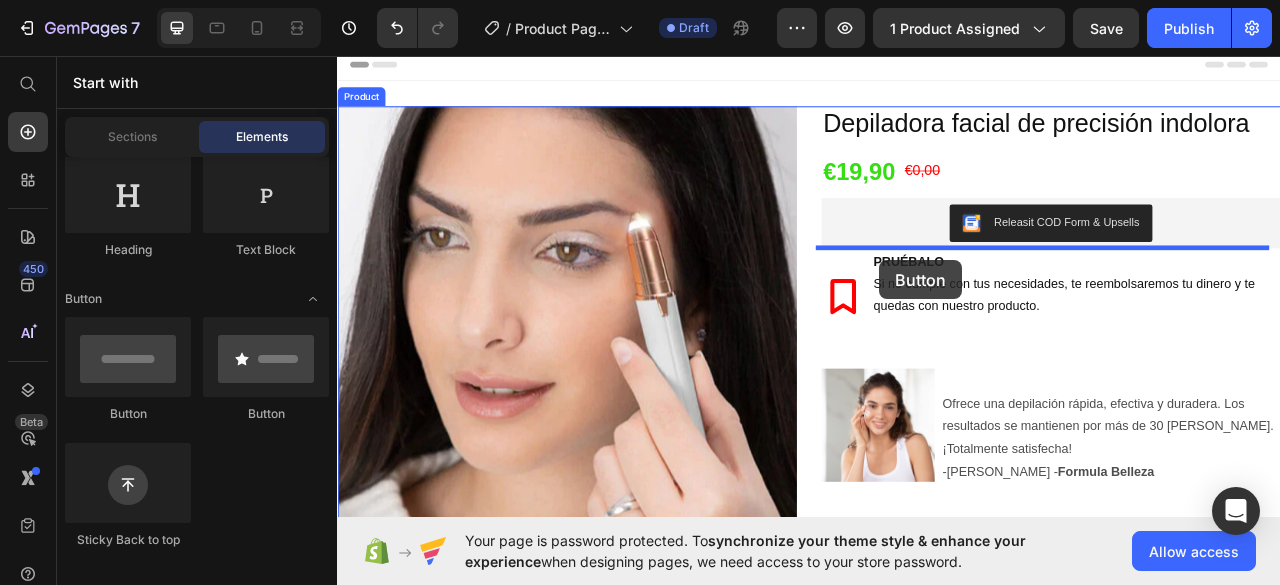 drag, startPoint x: 893, startPoint y: 431, endPoint x: 1027, endPoint y: 317, distance: 175.93181 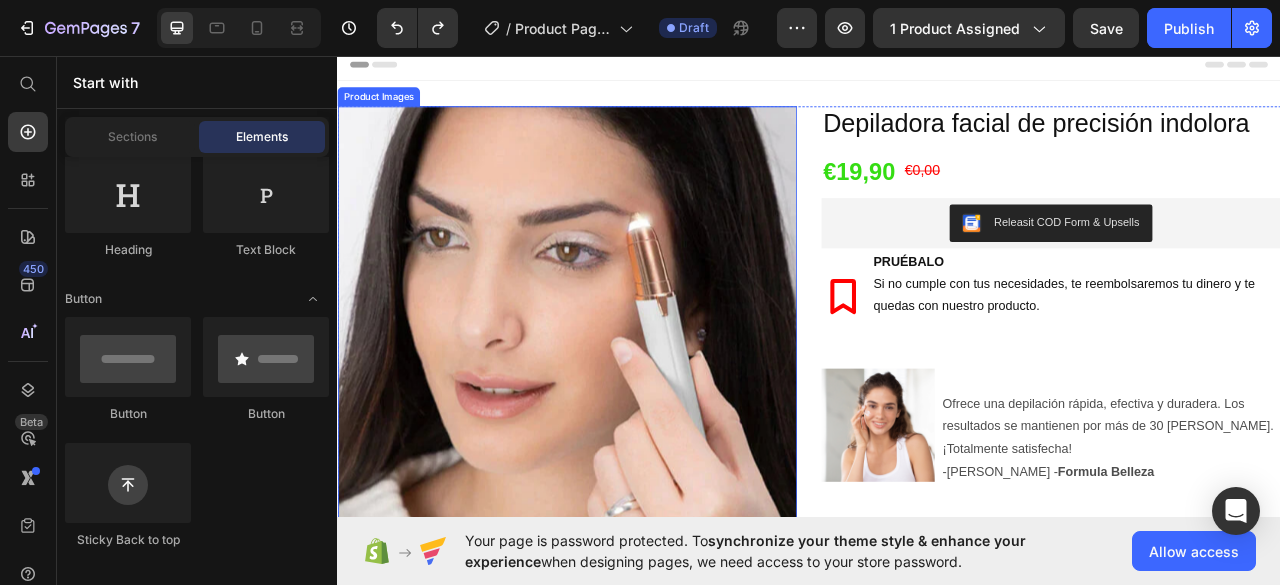 scroll, scrollTop: 211, scrollLeft: 0, axis: vertical 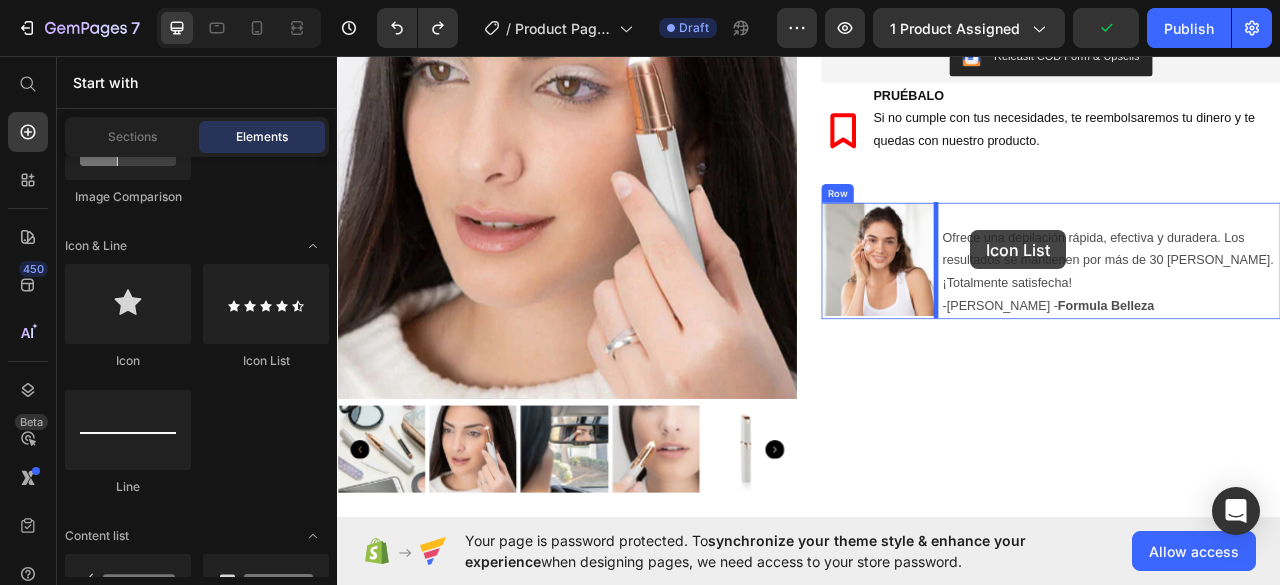 drag, startPoint x: 621, startPoint y: 357, endPoint x: 1143, endPoint y: 275, distance: 528.40137 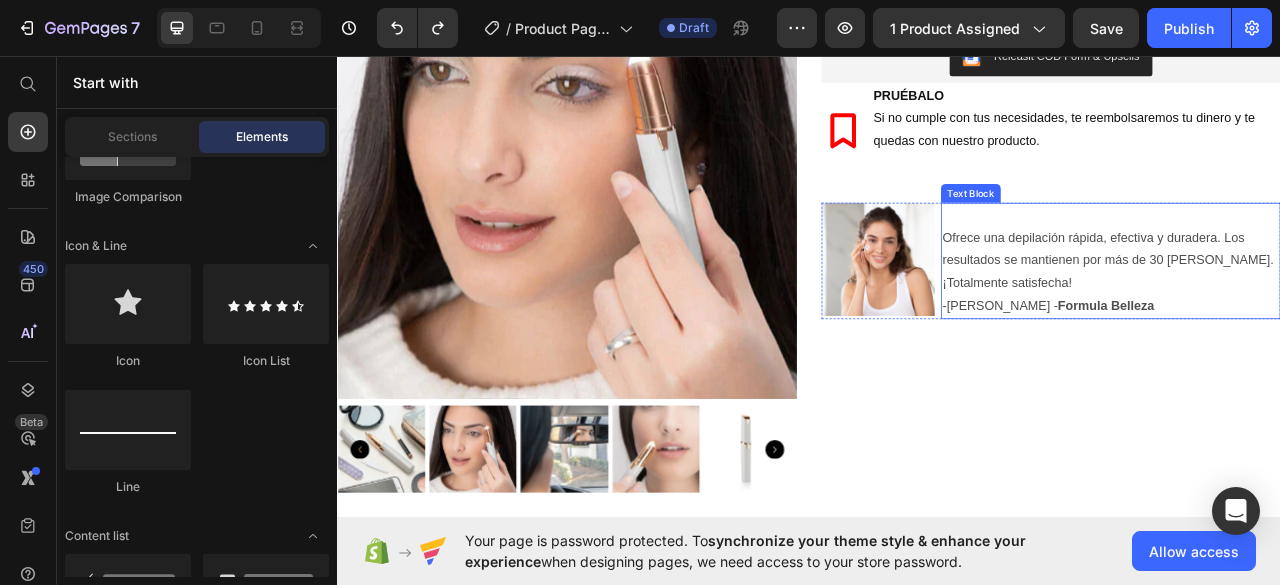 click at bounding box center [1321, 260] 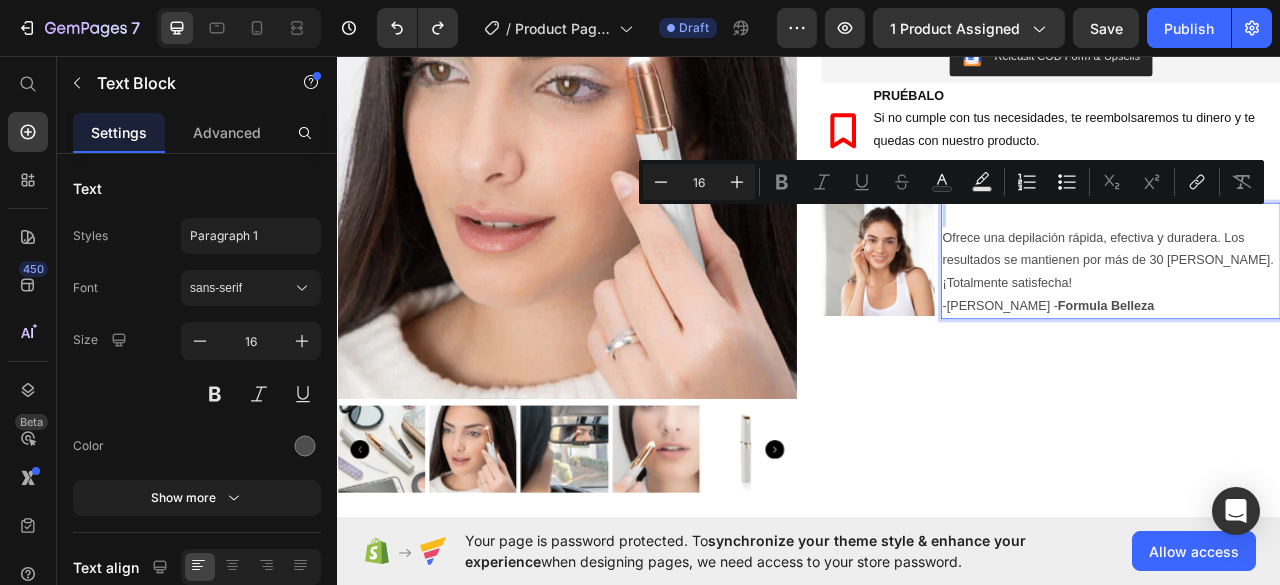 click at bounding box center (1321, 260) 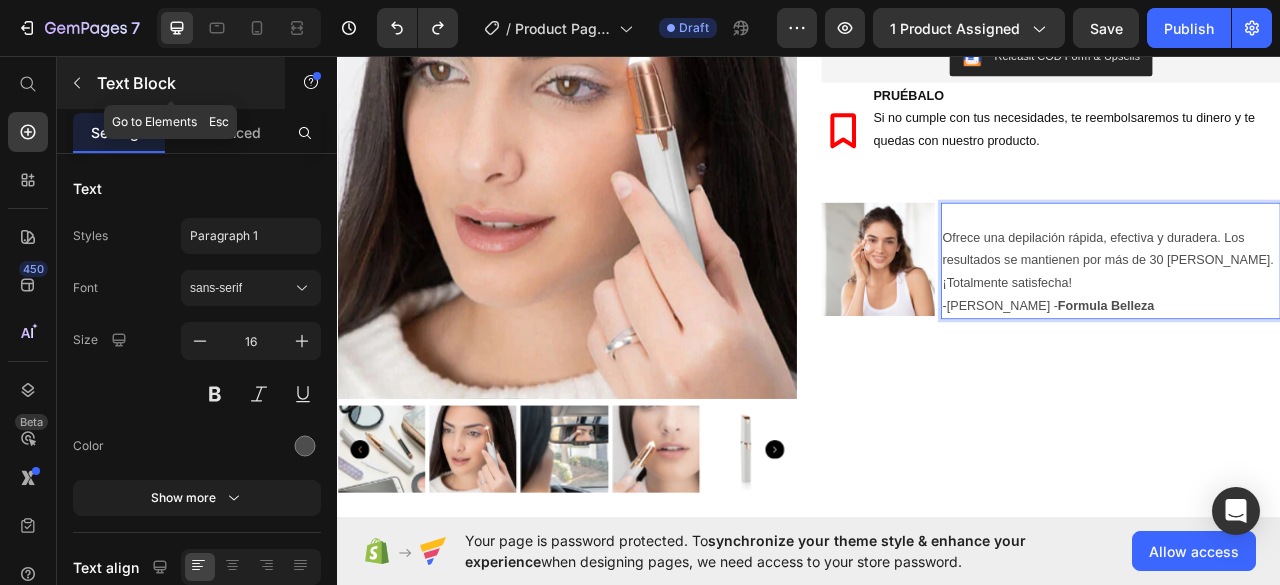 click on "Text Block" at bounding box center (171, 83) 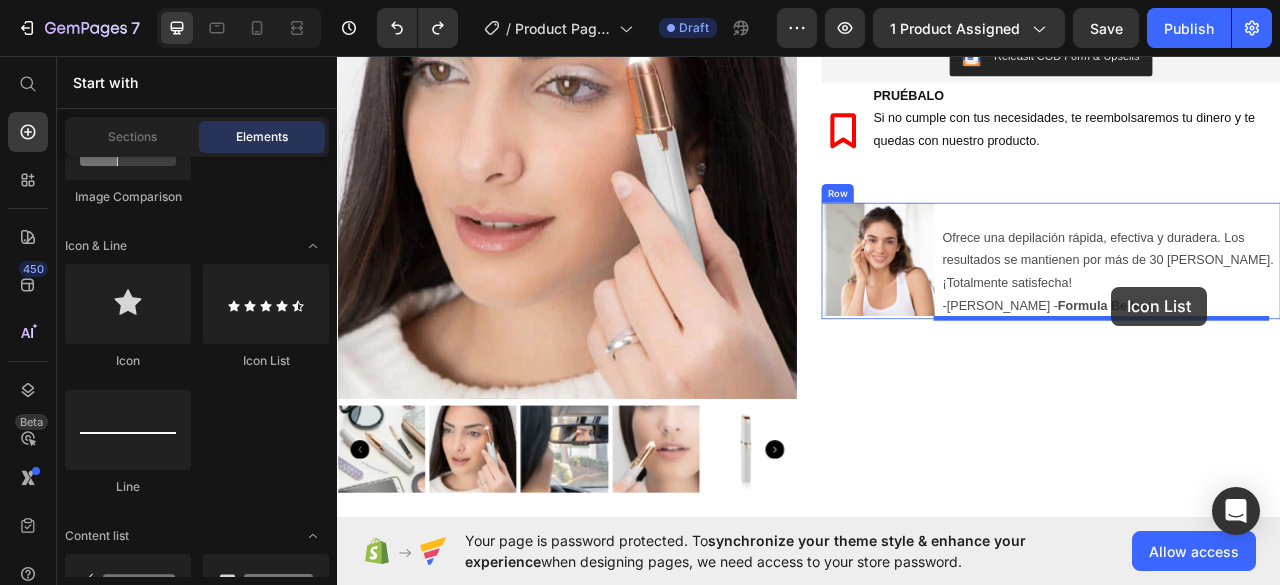 drag, startPoint x: 607, startPoint y: 344, endPoint x: 1318, endPoint y: 351, distance: 711.0345 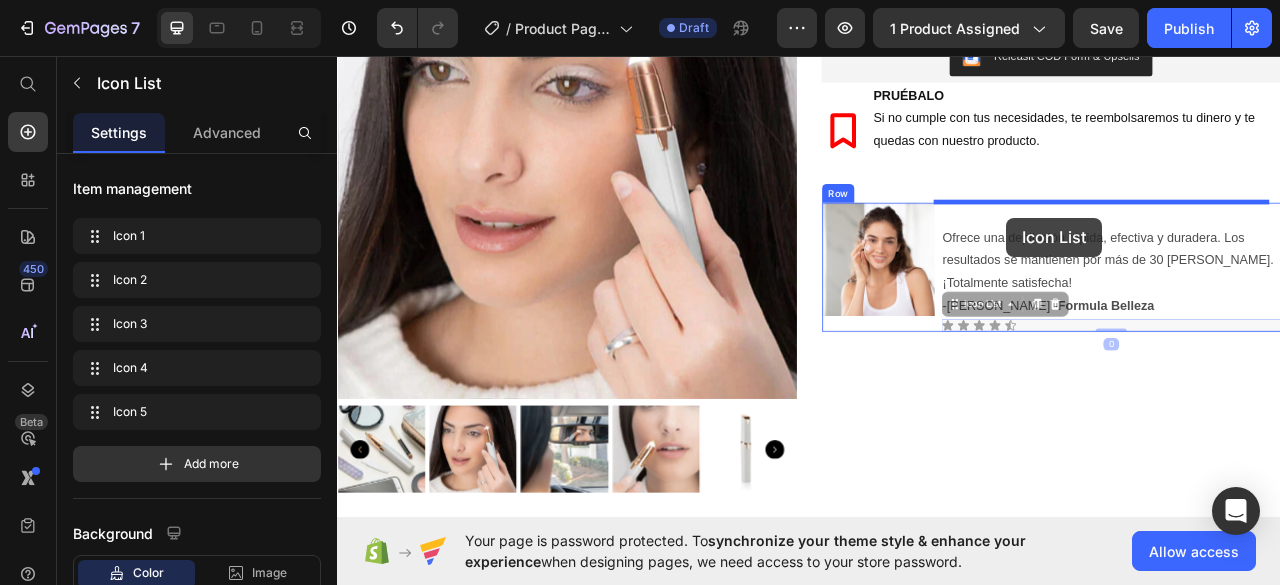 drag, startPoint x: 1255, startPoint y: 406, endPoint x: 1190, endPoint y: 263, distance: 157.0796 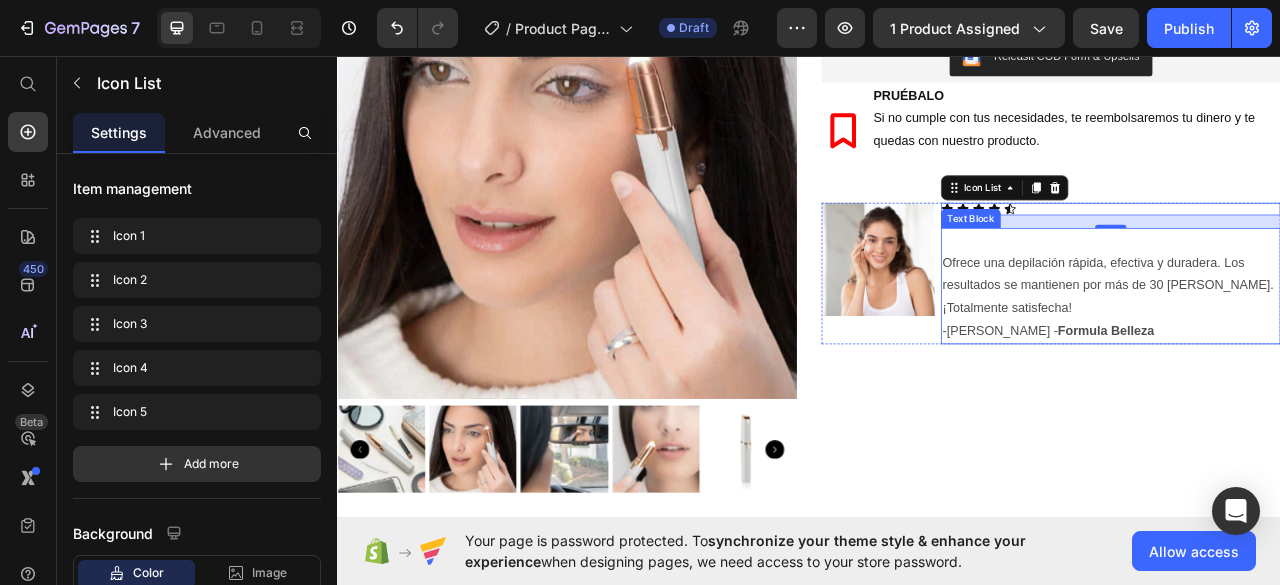 click at bounding box center (1321, 292) 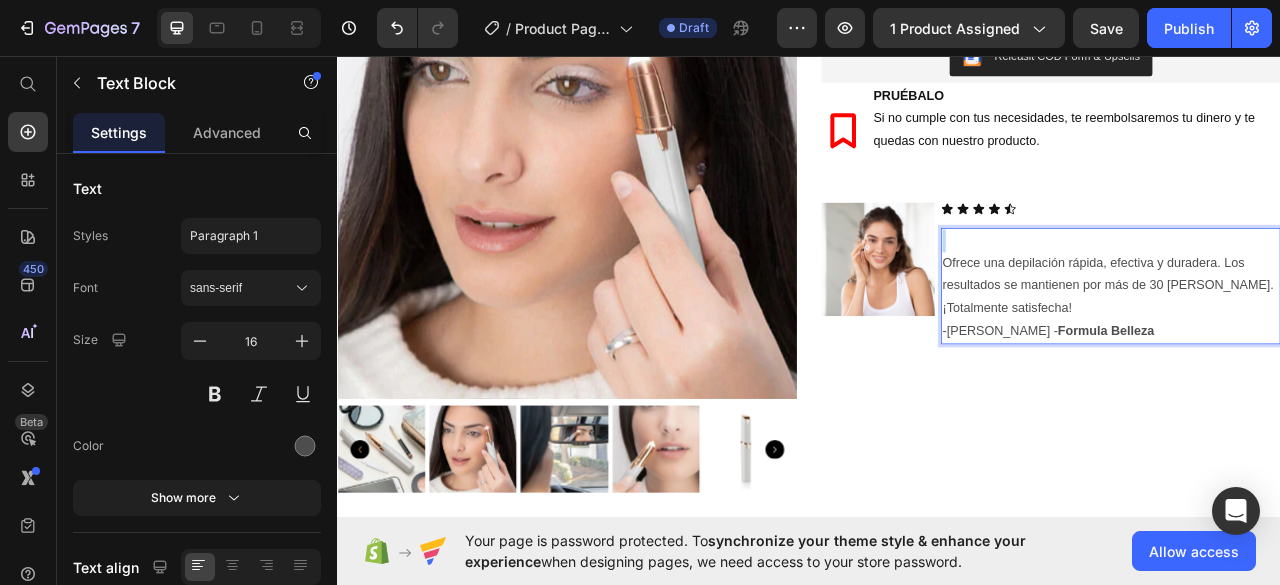 click at bounding box center [1321, 292] 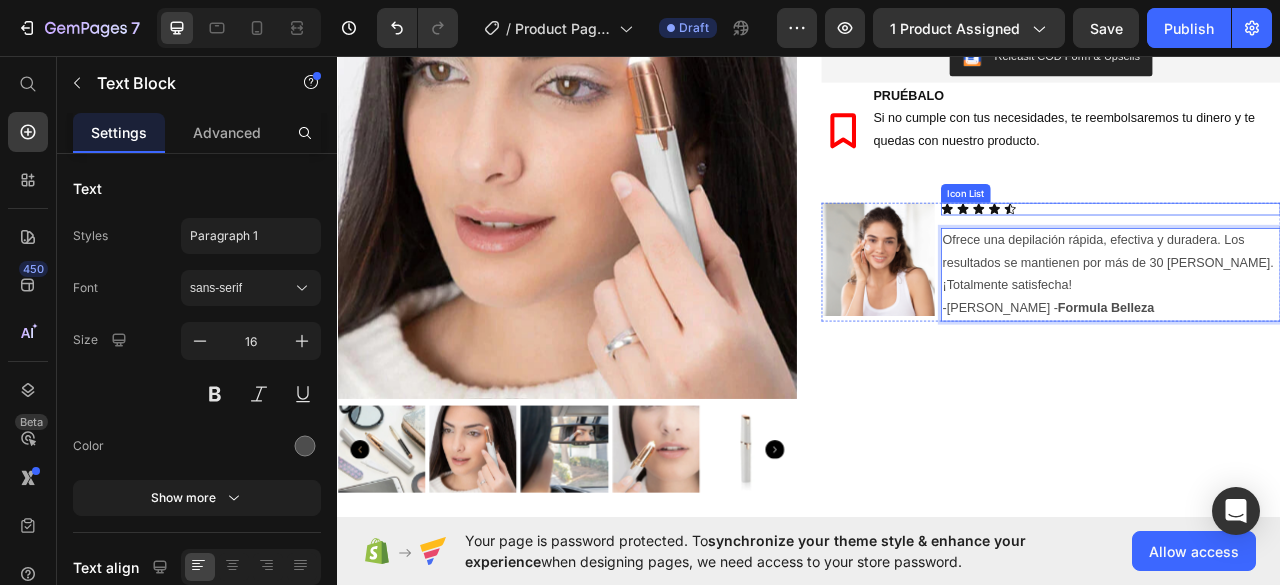 click on "Icon Icon Icon Icon Icon" at bounding box center [1321, 252] 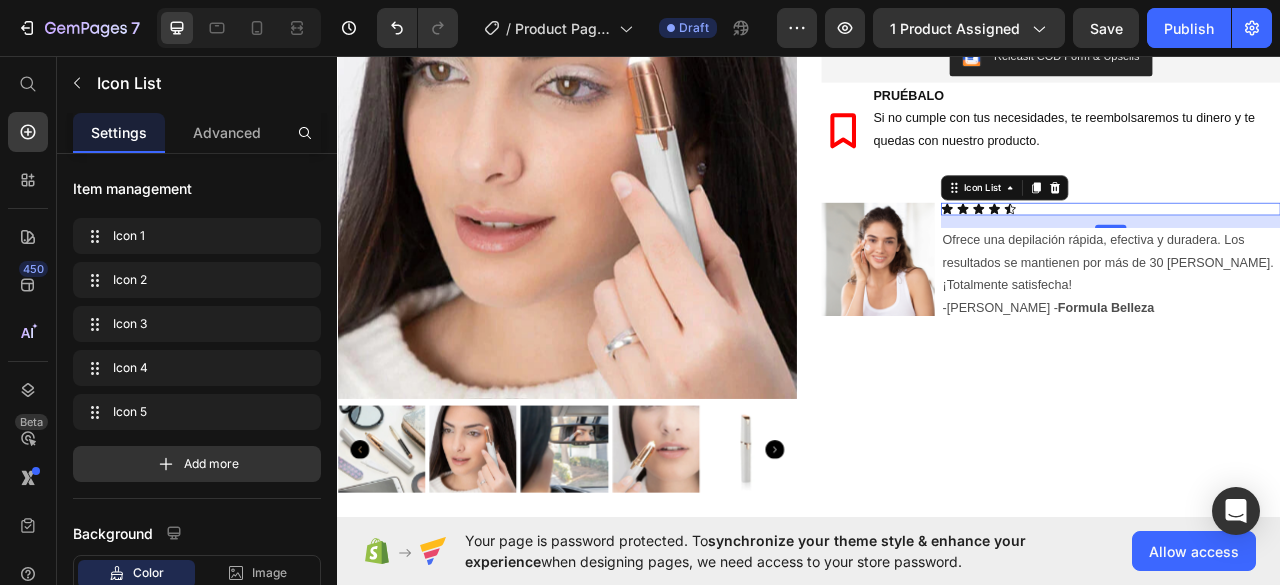 click on "Icon List" at bounding box center [1186, 225] 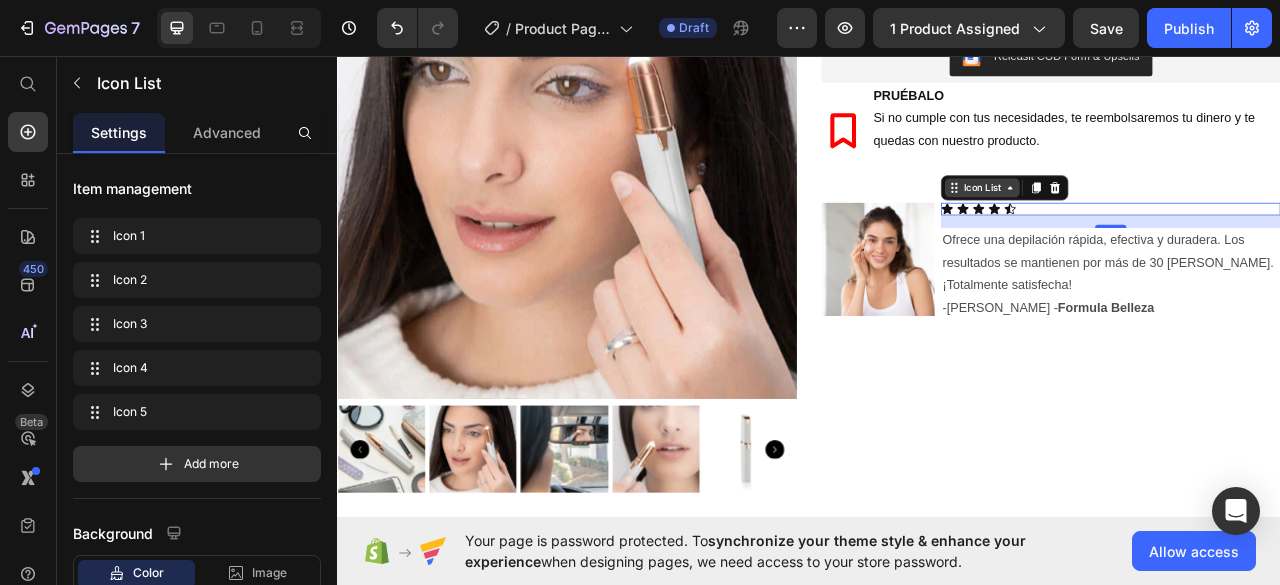 click on "Icon List" at bounding box center [1157, 225] 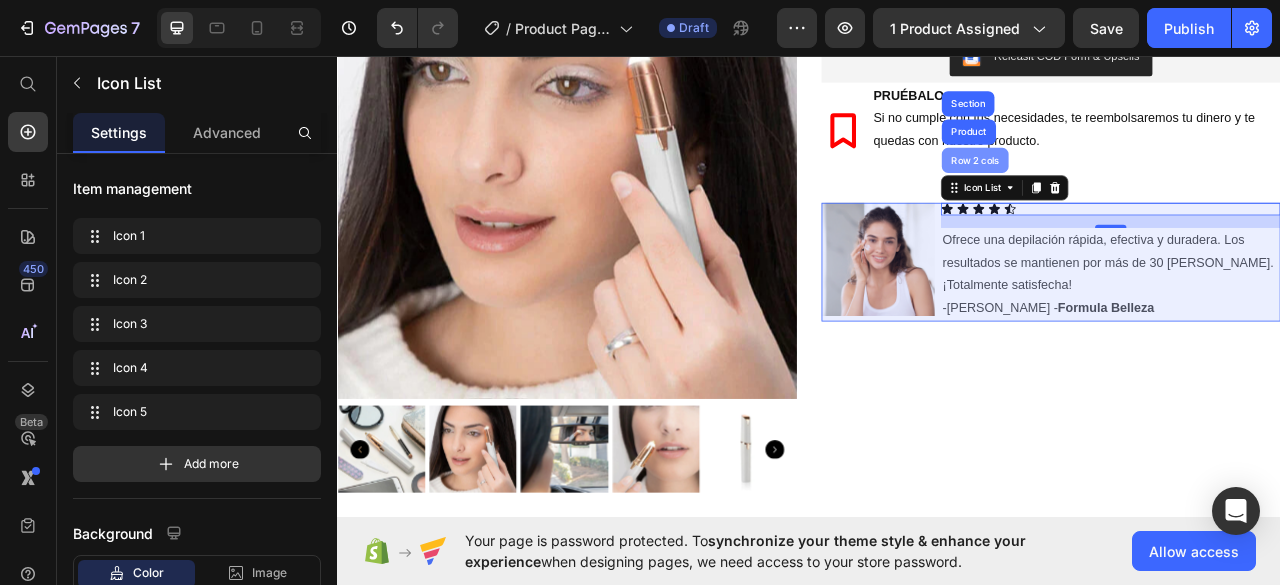 click on "Row 2 cols" at bounding box center (1148, 190) 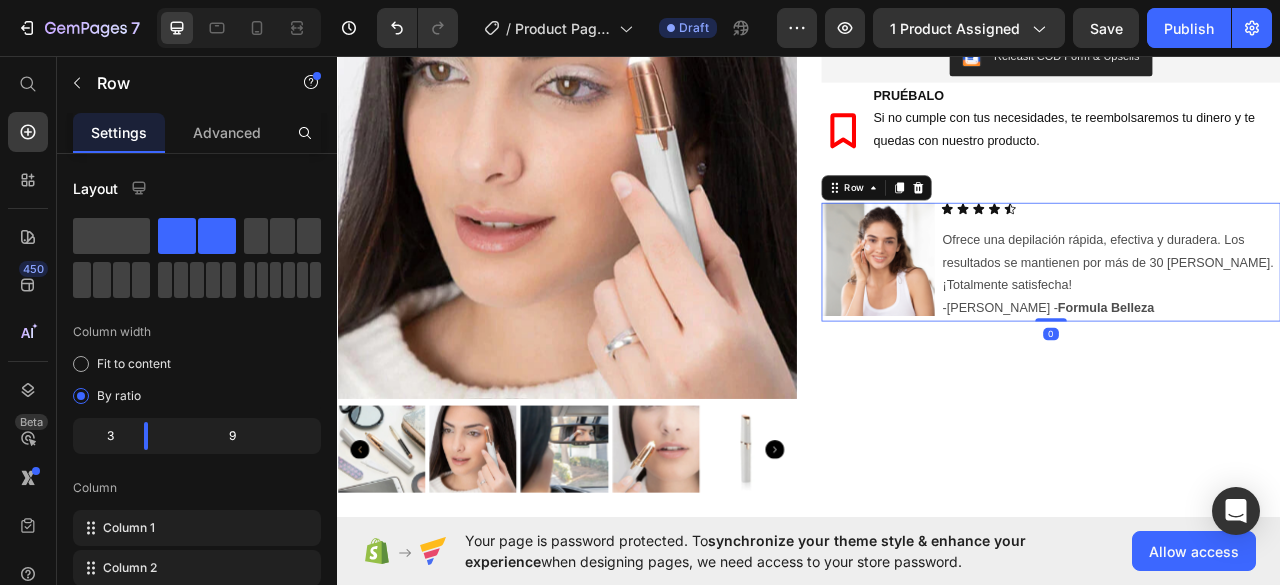 click on "Icon Icon Icon Icon Icon Icon List Ofrece una depilación rápida, efectiva y duradera. Los resultados se mantienen por más de 30 [PERSON_NAME]. ¡Totalmente satisfecha! -[PERSON_NAME] - Formula Belleza Text Block" at bounding box center (1321, 319) 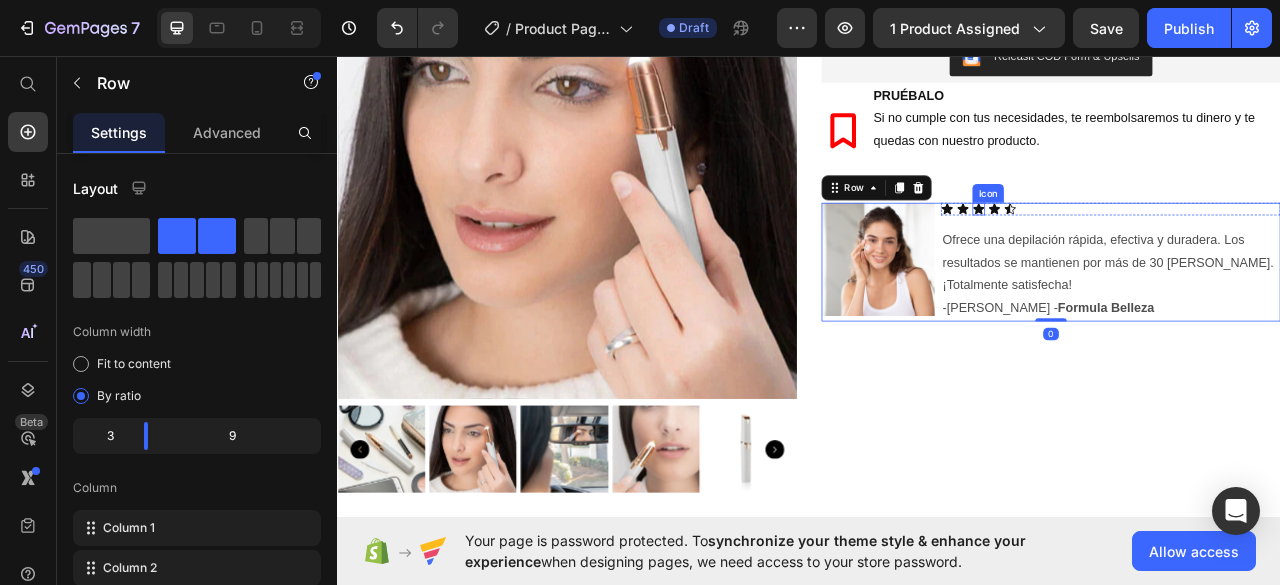 click on "Icon Icon Icon Icon Icon" at bounding box center [1321, 252] 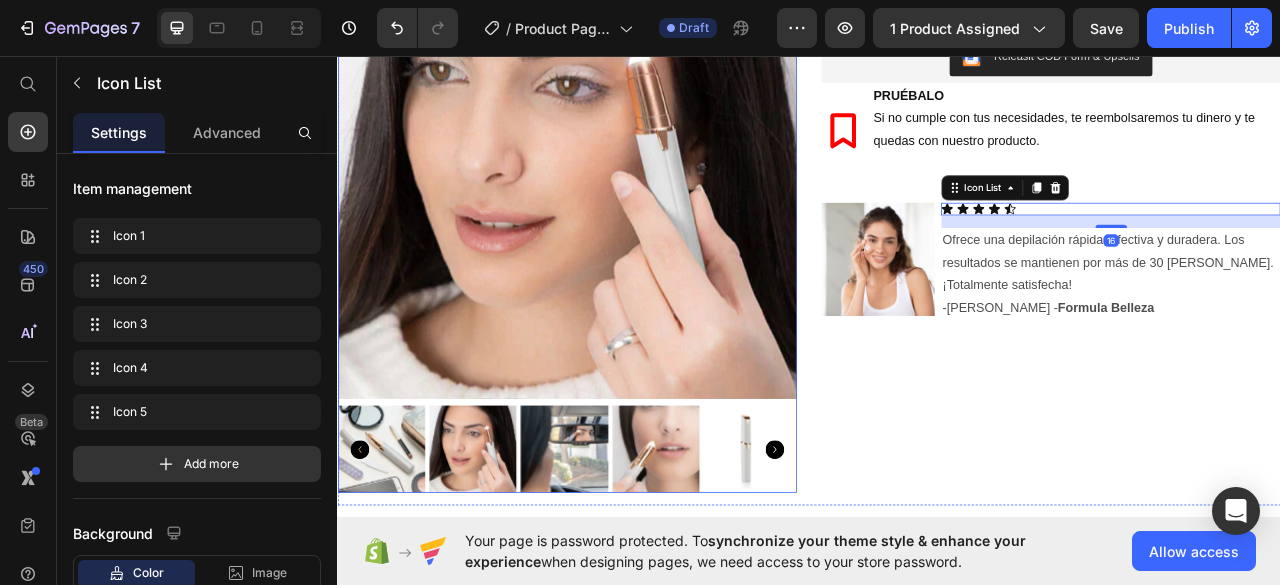 scroll, scrollTop: 387, scrollLeft: 0, axis: vertical 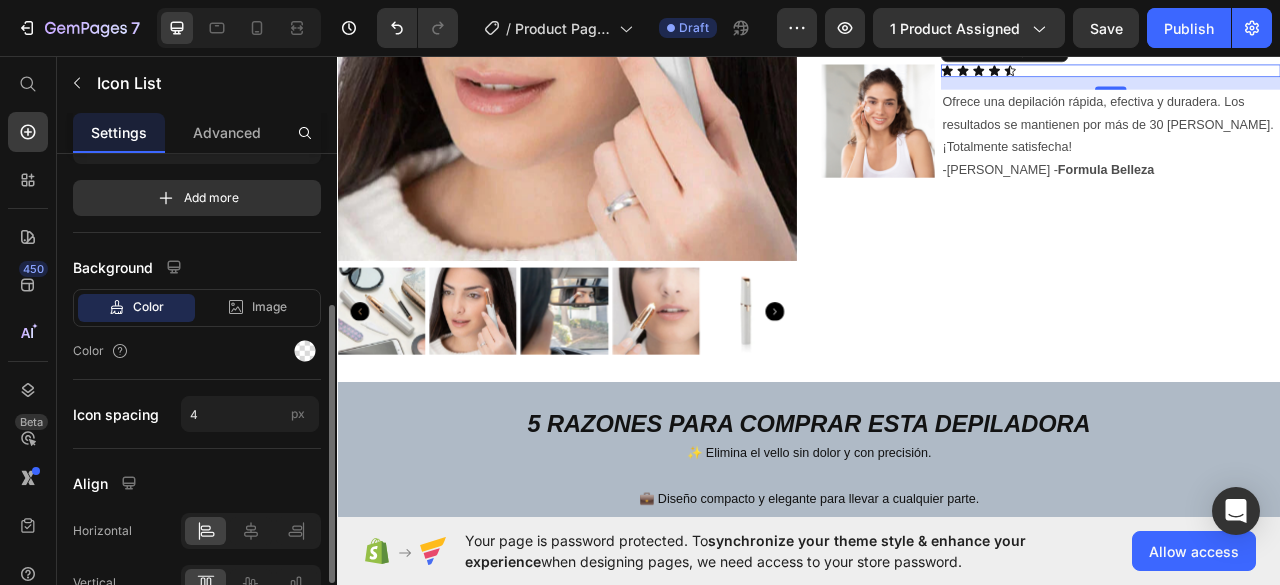 drag, startPoint x: 311, startPoint y: 315, endPoint x: 217, endPoint y: 383, distance: 116.01724 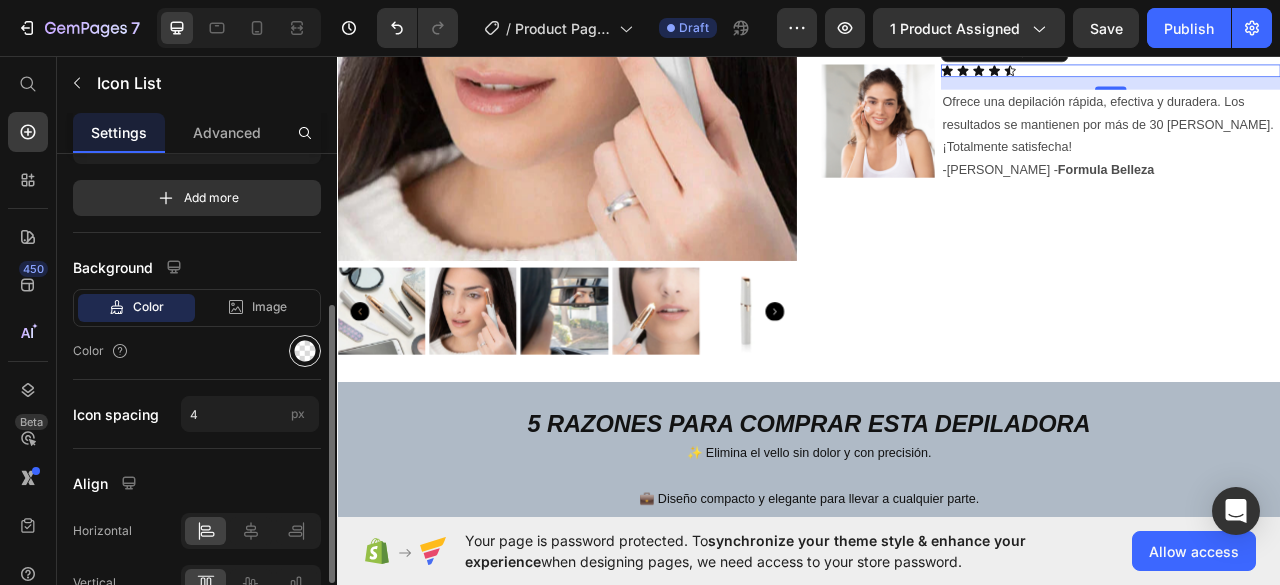 click 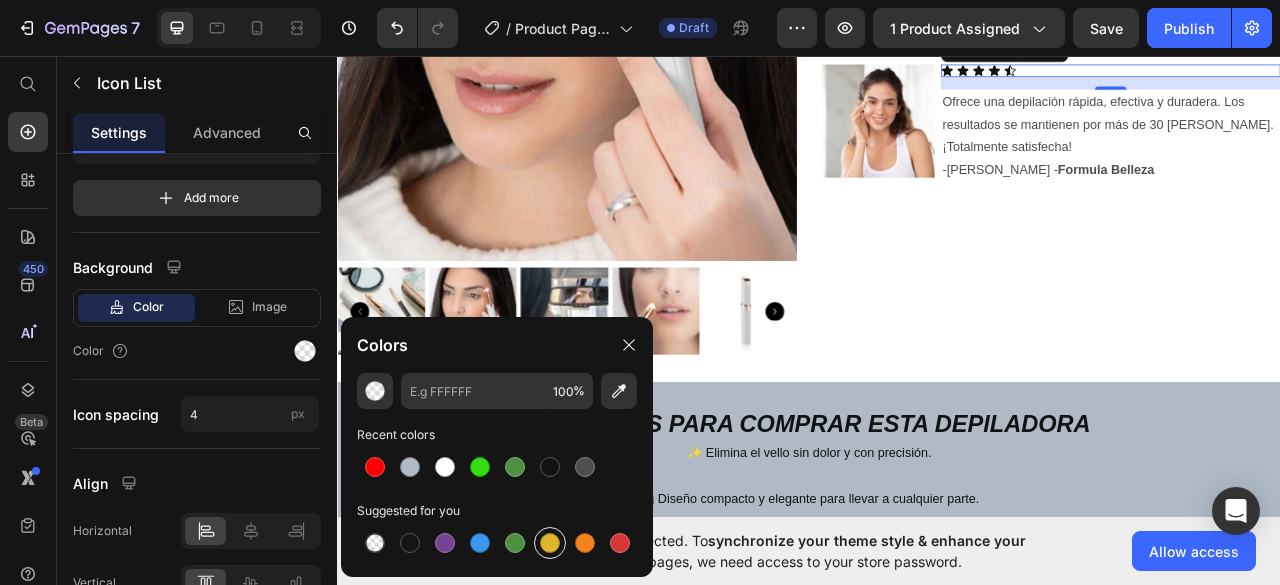 click at bounding box center [550, 543] 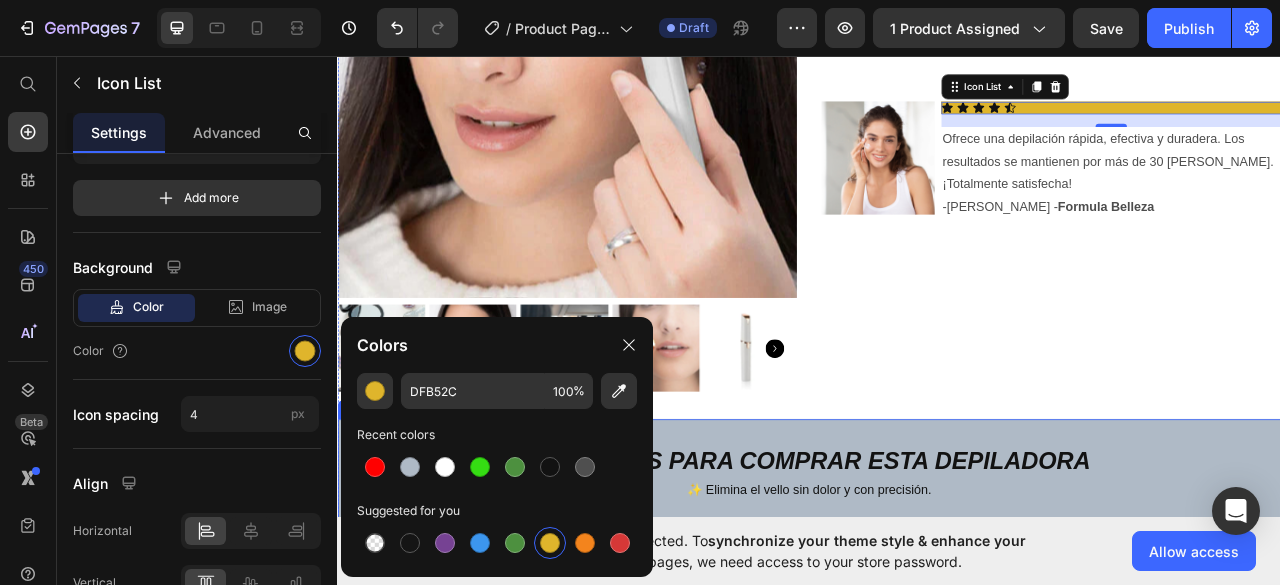 scroll, scrollTop: 349, scrollLeft: 0, axis: vertical 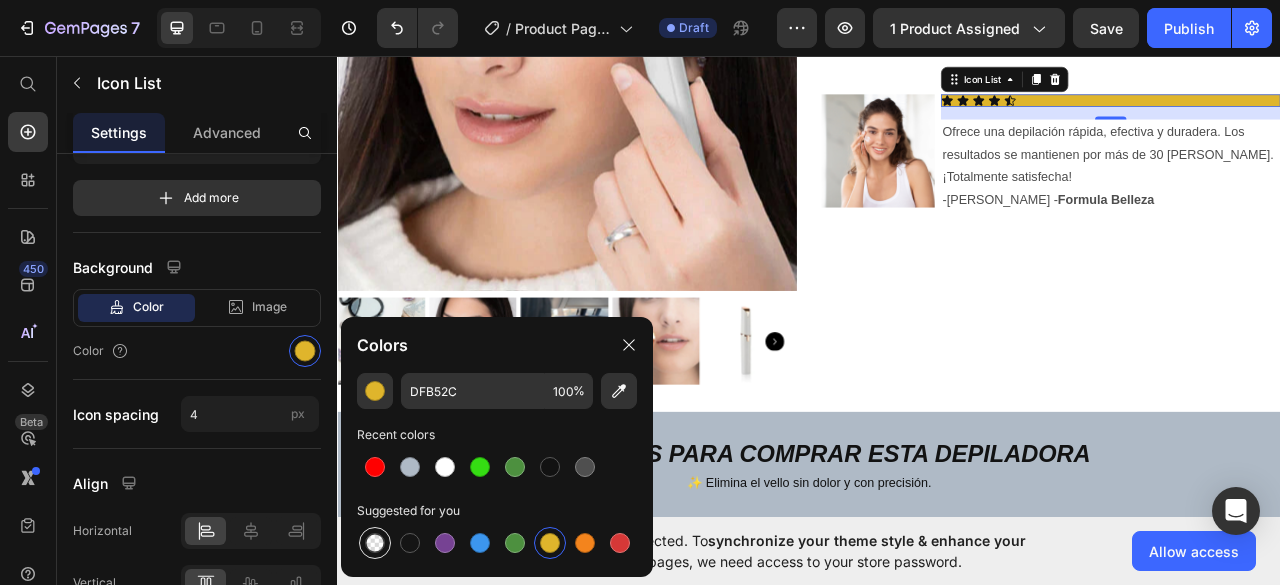 click at bounding box center [375, 543] 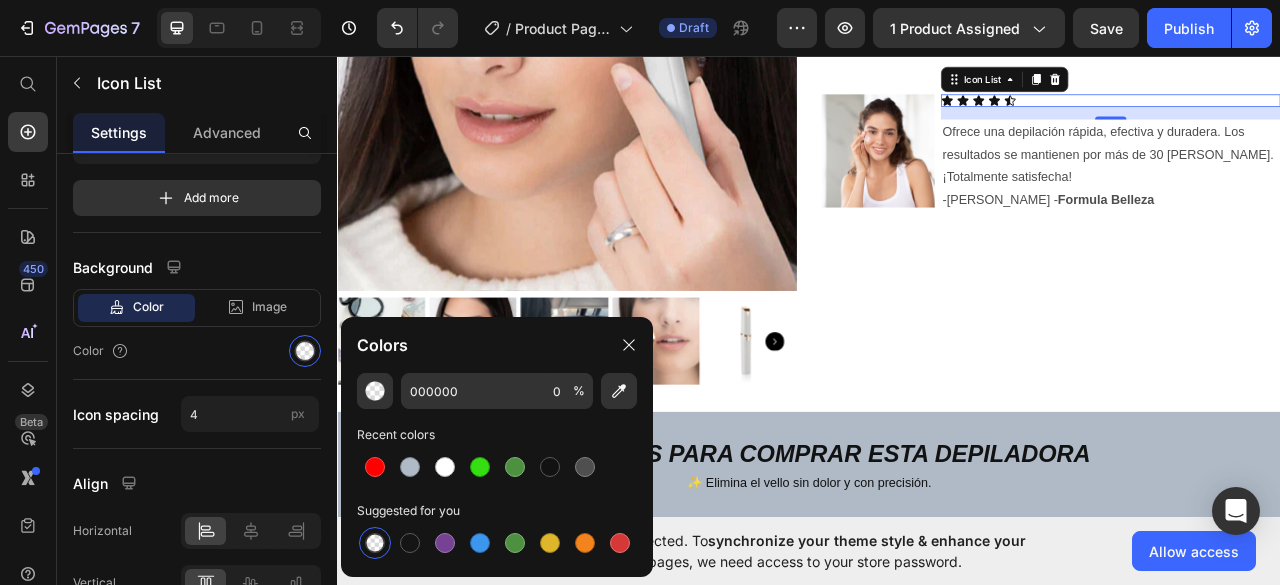 click at bounding box center (375, 543) 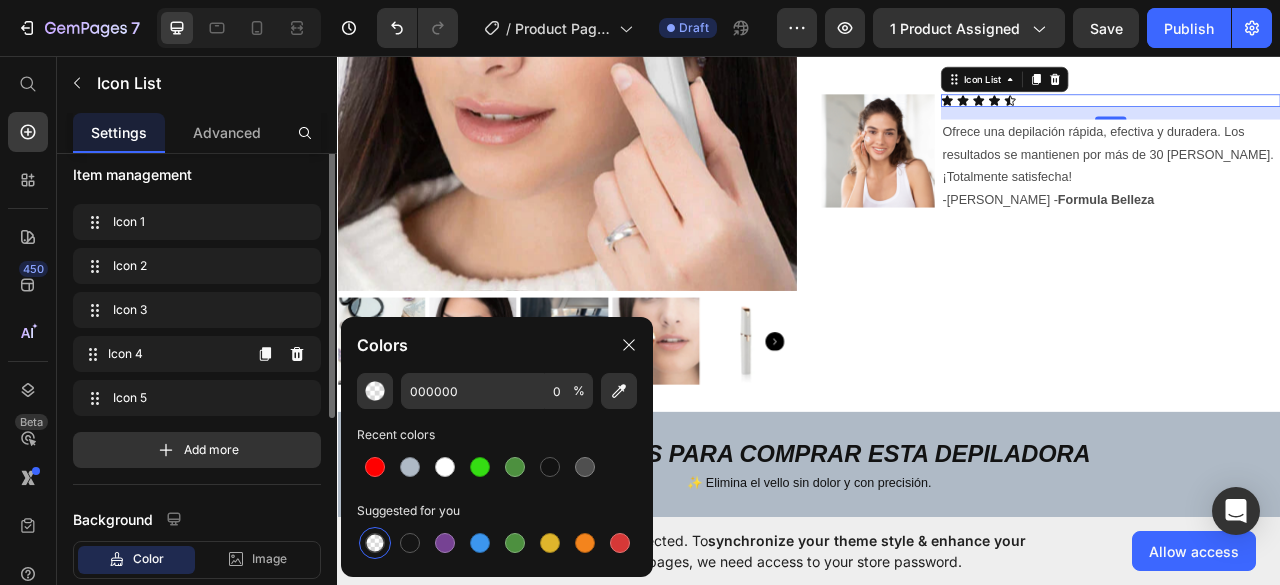 scroll, scrollTop: 0, scrollLeft: 0, axis: both 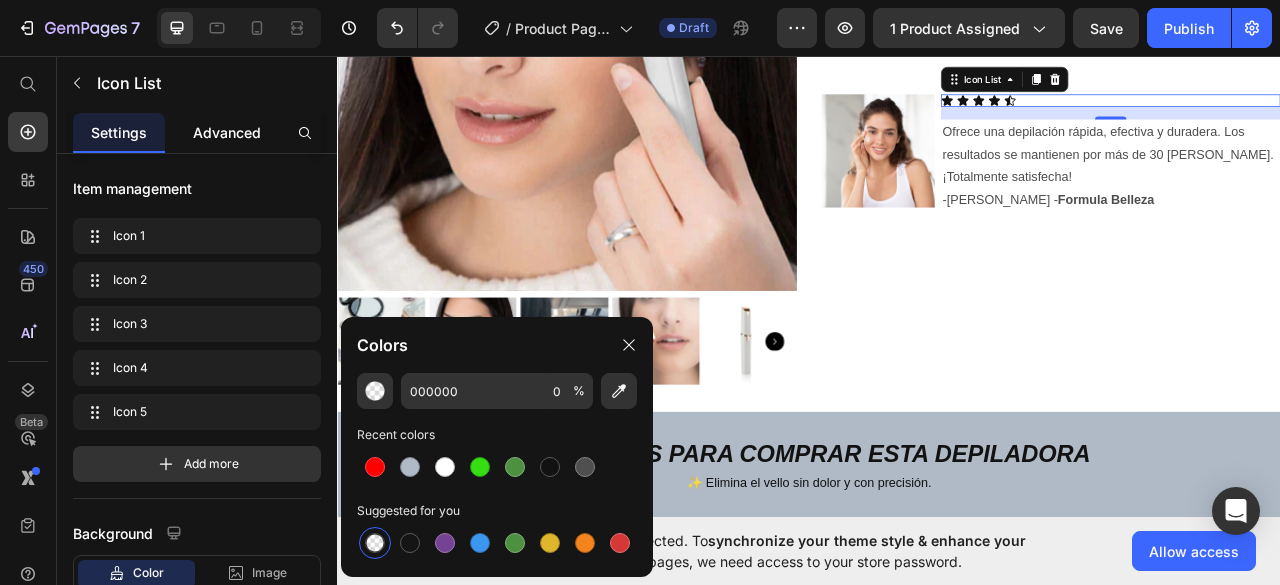 click on "Advanced" 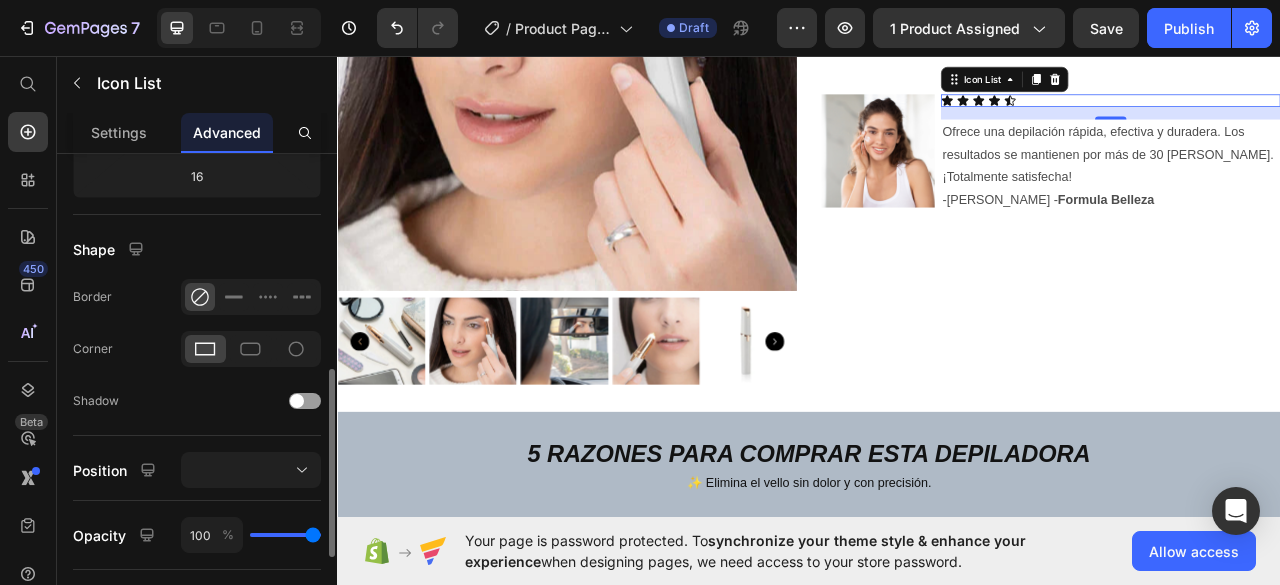 scroll, scrollTop: 471, scrollLeft: 0, axis: vertical 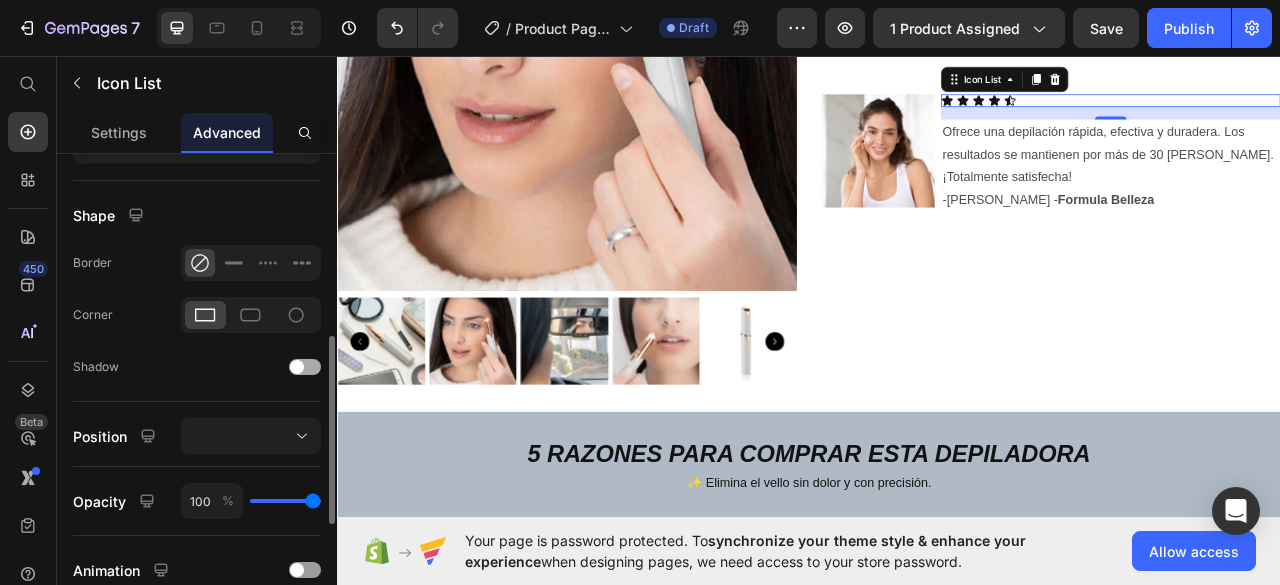 click at bounding box center (297, 367) 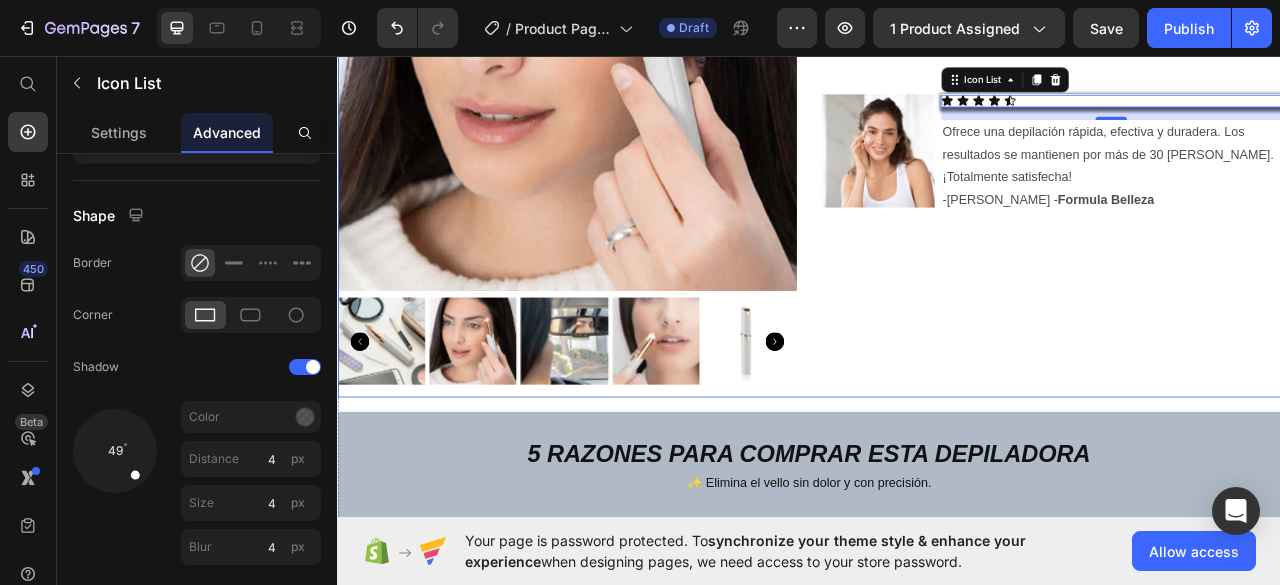 click on "Depiladora facial de precisión indolora Product Title €19,90 Product Price €0,00 Product Price Row Releasit COD Form & Upsells Releasit COD Form & Upsells
PRUÉBALO Si no cumple con tus necesidades, te reembolsaremos tu dinero y te quedas con nuestro producto. Item List Image Icon Icon Icon Icon Icon Icon List   16 Ofrece una depilación rápida, efectiva y duradera. Los resultados se mantienen por más de 30 [PERSON_NAME]. ¡Totalmente satisfecha! -[PERSON_NAME] - Formula Belleza Text Block Row" at bounding box center (1245, 131) 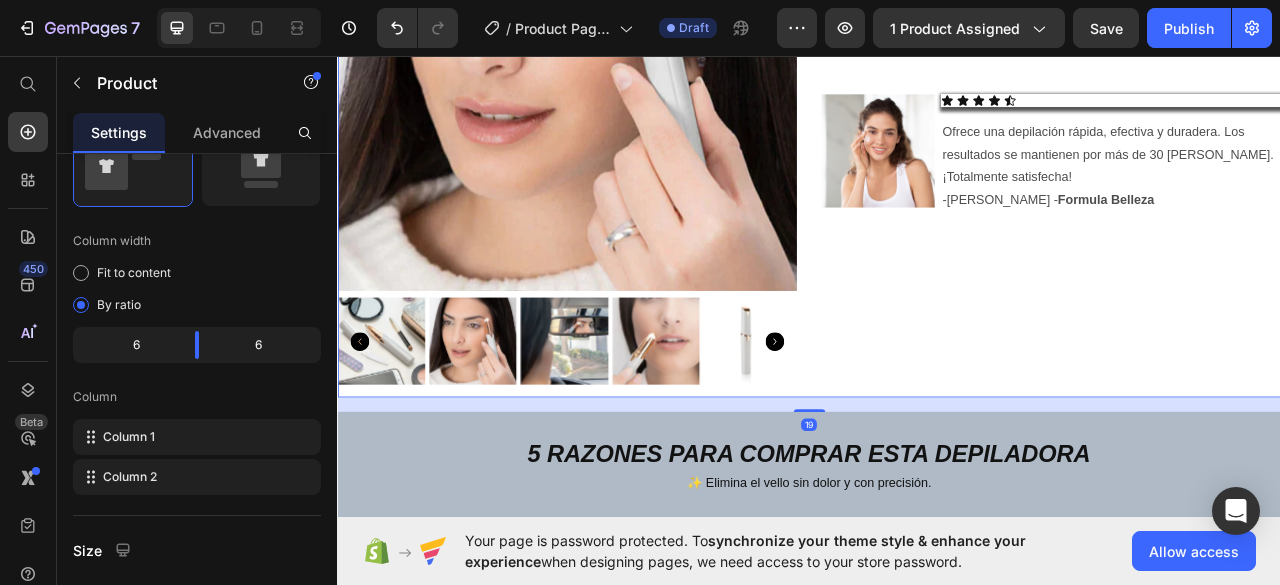 scroll, scrollTop: 0, scrollLeft: 0, axis: both 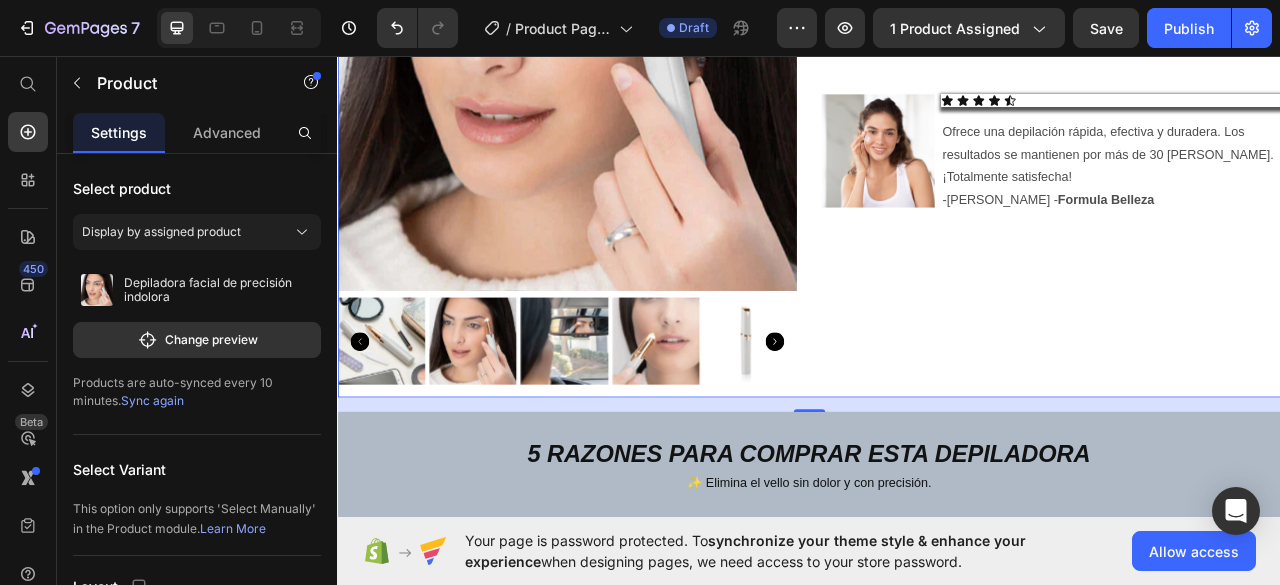 click on "Icon Icon Icon Icon Icon" at bounding box center [1321, 114] 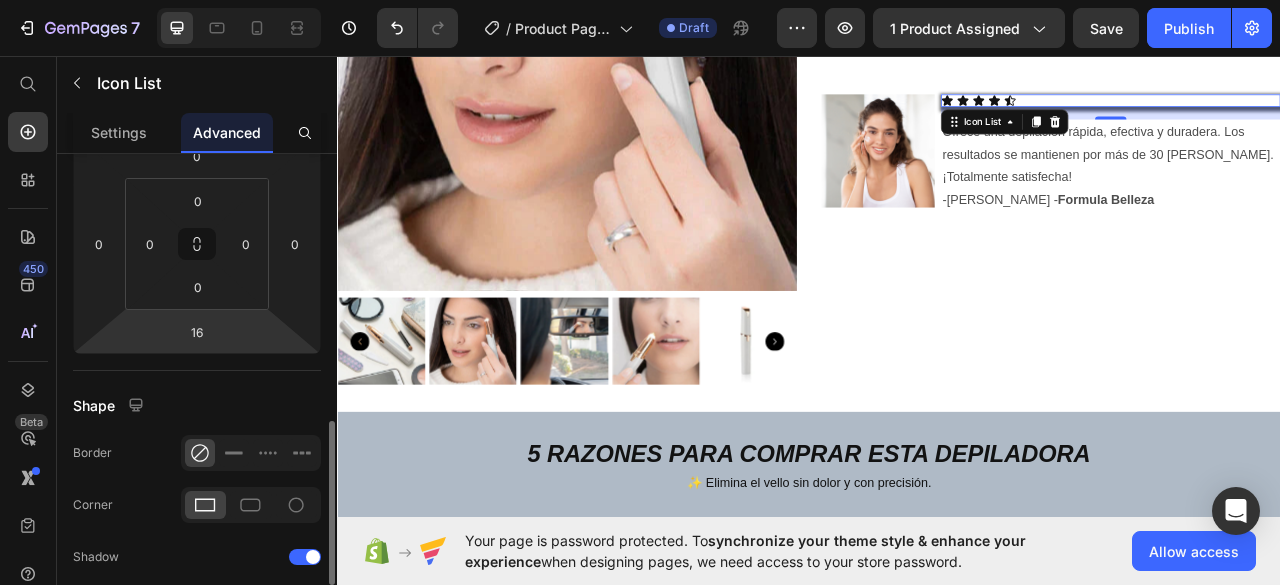 scroll, scrollTop: 409, scrollLeft: 0, axis: vertical 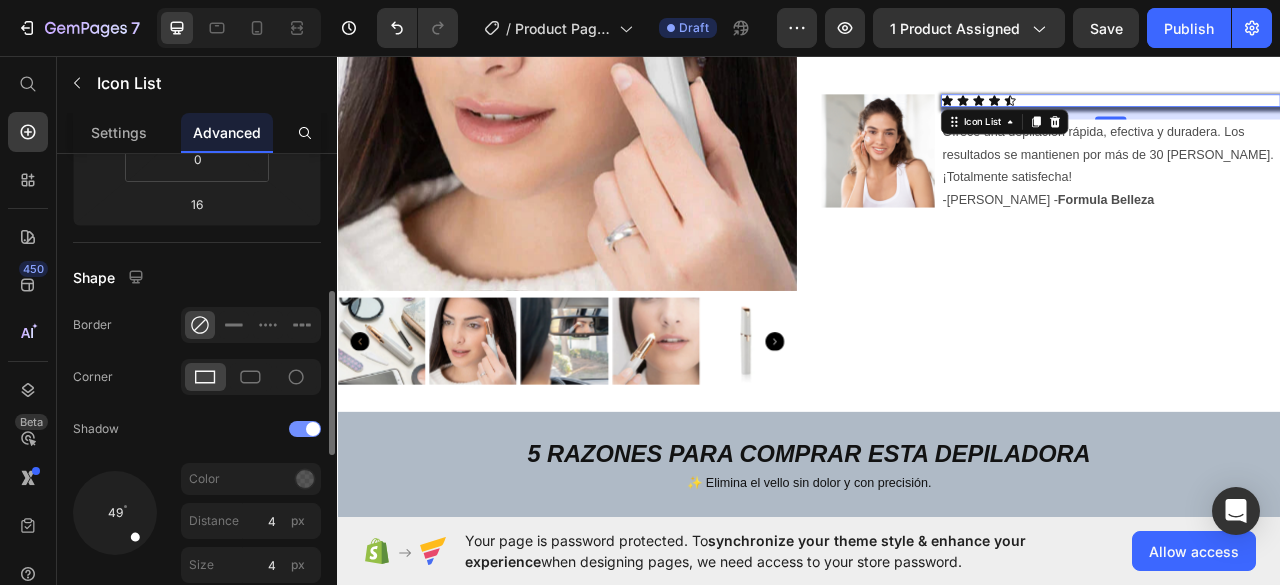 click at bounding box center [305, 429] 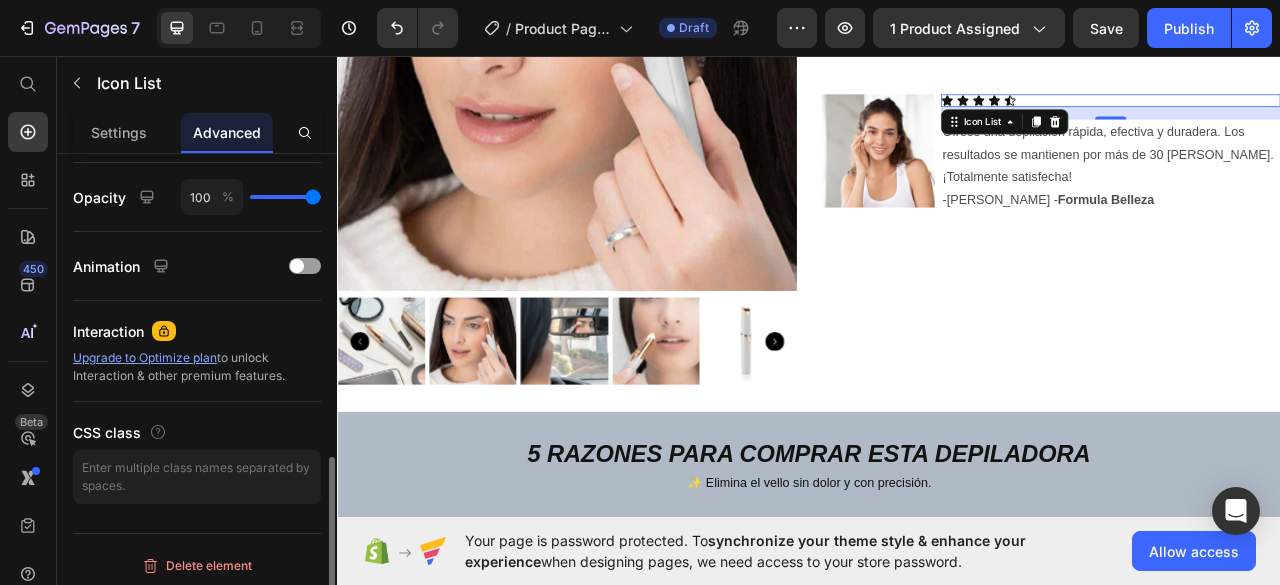 scroll, scrollTop: 777, scrollLeft: 0, axis: vertical 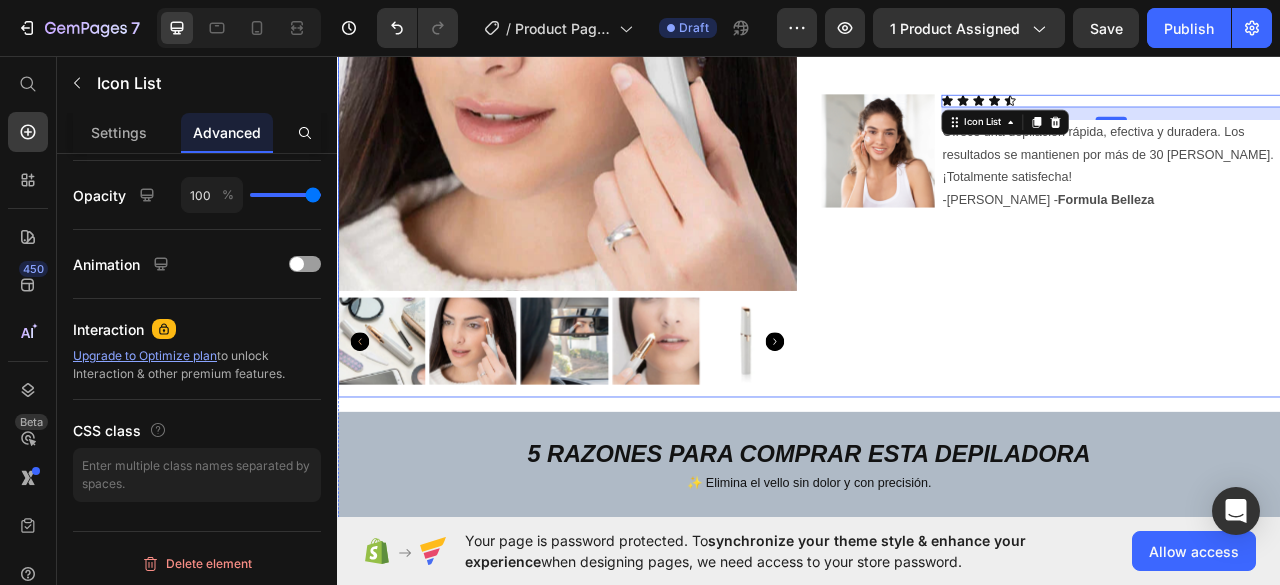 click on "Depiladora facial de precisión indolora Product Title €19,90 Product Price €0,00 Product Price Row Releasit COD Form & Upsells Releasit COD Form & Upsells
PRUÉBALO Si no cumple con tus necesidades, te reembolsaremos tu dinero y te quedas con nuestro producto. Item List Image Icon Icon Icon Icon Icon Icon List   16 Ofrece una depilación rápida, efectiva y duradera. Los resultados se mantienen por más de 30 [PERSON_NAME]. ¡Totalmente satisfecha! -[PERSON_NAME] - Formula Belleza Text Block Row" at bounding box center [1245, 131] 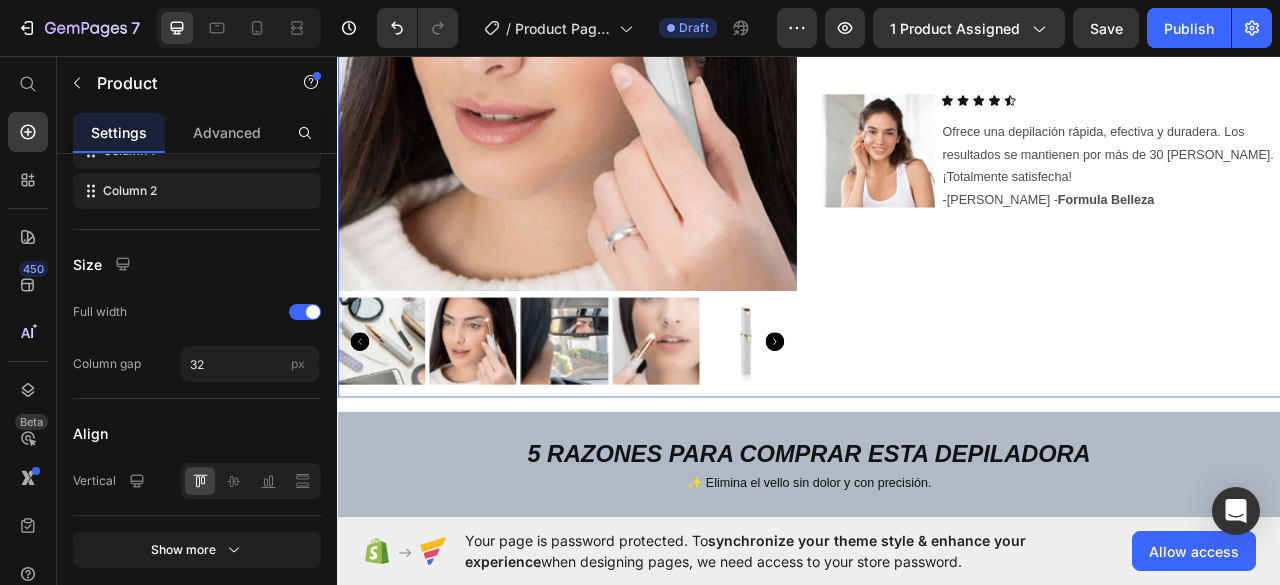 scroll, scrollTop: 0, scrollLeft: 0, axis: both 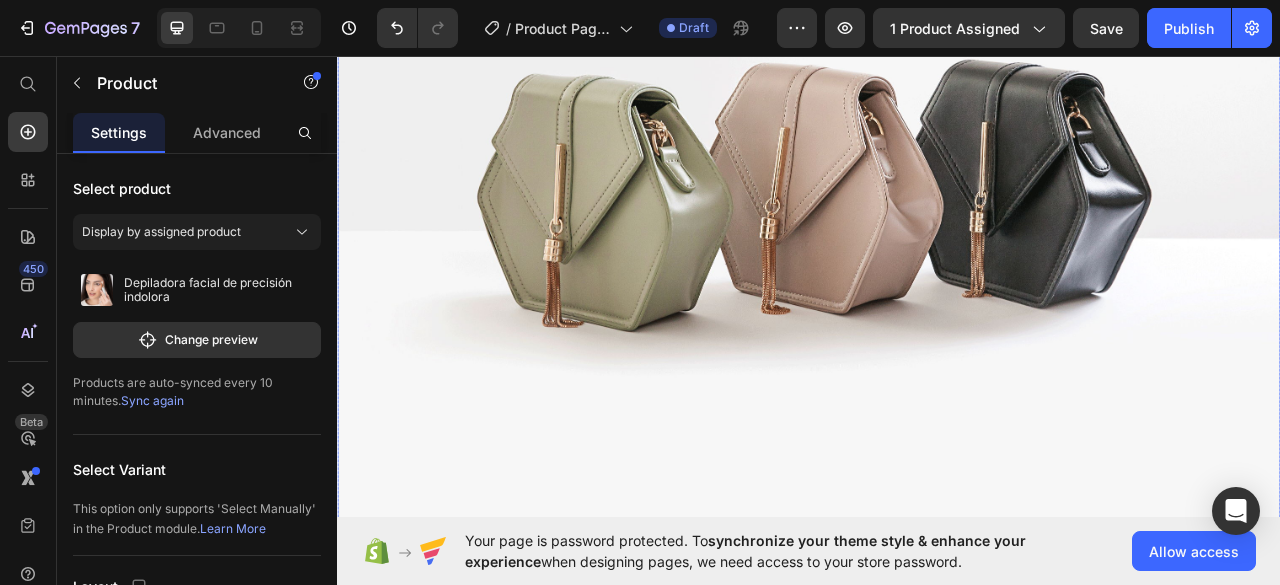 click at bounding box center (937, 204) 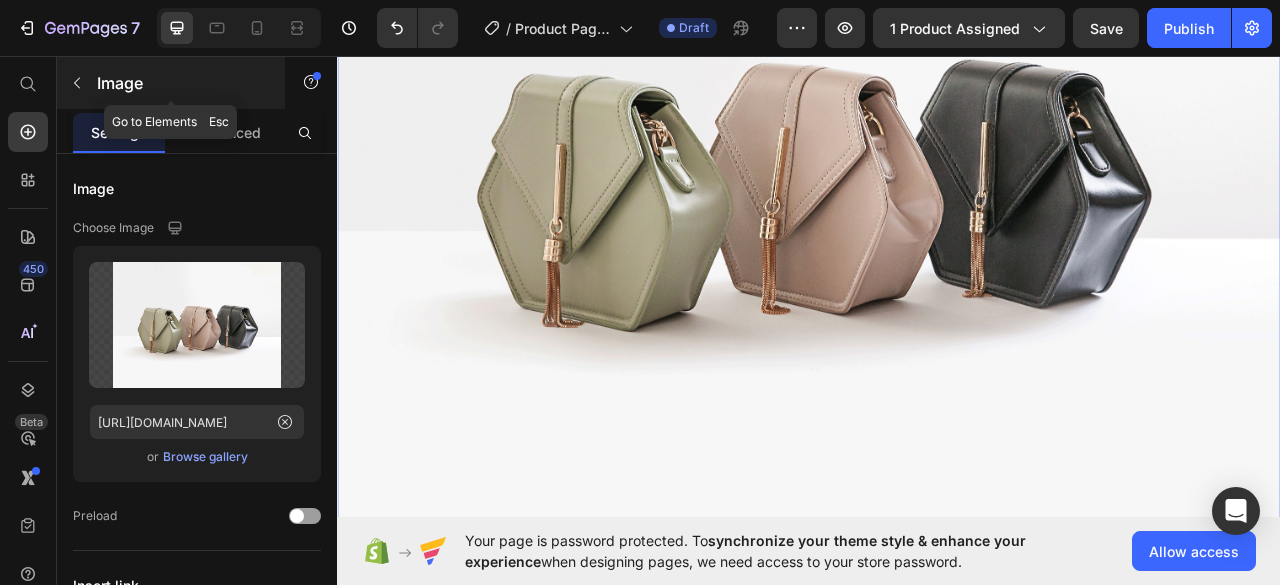 click 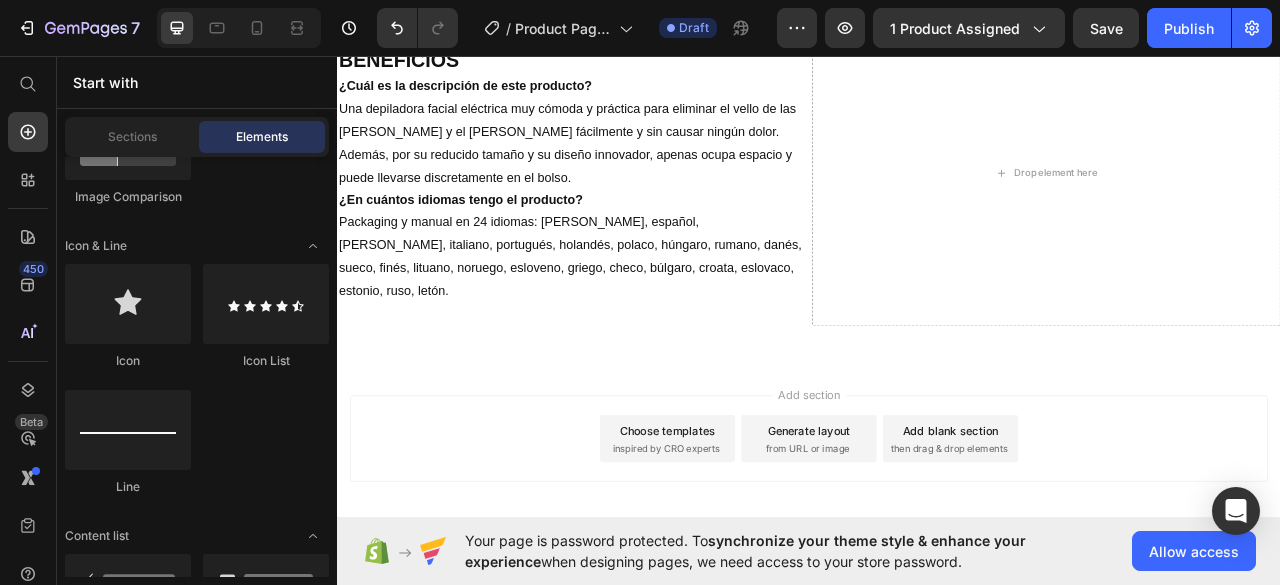 scroll, scrollTop: 2204, scrollLeft: 0, axis: vertical 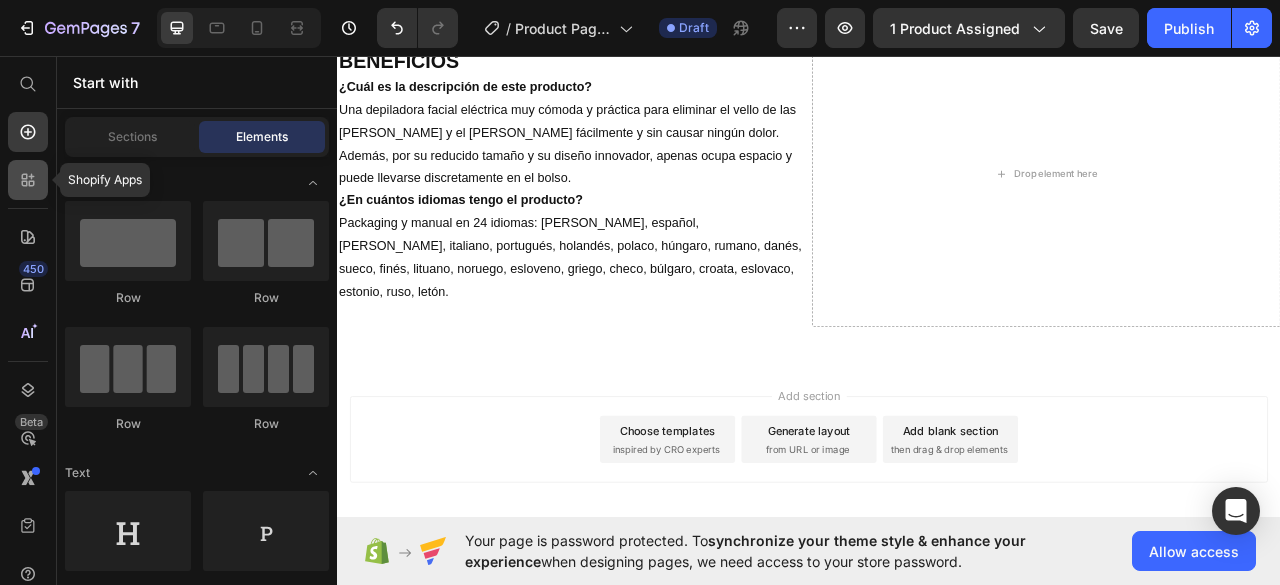 click 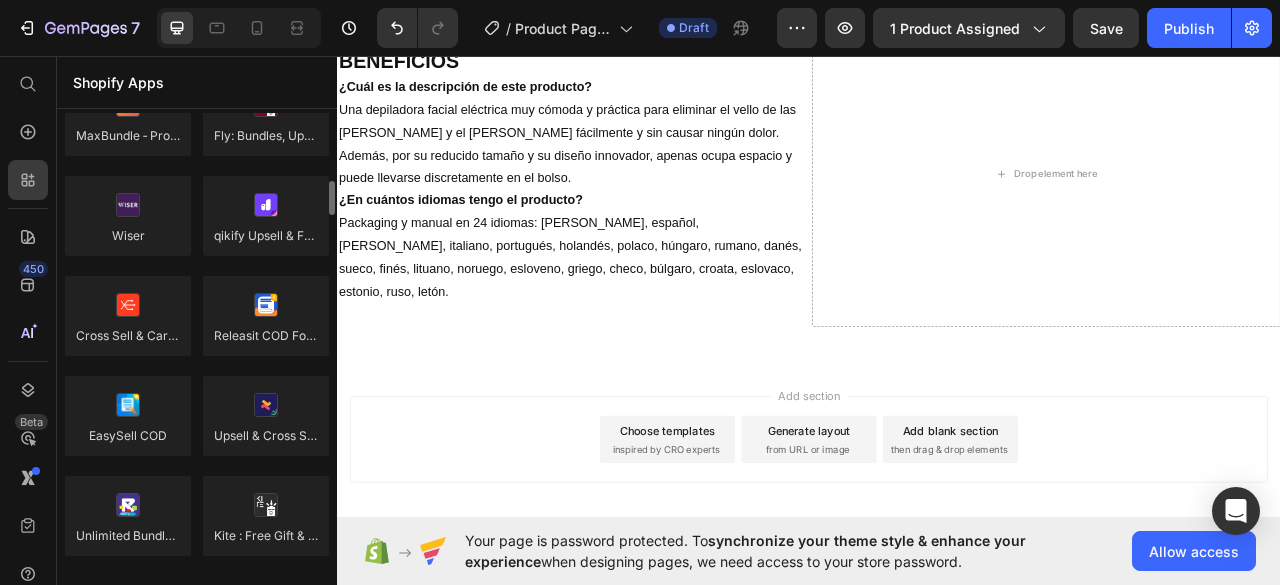 scroll, scrollTop: 920, scrollLeft: 0, axis: vertical 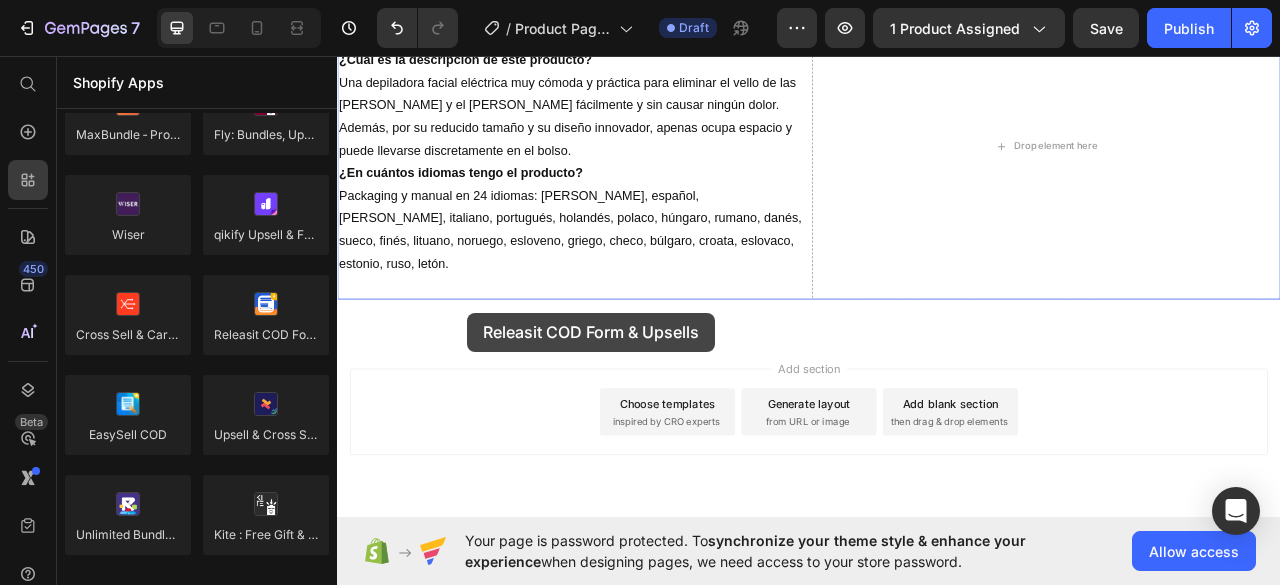 drag, startPoint x: 563, startPoint y: 396, endPoint x: 502, endPoint y: 384, distance: 62.169125 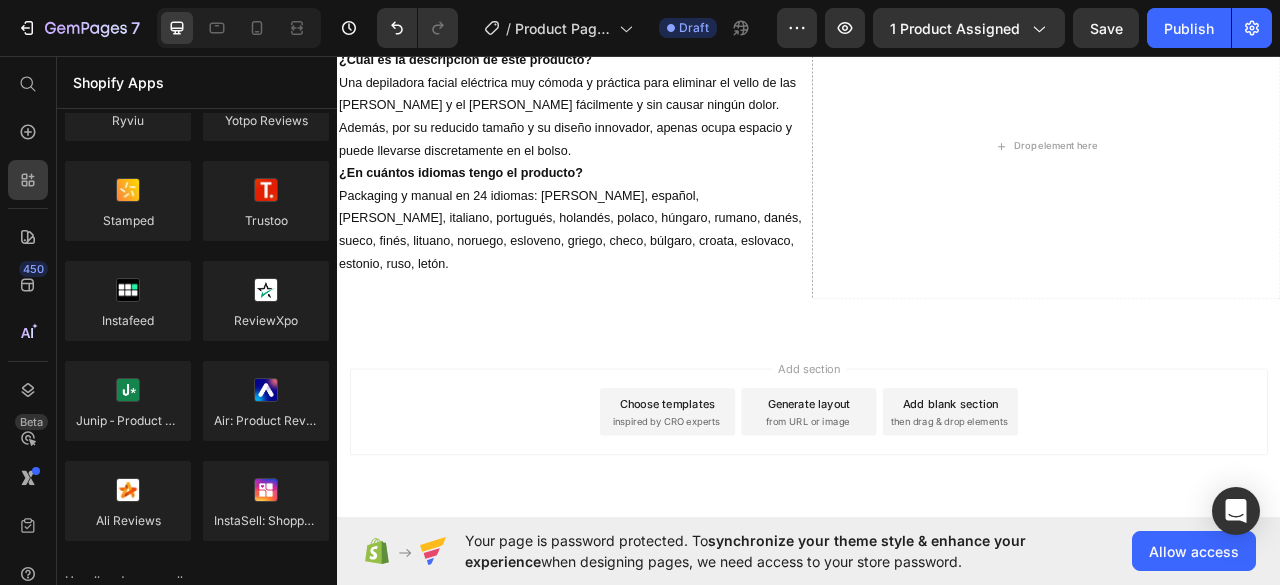 scroll, scrollTop: 0, scrollLeft: 0, axis: both 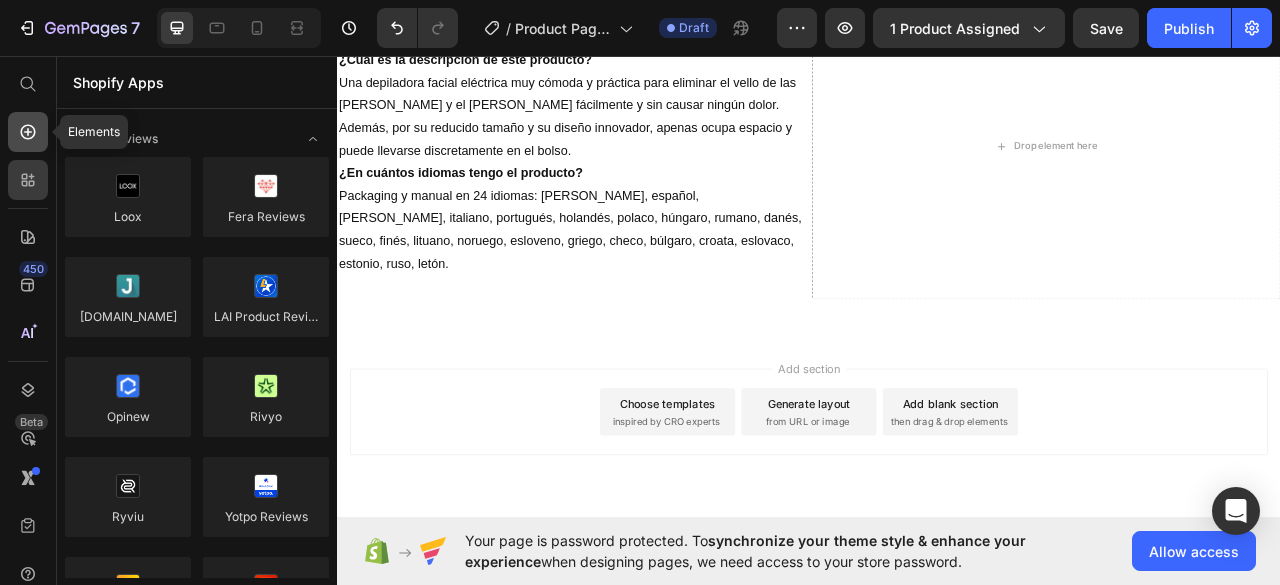 click 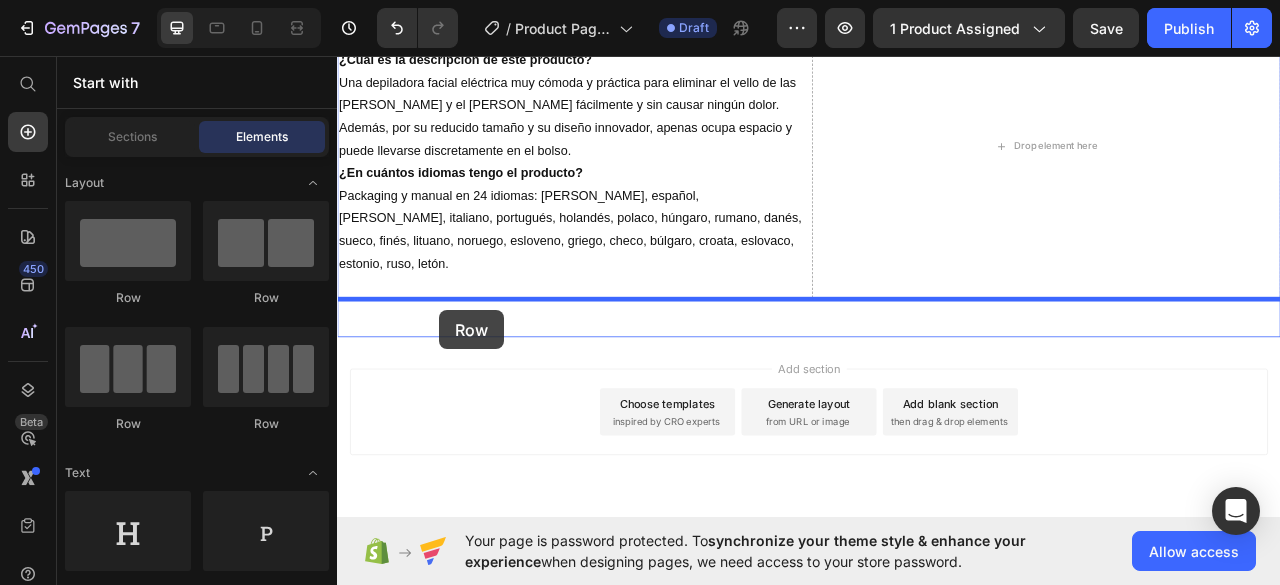 drag, startPoint x: 443, startPoint y: 284, endPoint x: 467, endPoint y: 381, distance: 99.92497 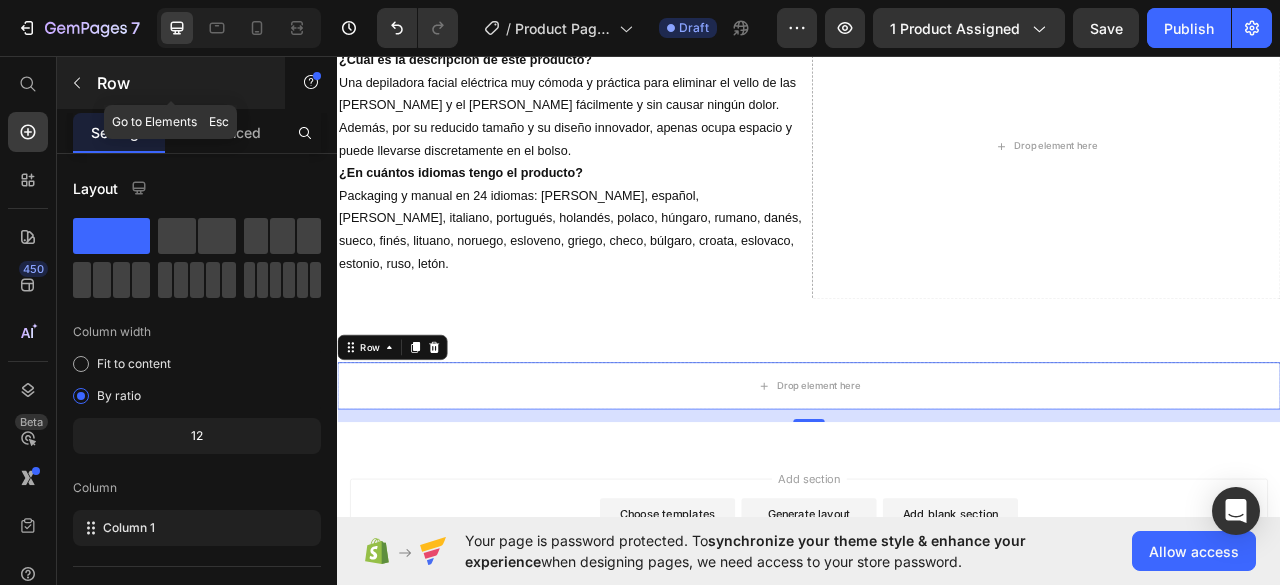 click on "Row" at bounding box center [171, 83] 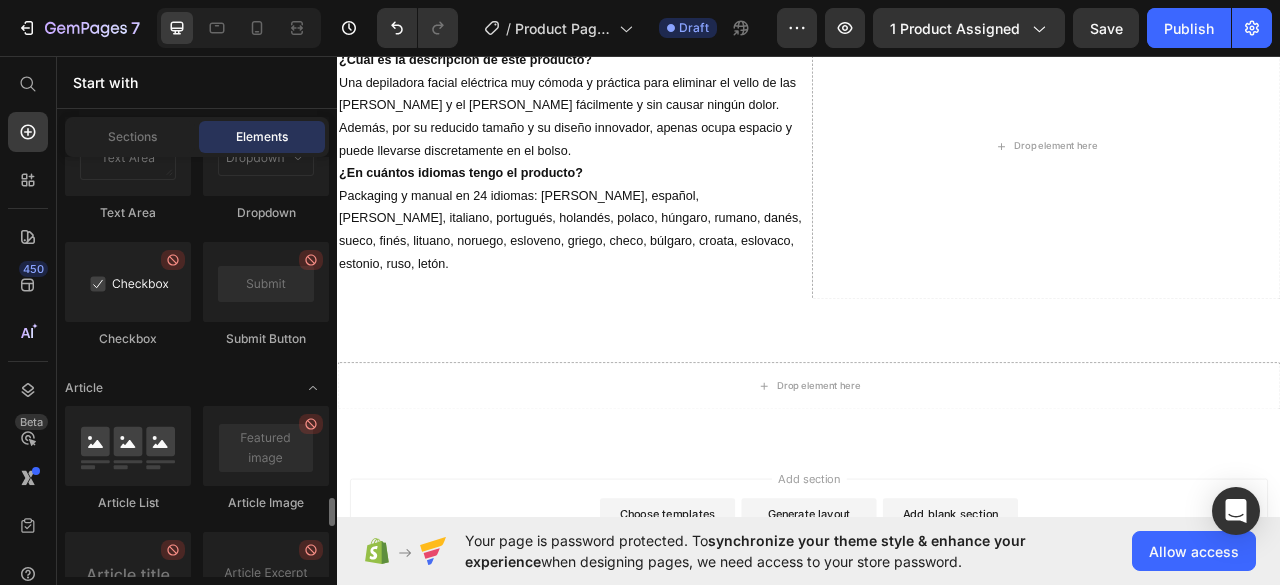 scroll, scrollTop: 5176, scrollLeft: 0, axis: vertical 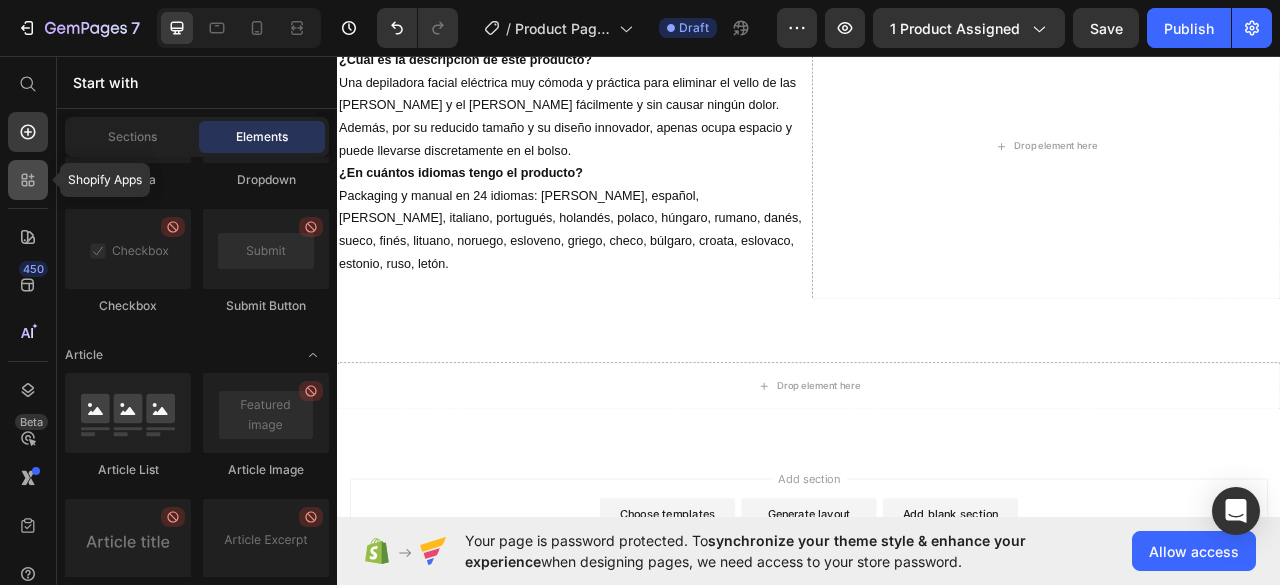 click 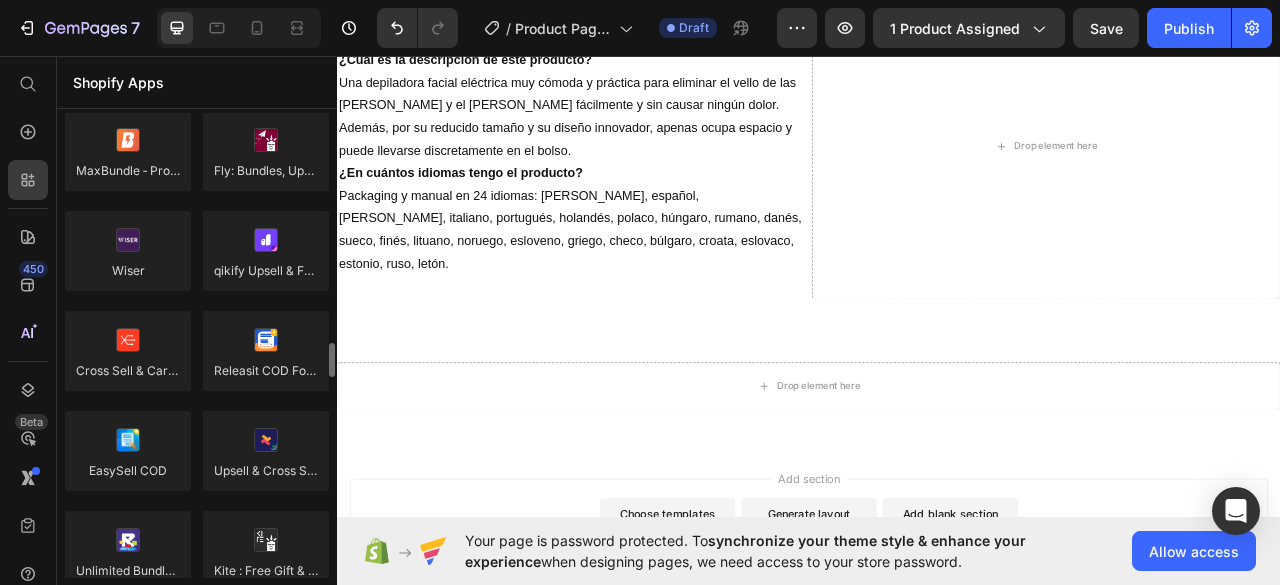 scroll, scrollTop: 878, scrollLeft: 0, axis: vertical 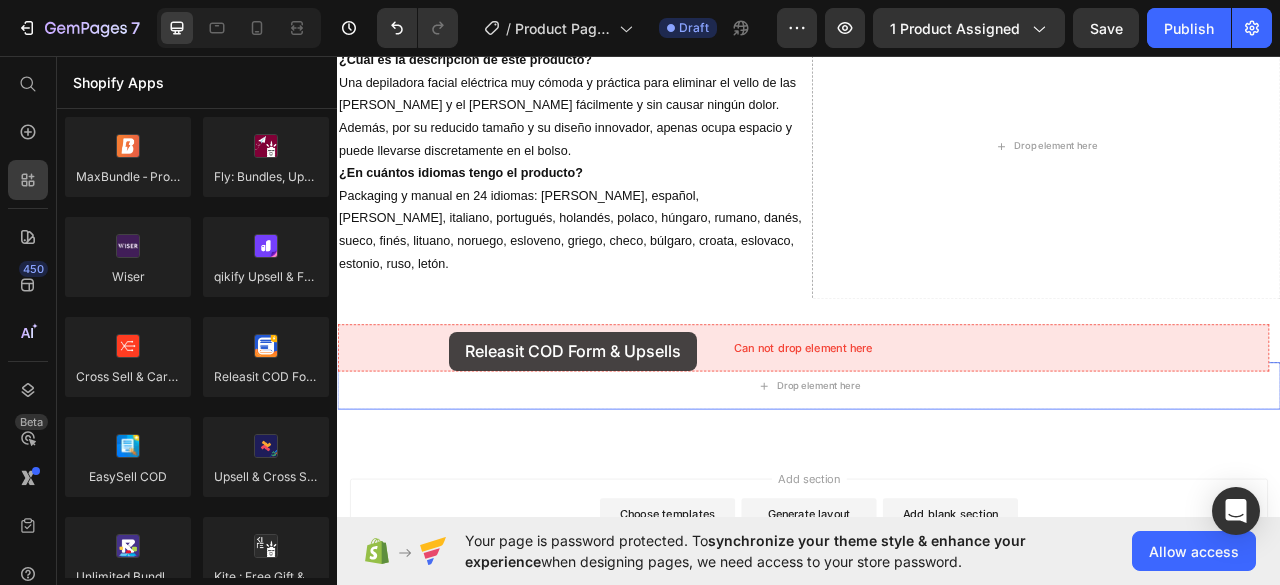 drag, startPoint x: 620, startPoint y: 409, endPoint x: 480, endPoint y: 408, distance: 140.00357 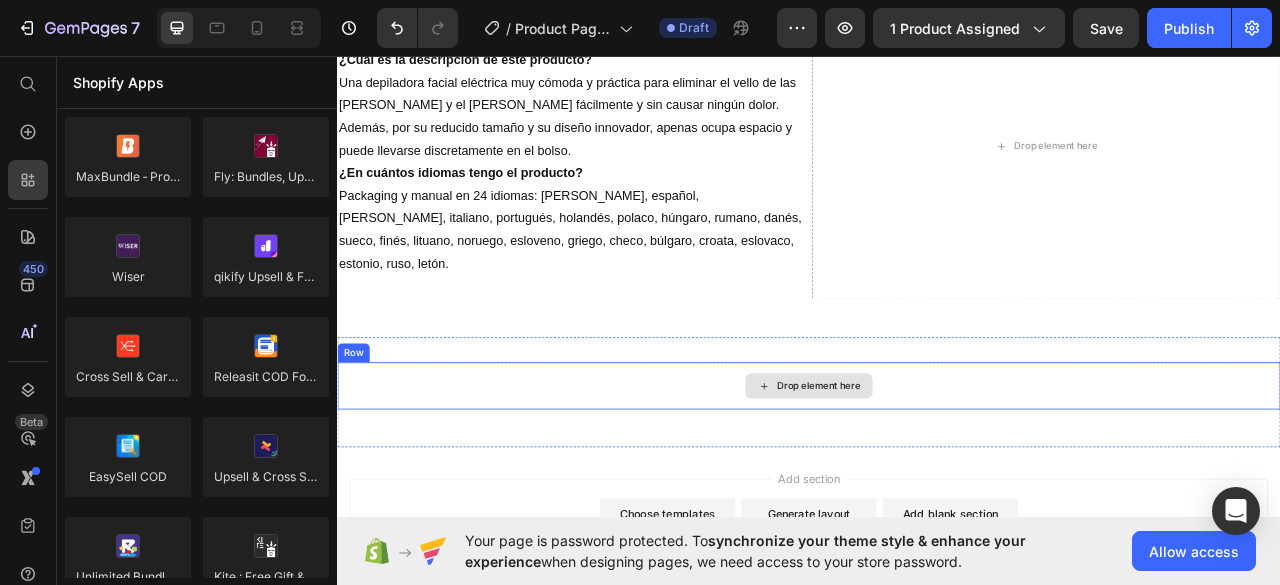 click on "Drop element here" at bounding box center [937, 477] 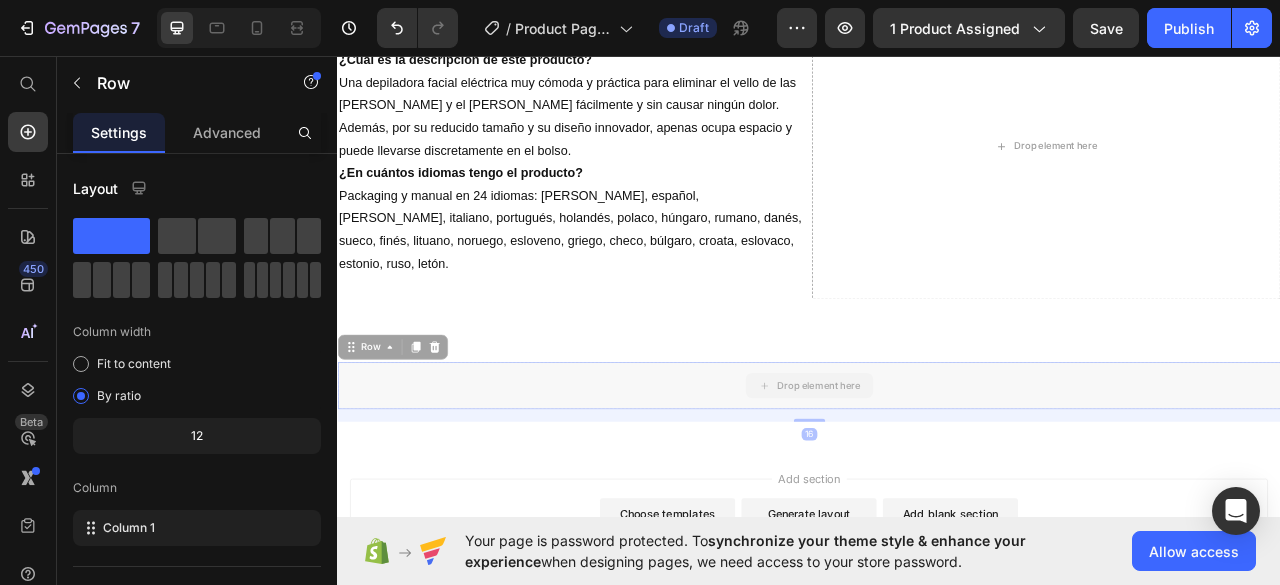 drag, startPoint x: 916, startPoint y: 404, endPoint x: 804, endPoint y: 396, distance: 112.28535 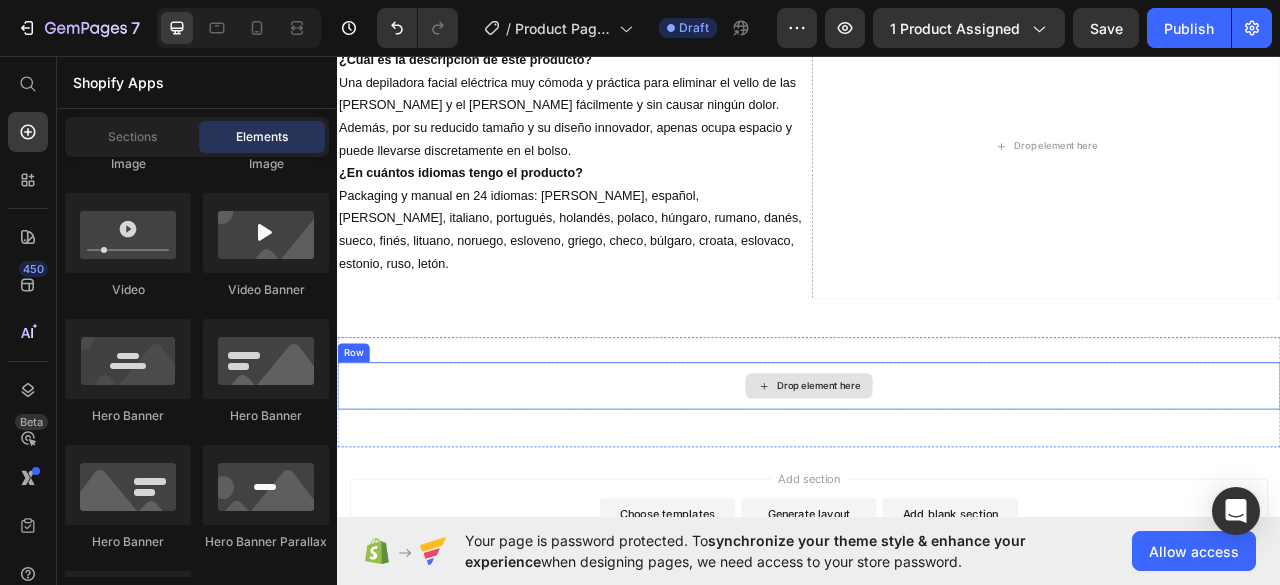 click on "Drop element here" at bounding box center [937, 477] 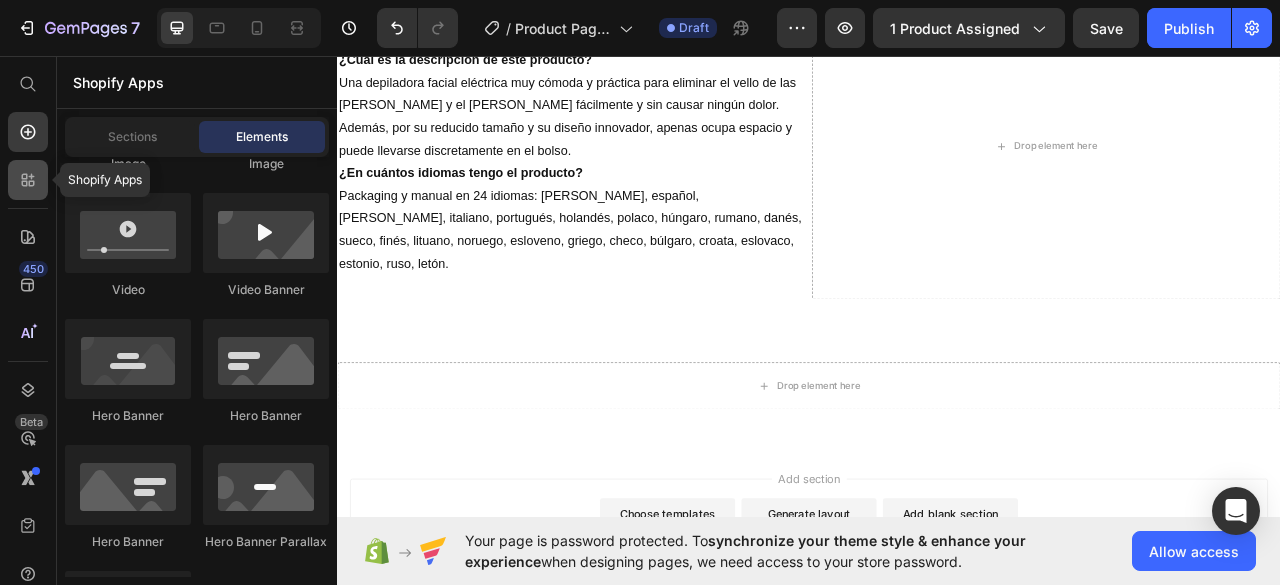 click 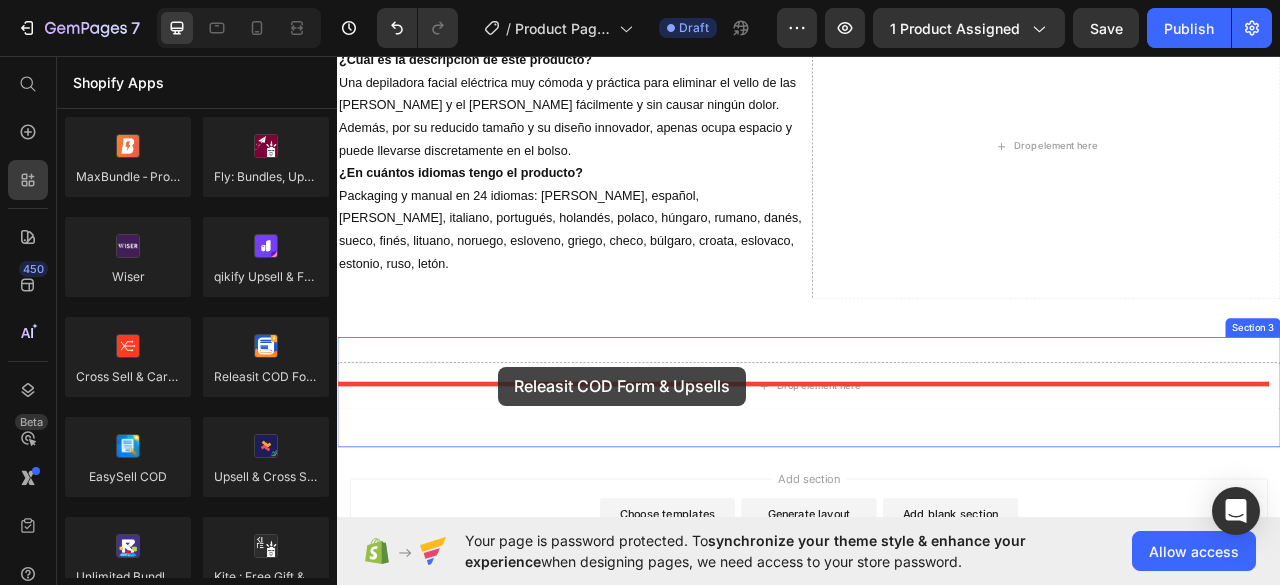 scroll, scrollTop: 2287, scrollLeft: 0, axis: vertical 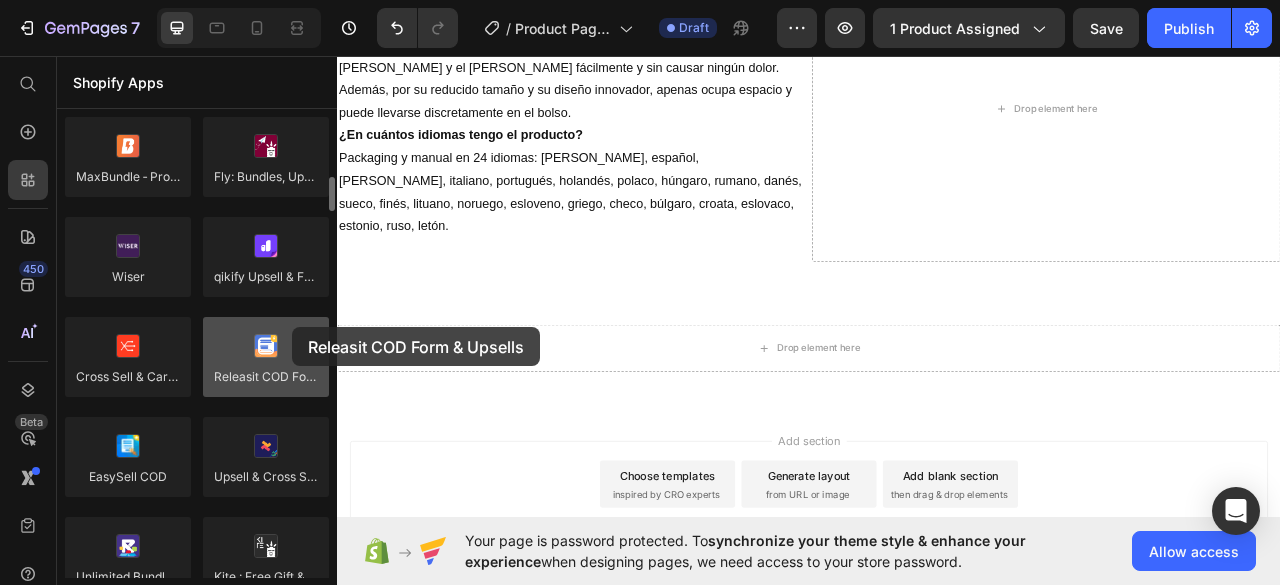 drag, startPoint x: 259, startPoint y: 377, endPoint x: 290, endPoint y: 331, distance: 55.470715 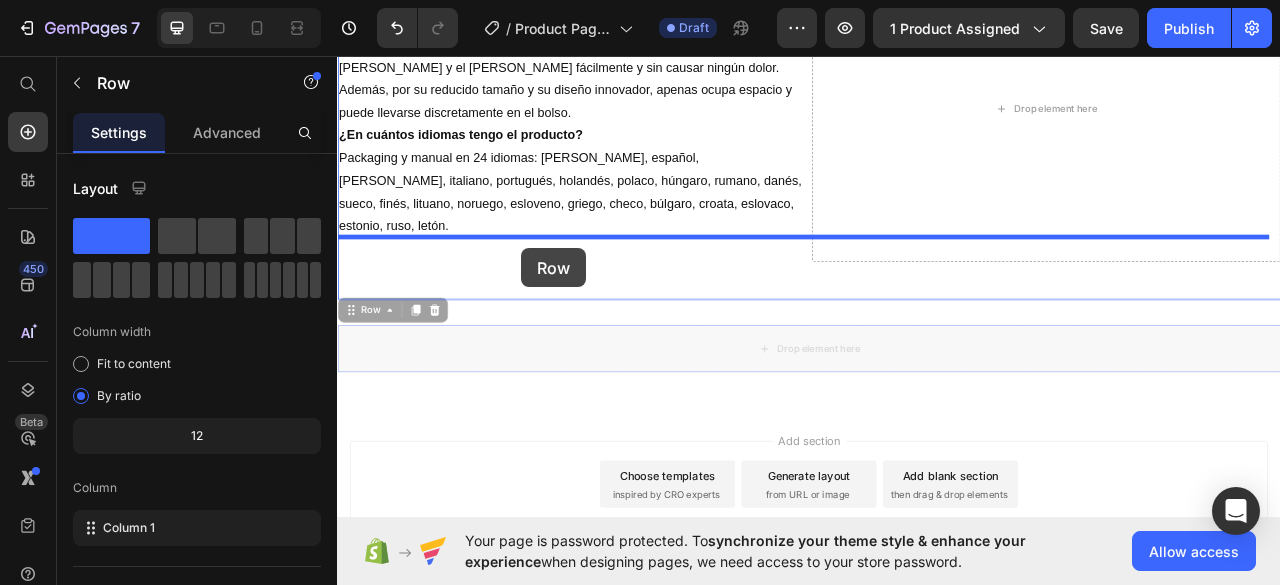 drag, startPoint x: 535, startPoint y: 373, endPoint x: 571, endPoint y: 302, distance: 79.60528 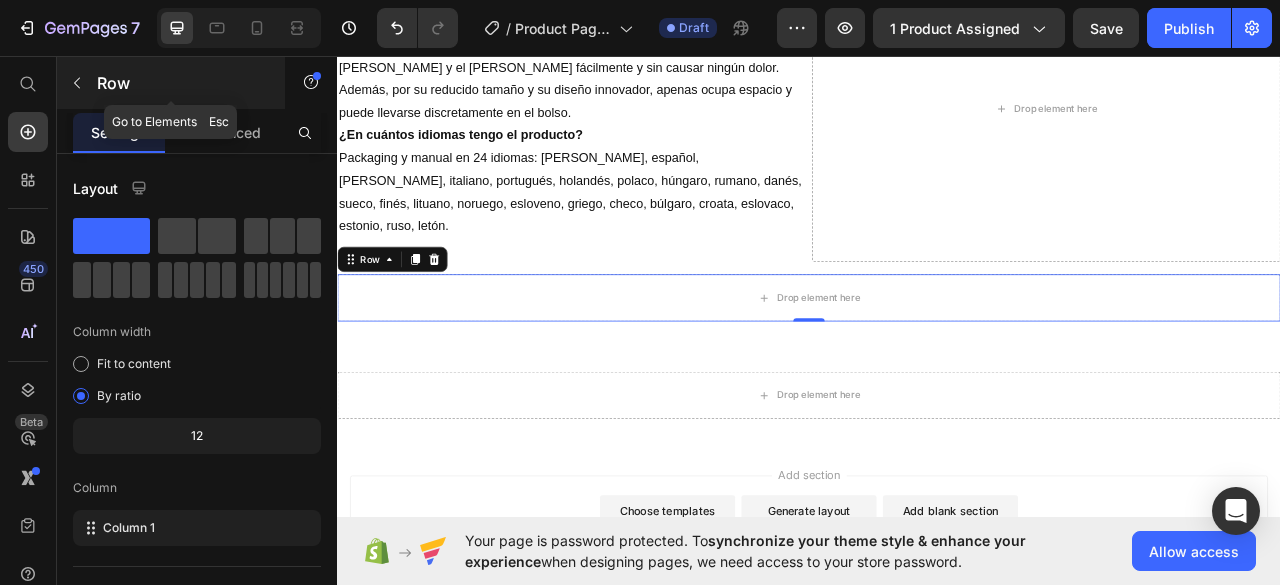 click at bounding box center [77, 83] 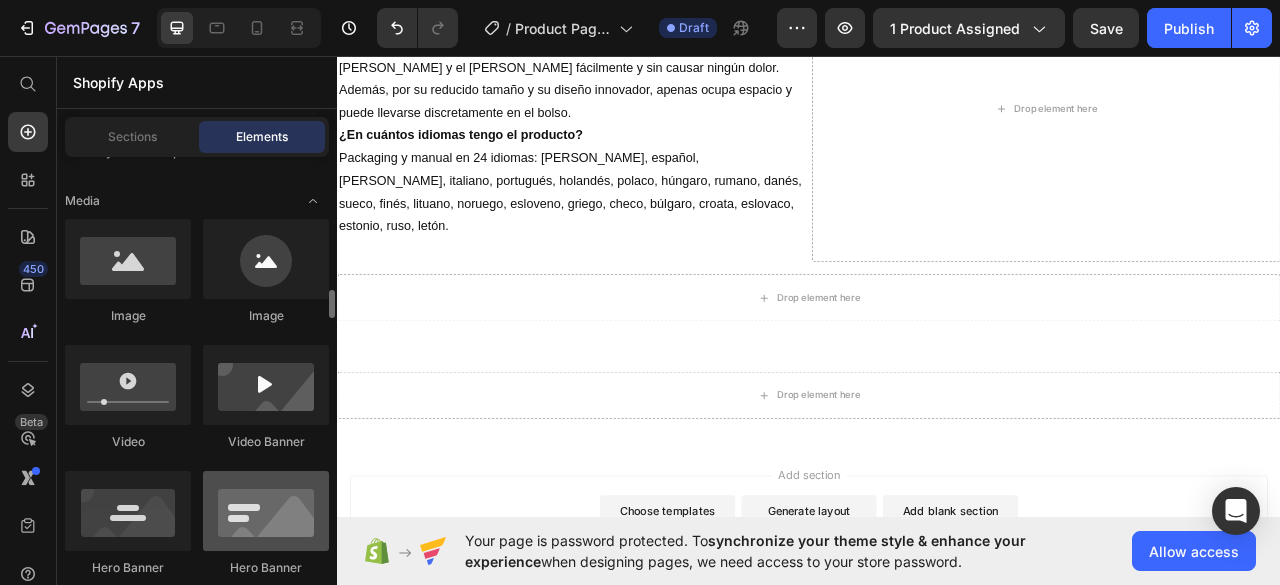 scroll, scrollTop: 716, scrollLeft: 0, axis: vertical 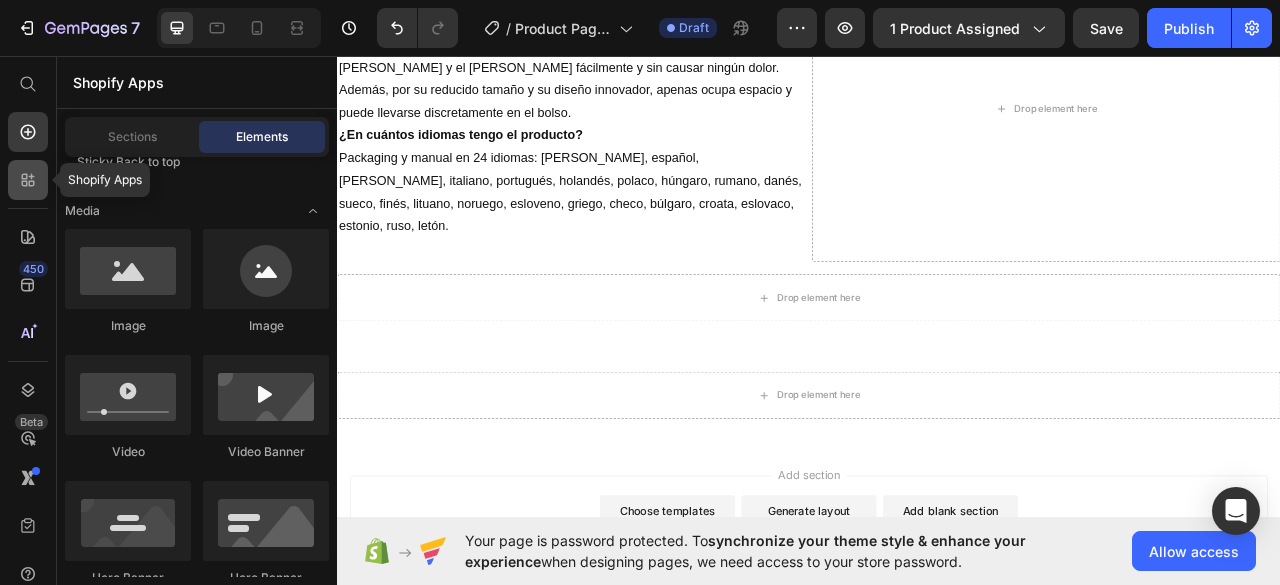 click 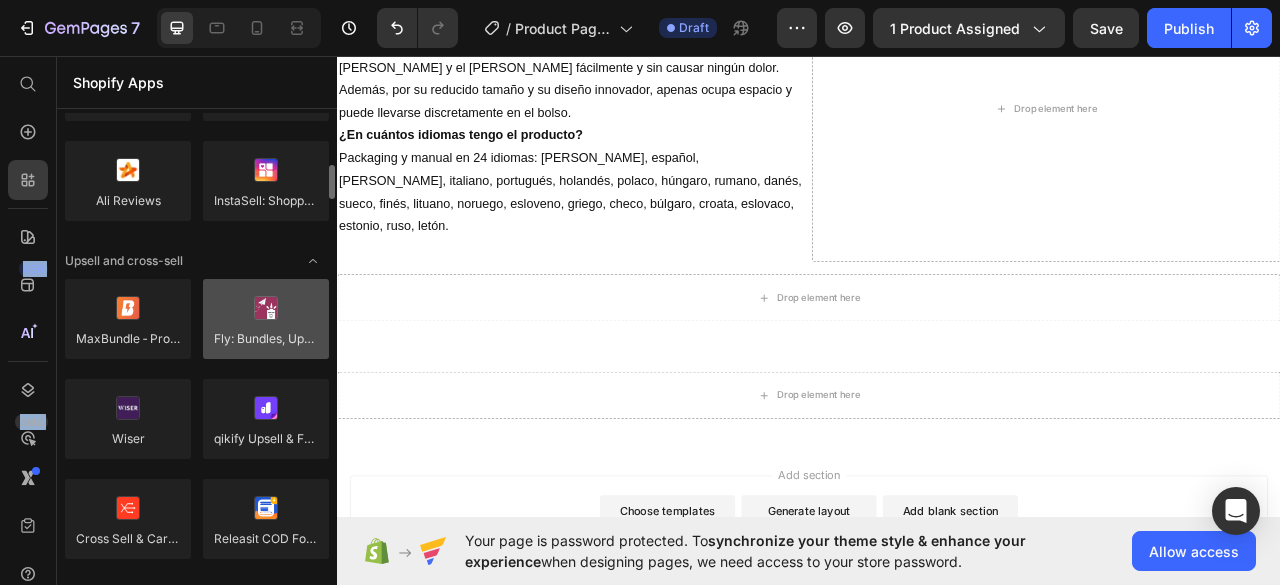drag, startPoint x: 17, startPoint y: 181, endPoint x: 271, endPoint y: 297, distance: 279.23468 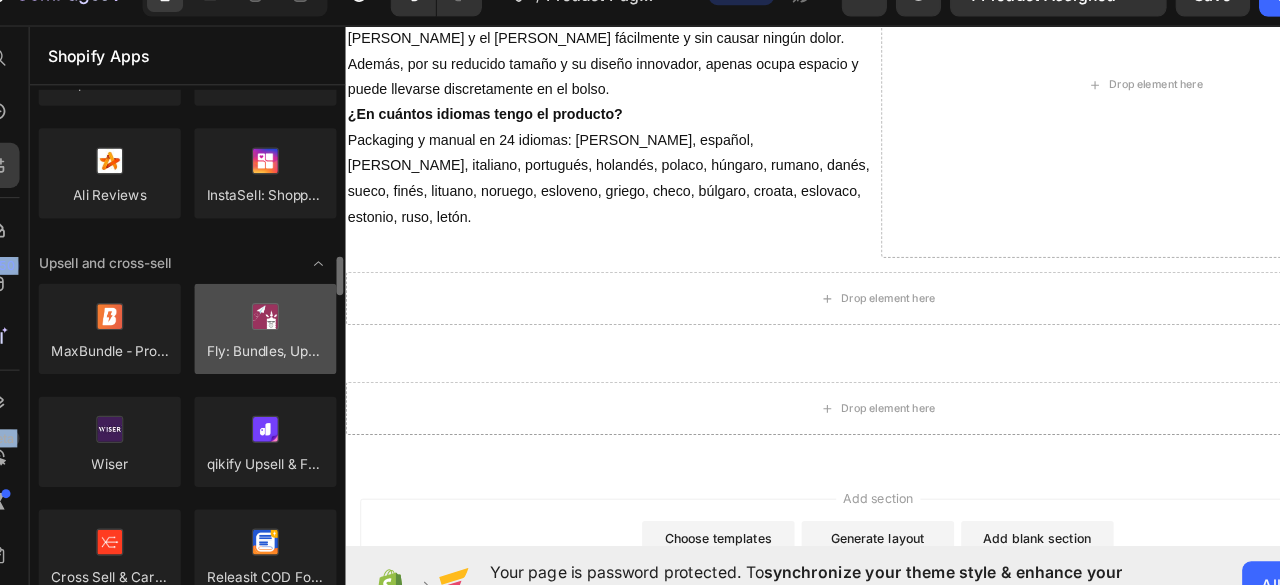scroll, scrollTop: 862, scrollLeft: 0, axis: vertical 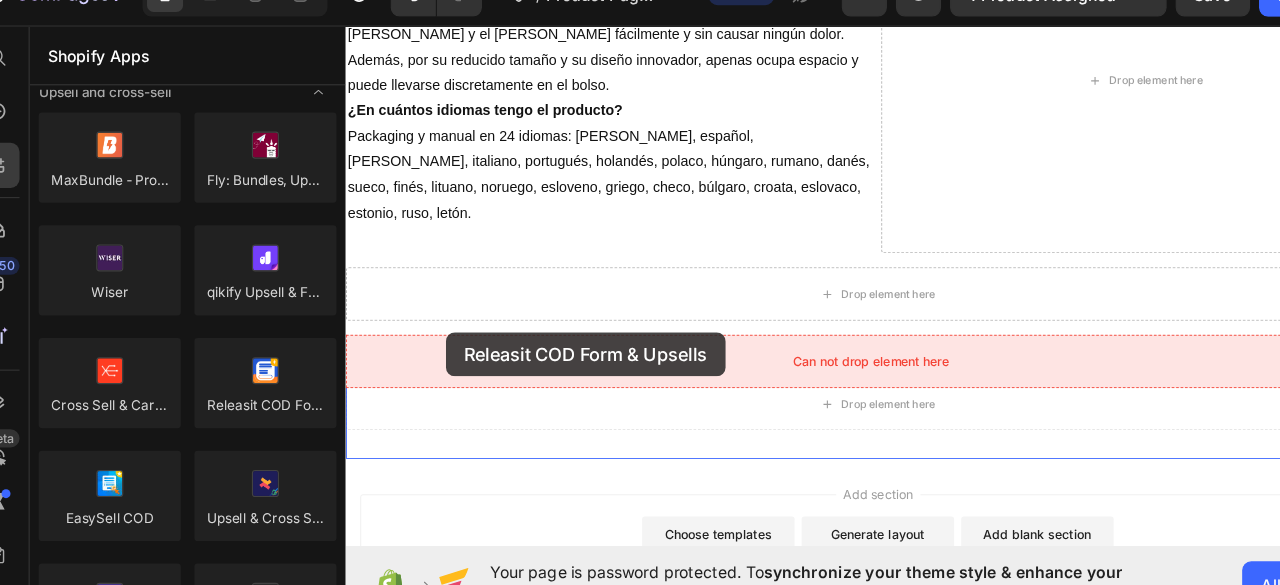 drag, startPoint x: 627, startPoint y: 384, endPoint x: 458, endPoint y: 370, distance: 169.57889 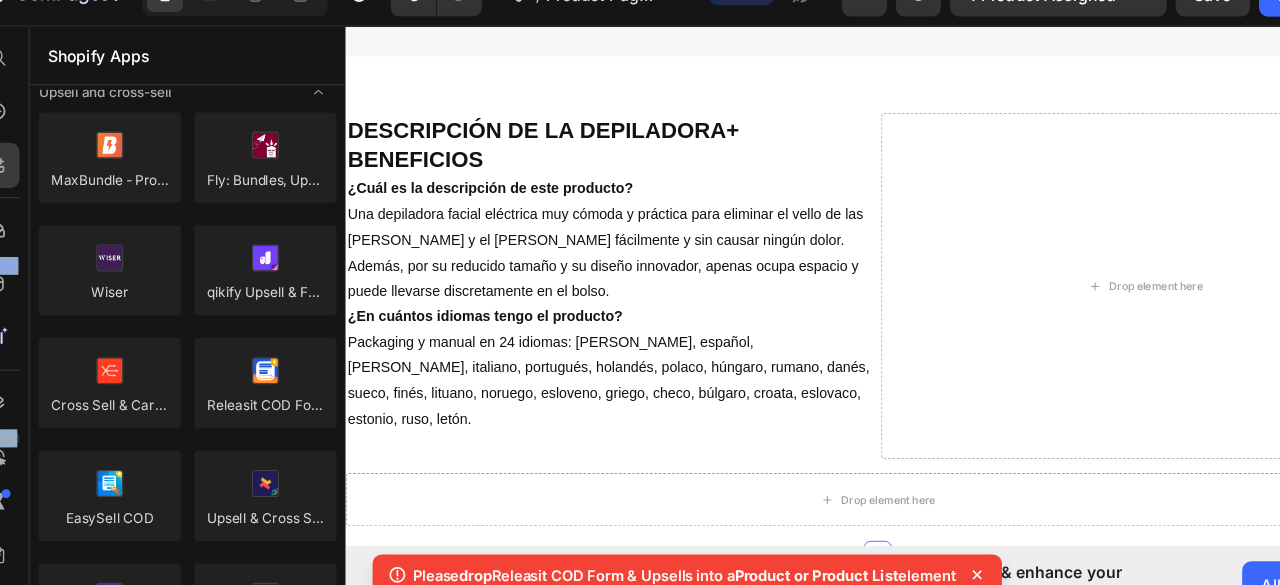 scroll, scrollTop: 2054, scrollLeft: 0, axis: vertical 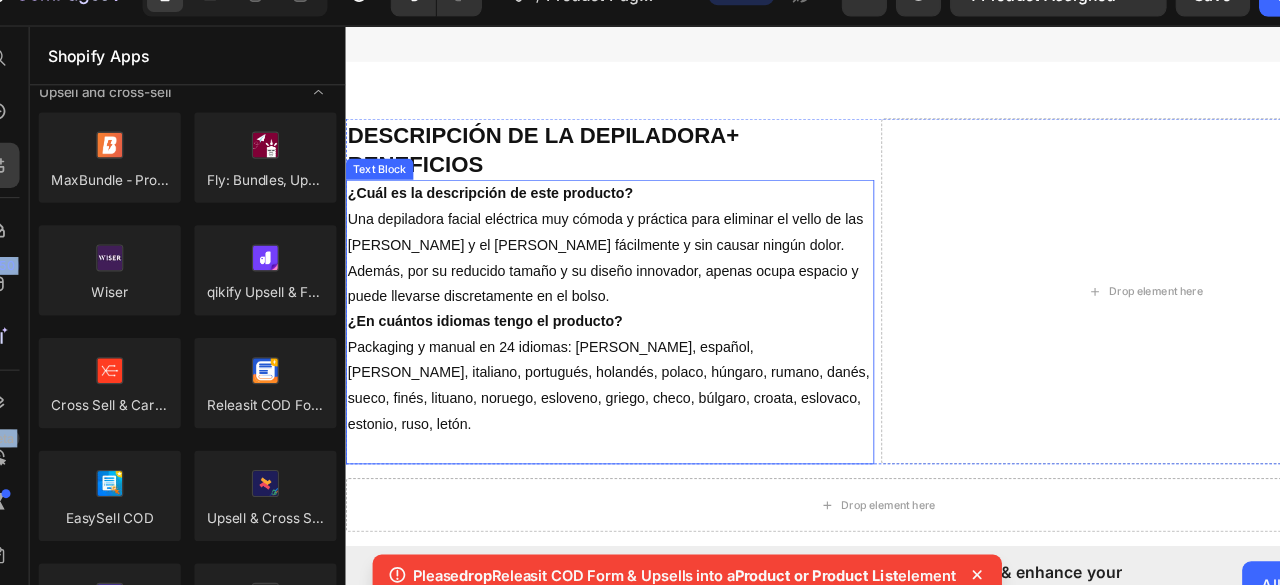 click at bounding box center (643, 504) 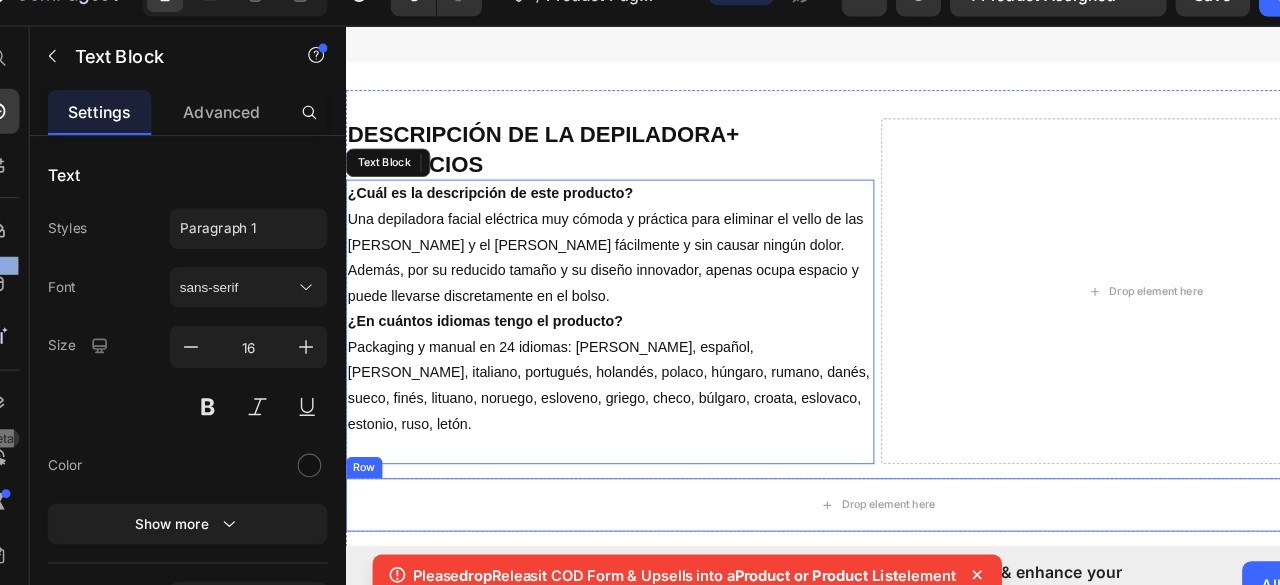 scroll, scrollTop: 2118, scrollLeft: 0, axis: vertical 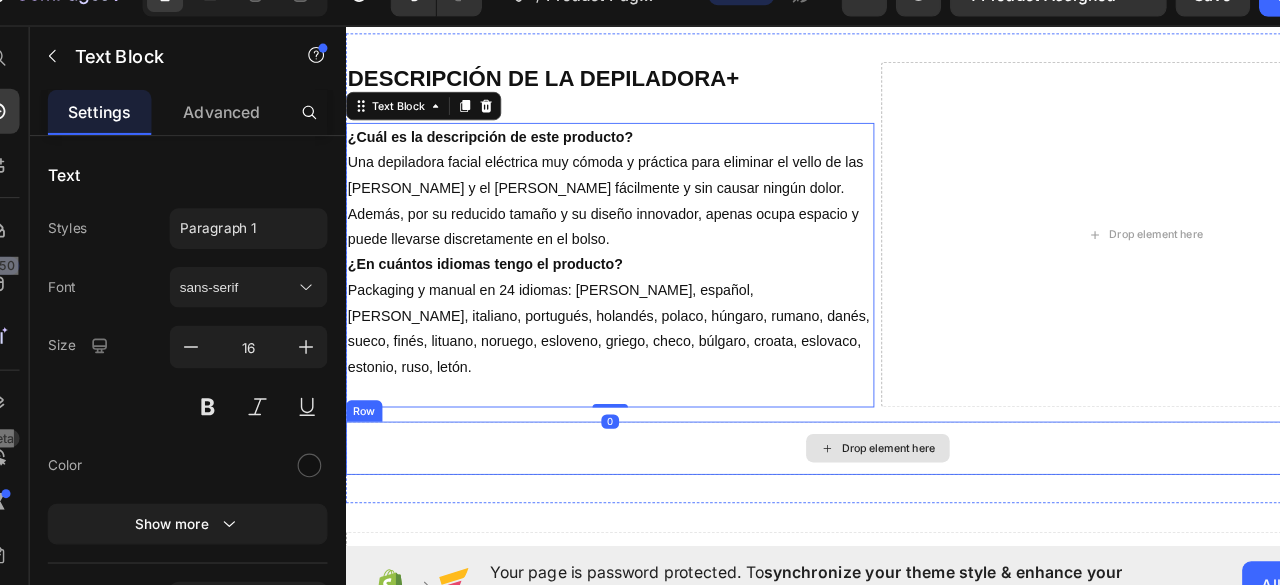 click on "Drop element here" at bounding box center (945, 503) 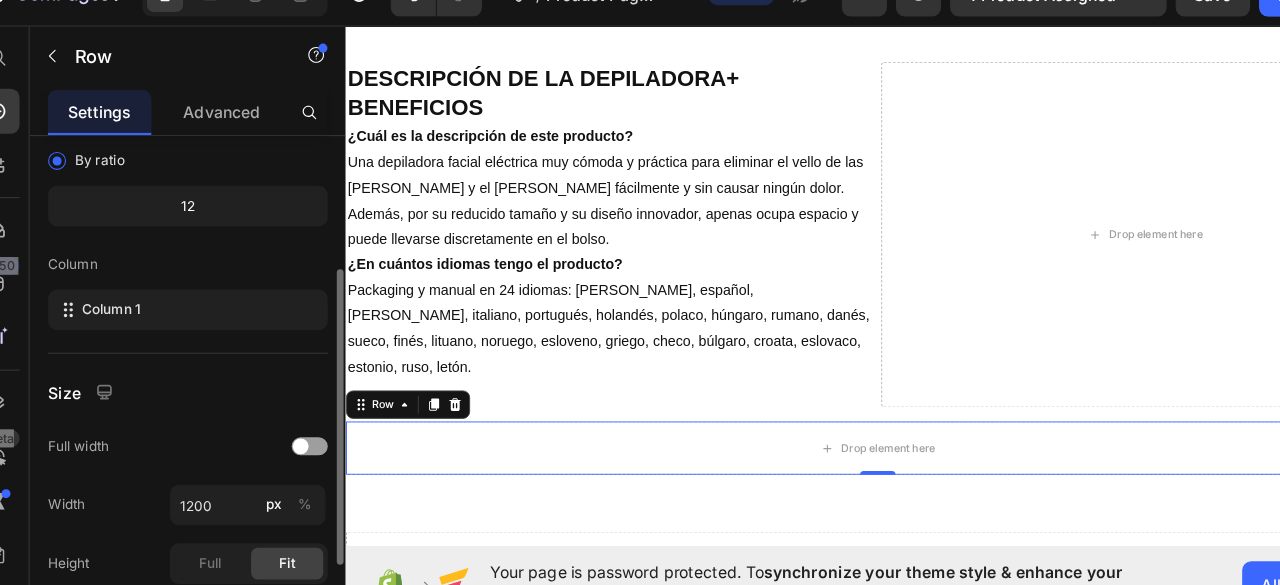 scroll, scrollTop: 255, scrollLeft: 0, axis: vertical 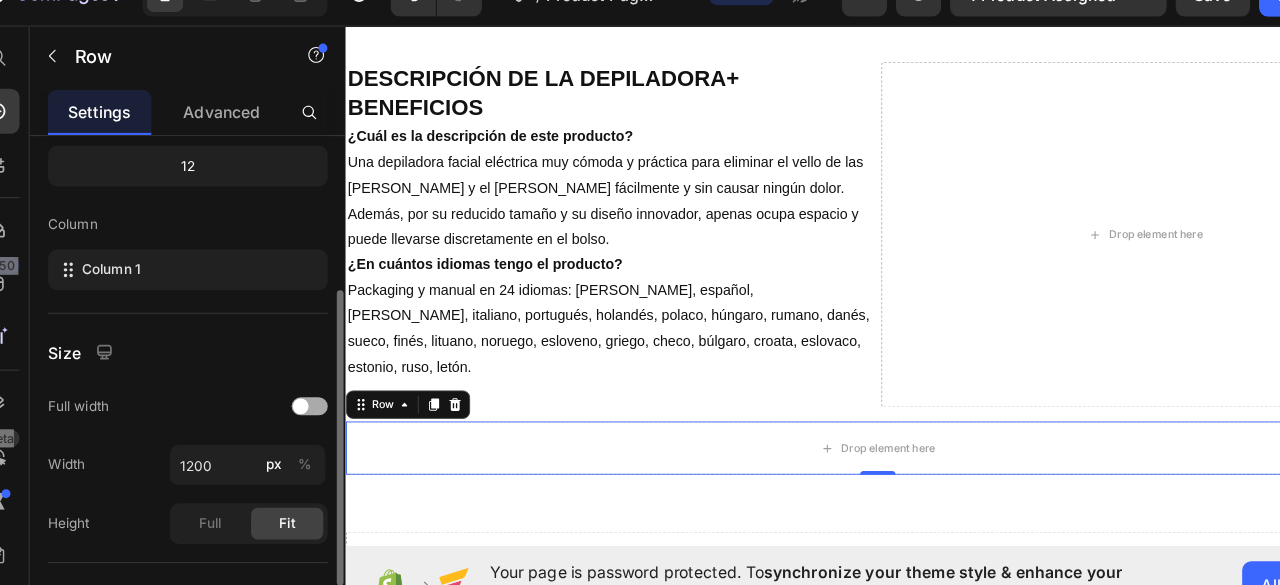 click at bounding box center [305, 394] 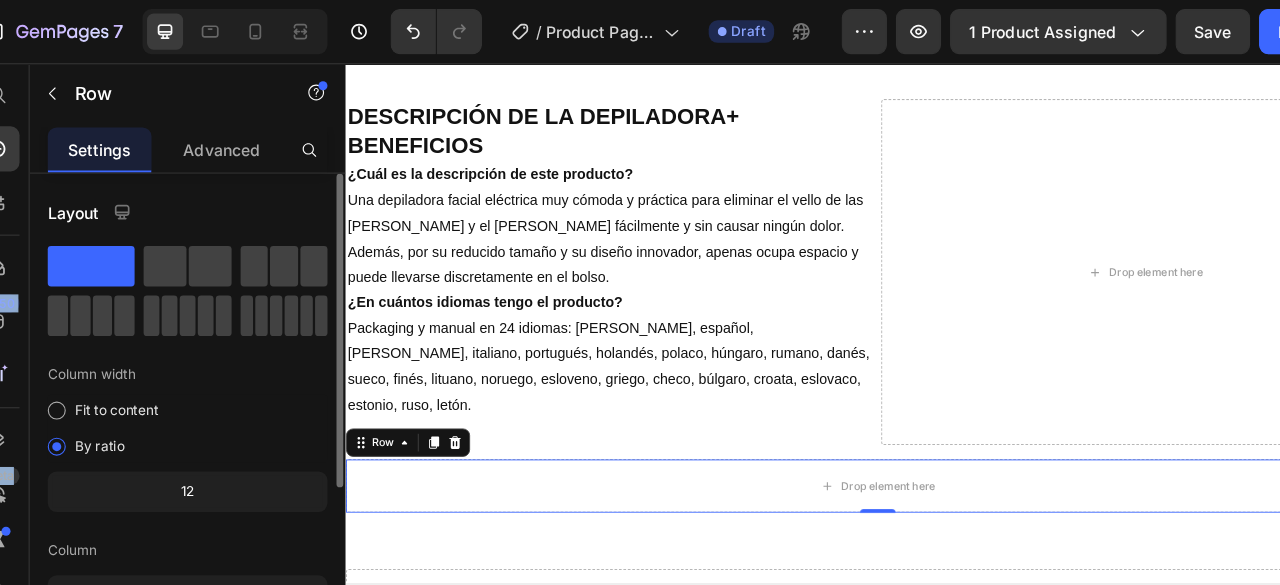 scroll, scrollTop: 0, scrollLeft: 0, axis: both 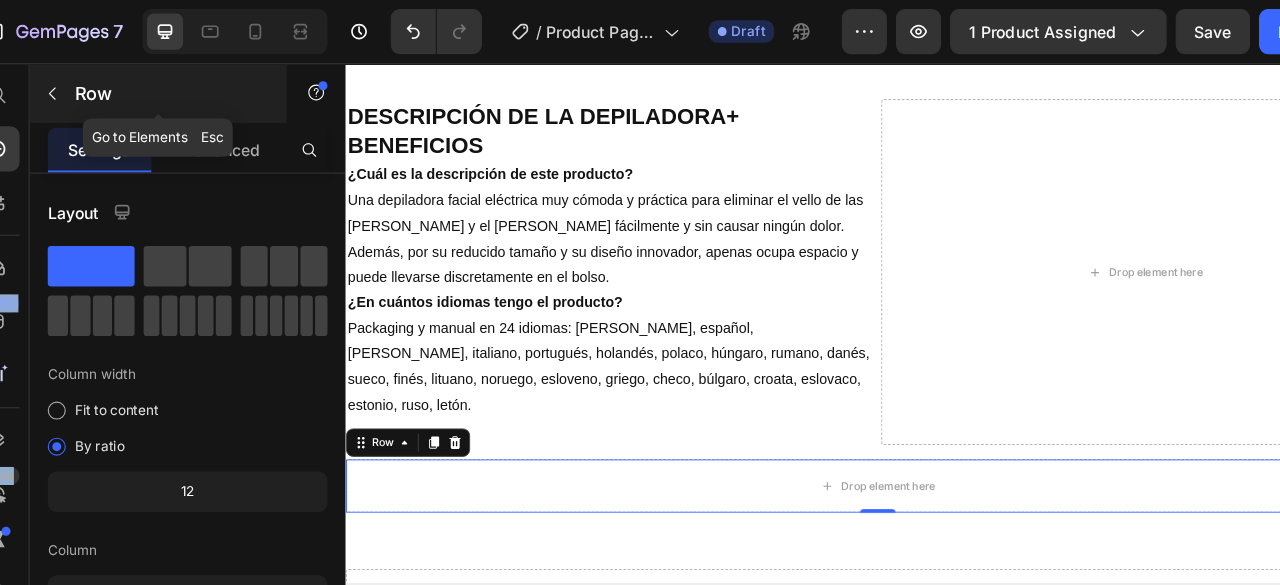 click 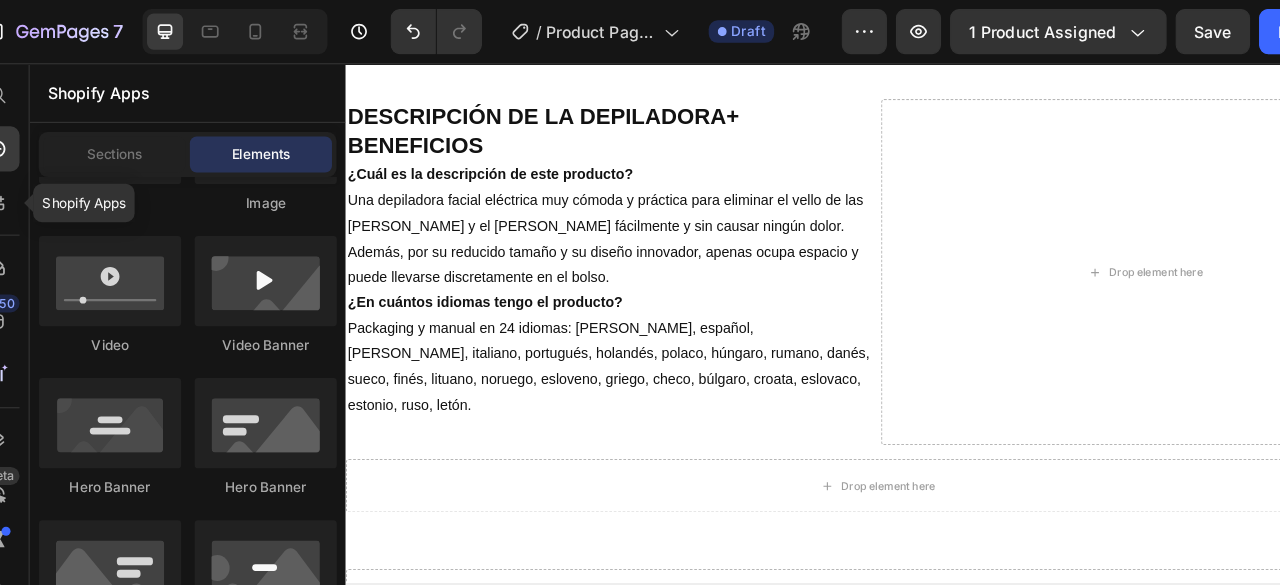 click 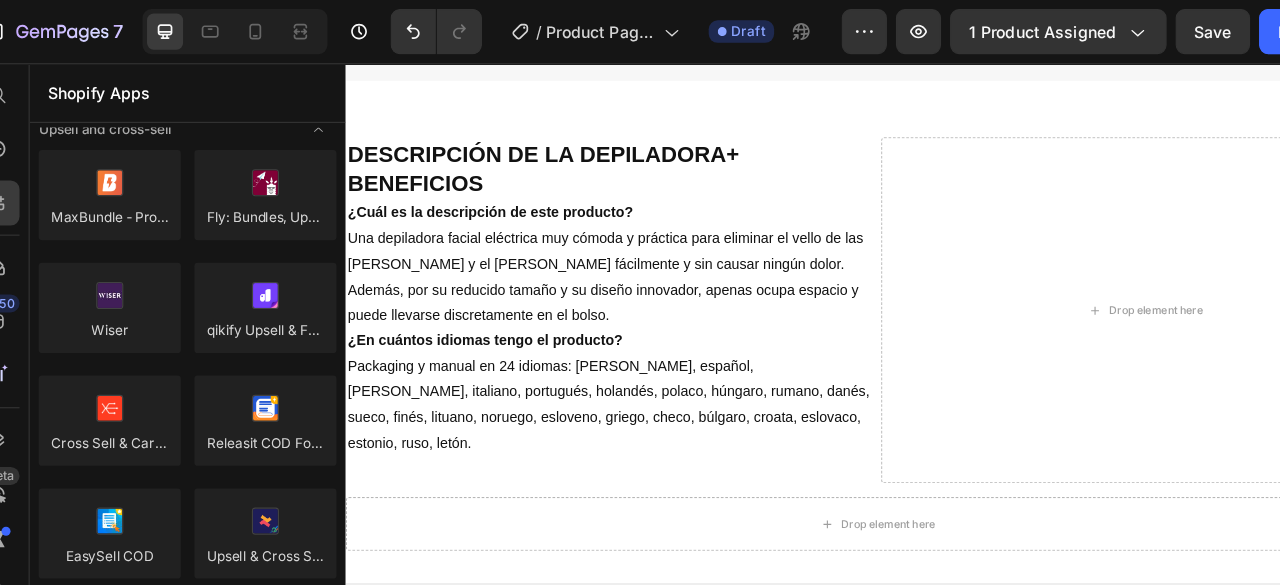 scroll, scrollTop: 2423, scrollLeft: 0, axis: vertical 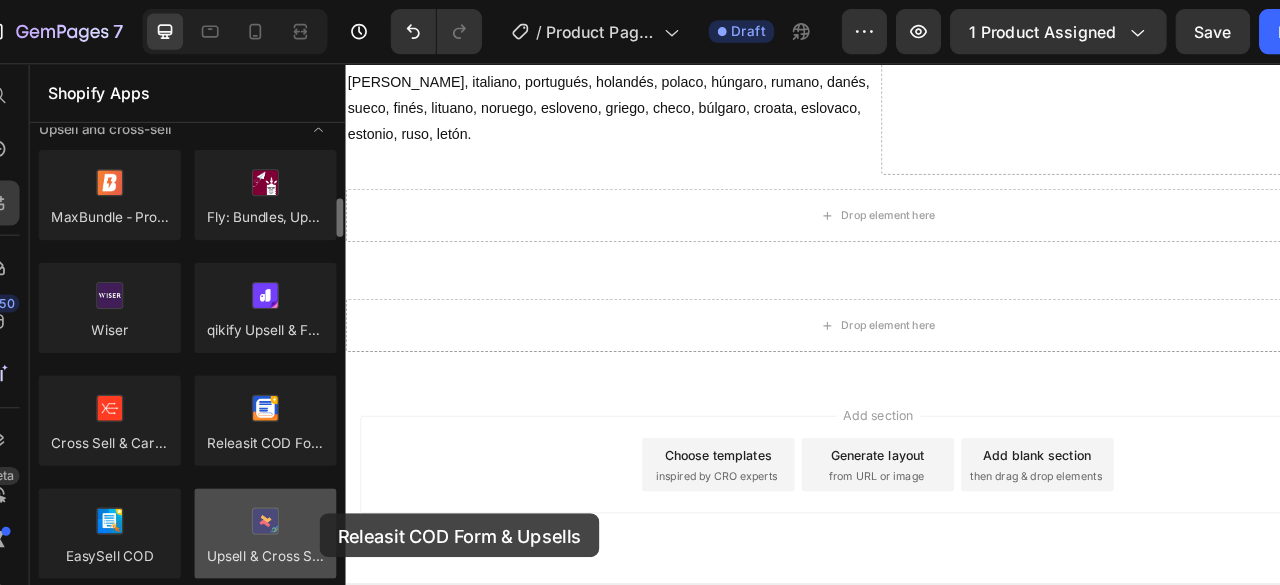 drag, startPoint x: 234, startPoint y: 356, endPoint x: 314, endPoint y: 455, distance: 127.28315 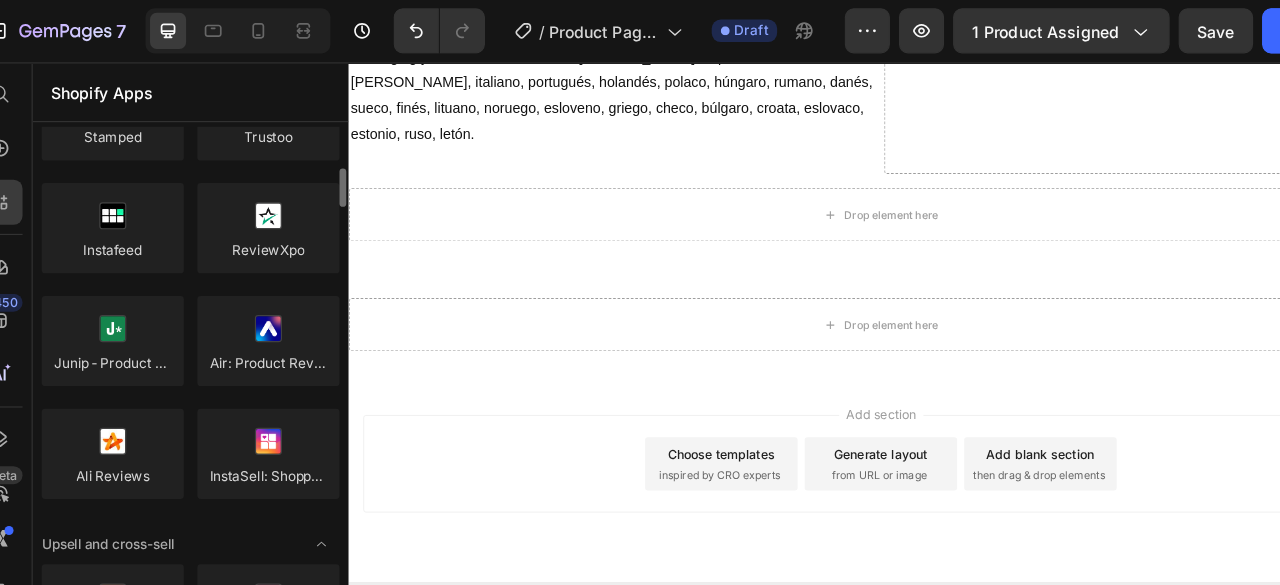 scroll, scrollTop: 491, scrollLeft: 0, axis: vertical 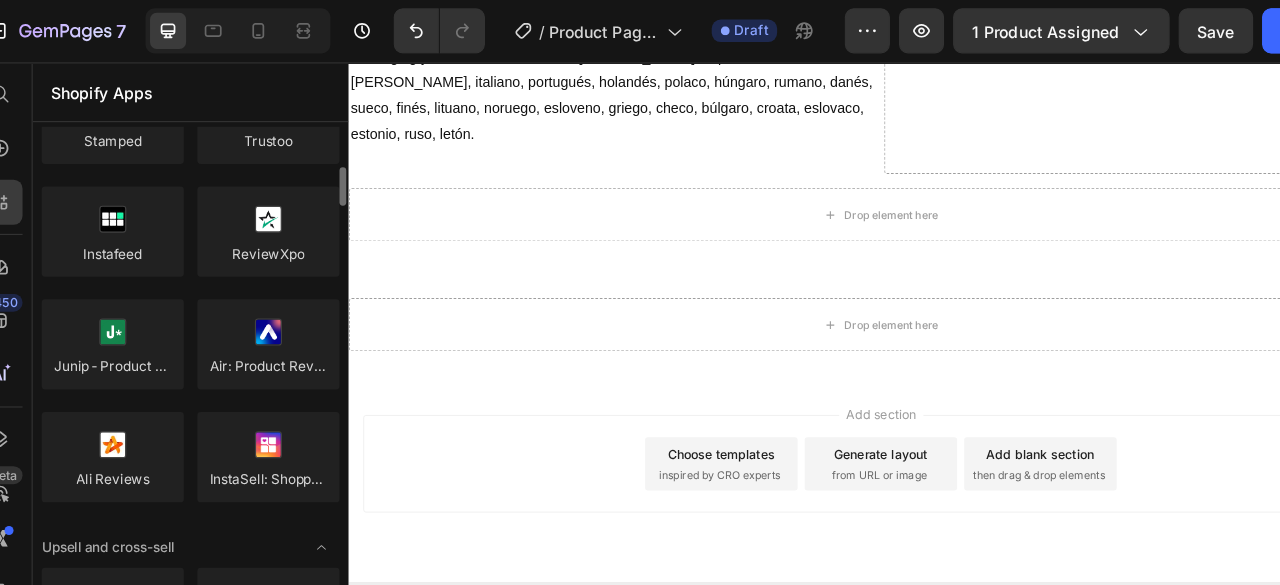 click on "Loox
Fera Reviews
[DOMAIN_NAME]
LAI Product Reviews
Opinew
Rivyo
[GEOGRAPHIC_DATA]
Yotpo Reviews
Stamped
Trustoo
Instafeed
ReviewXpo
Junip ‑ Product Reviews & UGC
Air: Product Reviews app & UGC
Ali Reviews
InstaSell: Shoppable Instagram" 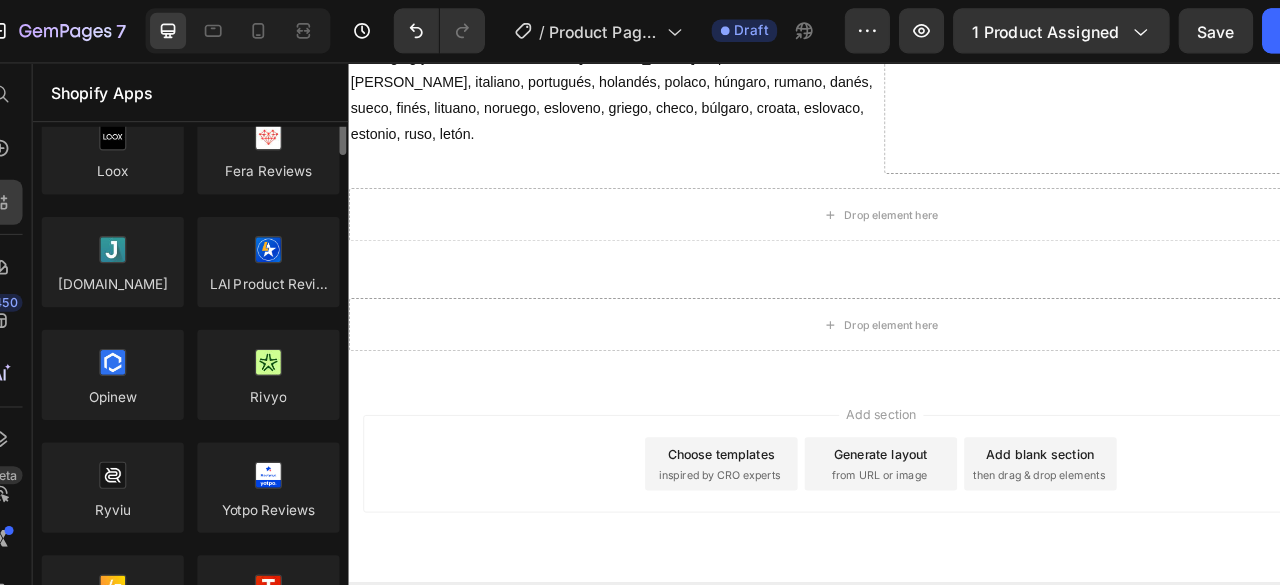 scroll, scrollTop: 0, scrollLeft: 0, axis: both 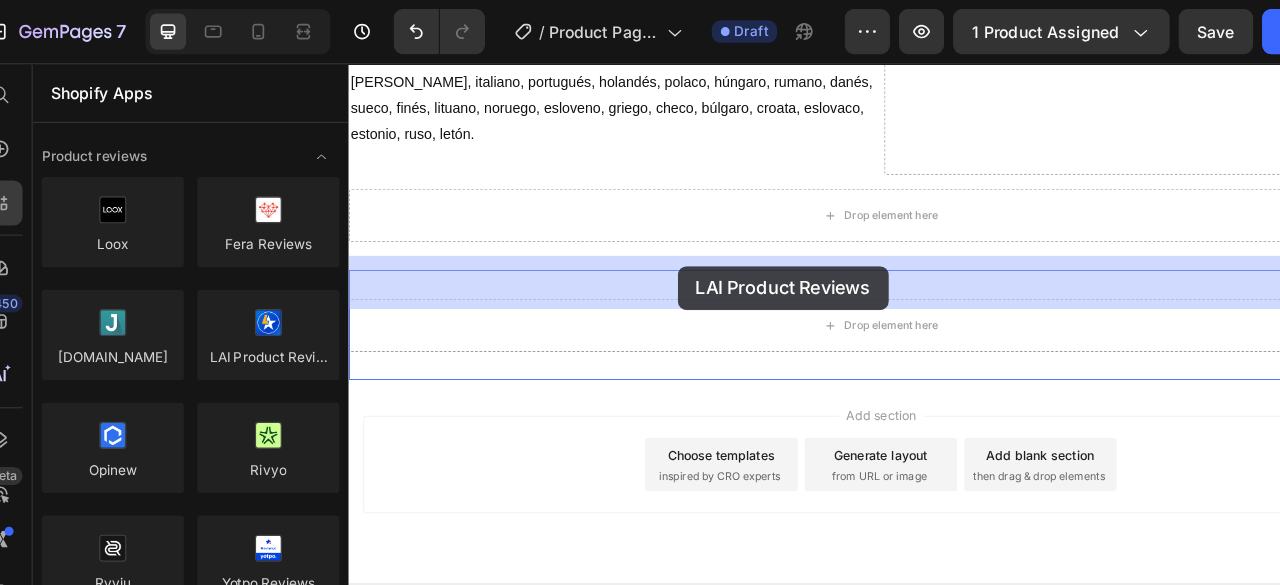 drag, startPoint x: 623, startPoint y: 381, endPoint x: 721, endPoint y: 288, distance: 135.10367 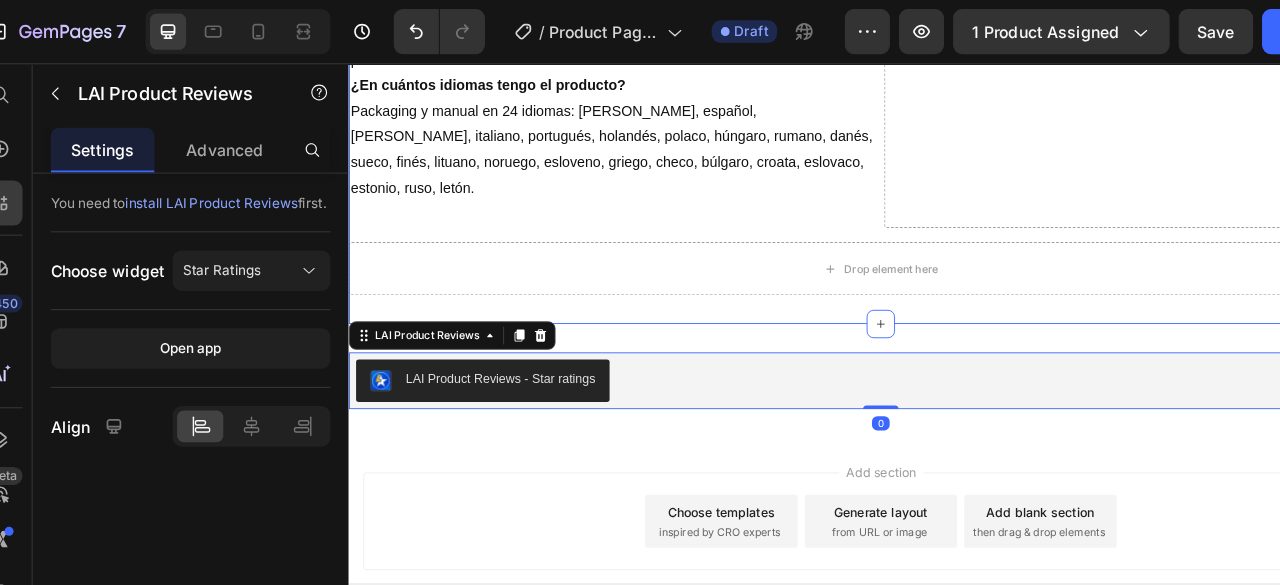 scroll, scrollTop: 0, scrollLeft: 0, axis: both 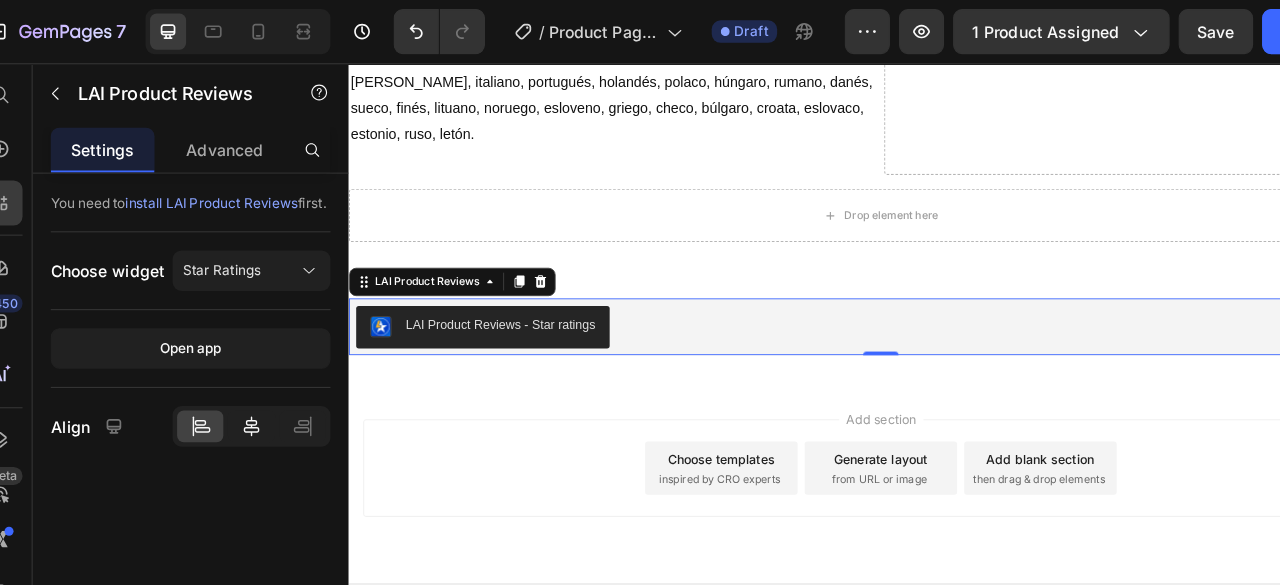 click 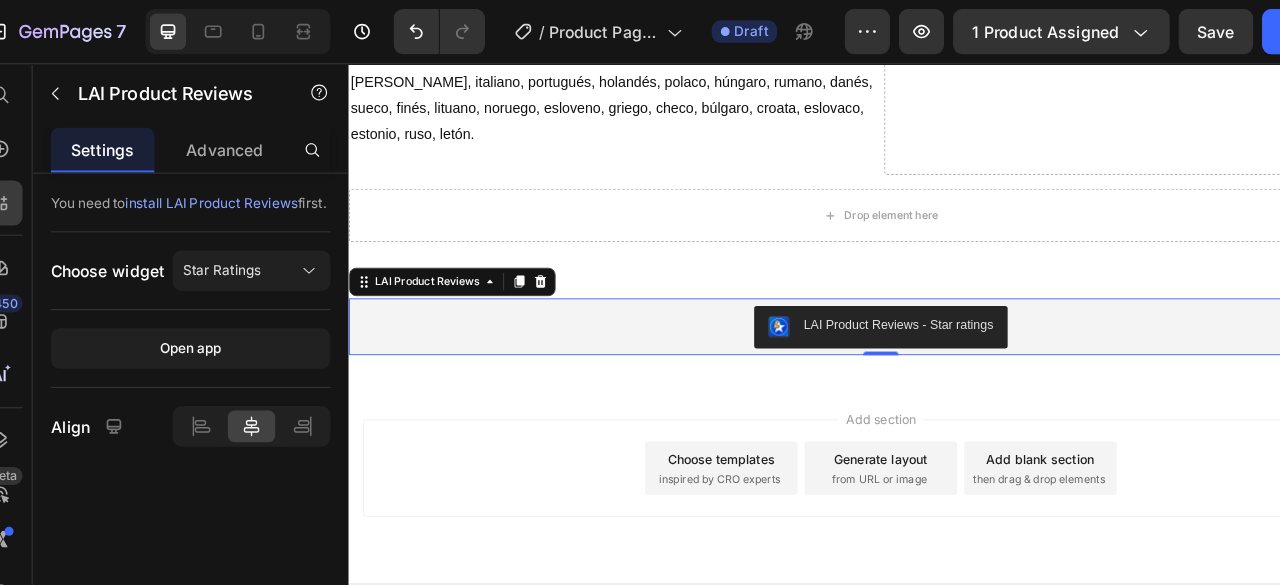 click on "Add section Choose templates inspired by CRO experts Generate layout from URL or image Add blank section then drag & drop elements" at bounding box center [948, 548] 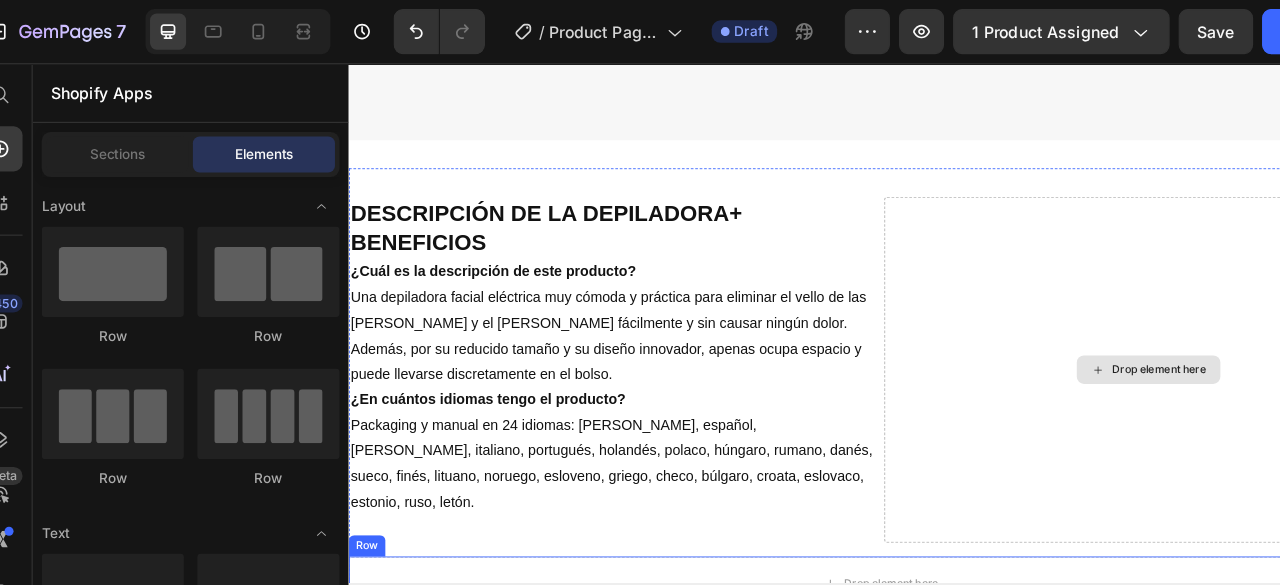 scroll, scrollTop: 2015, scrollLeft: 0, axis: vertical 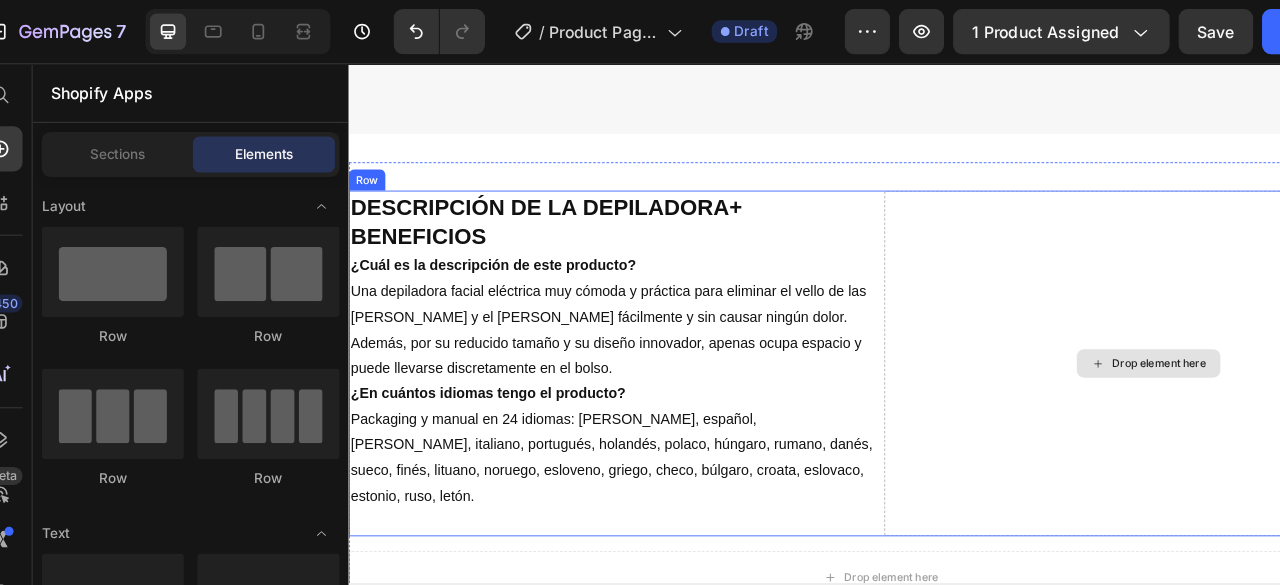 click on "Drop element here" at bounding box center [1262, 402] 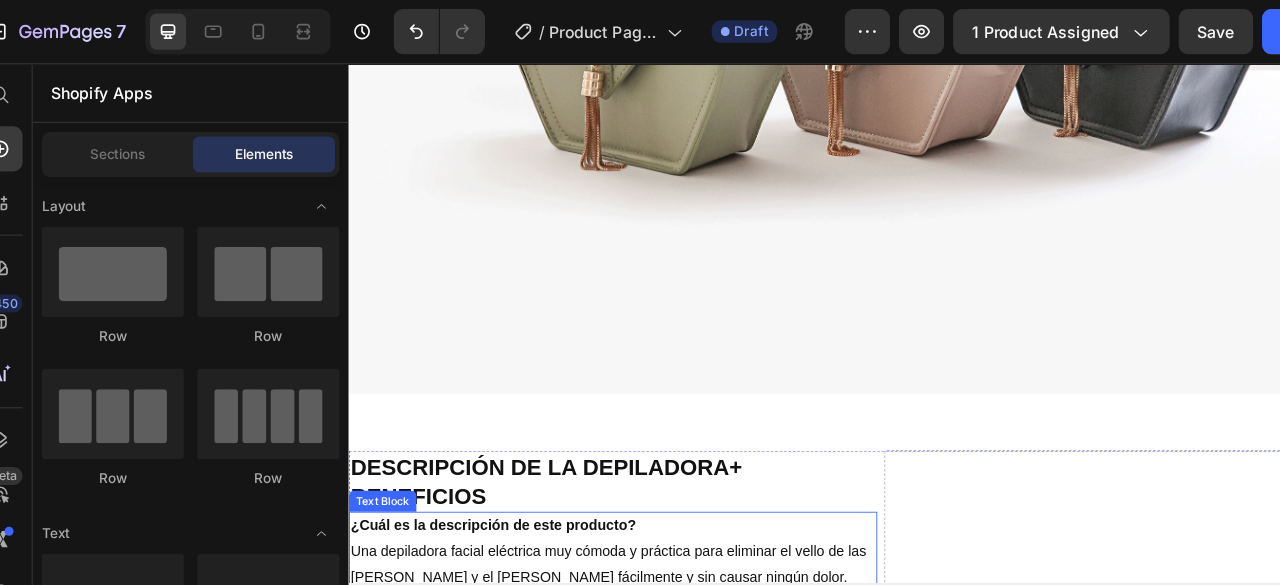 scroll, scrollTop: 1722, scrollLeft: 0, axis: vertical 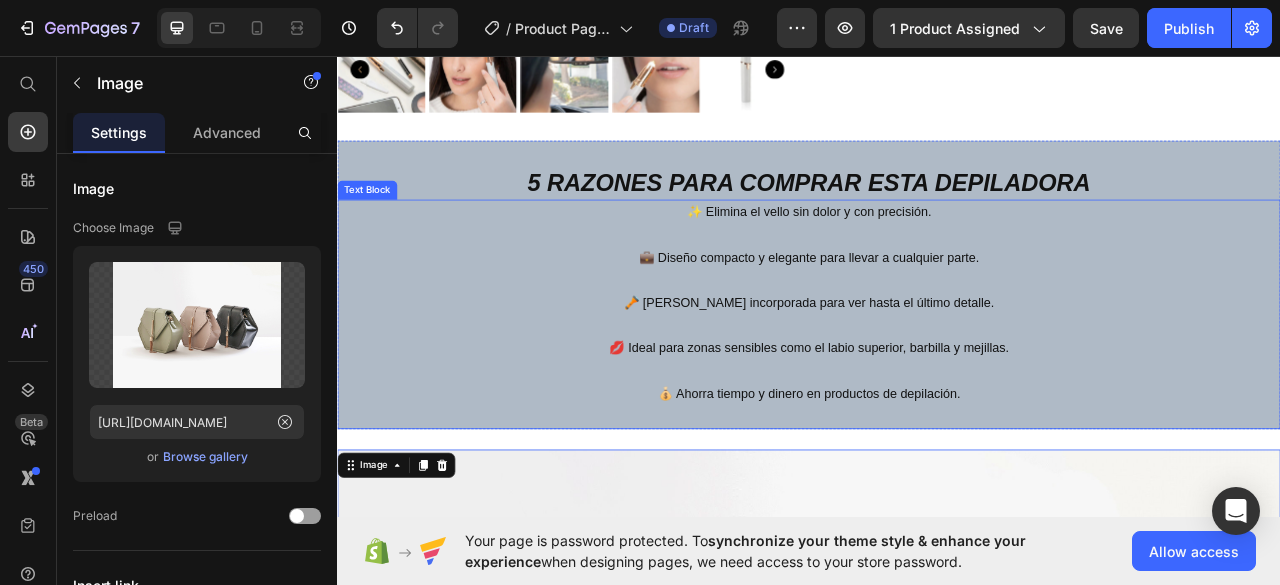 click on "🔦 [PERSON_NAME] incorporada para ver hasta el último detalle." at bounding box center [937, 358] 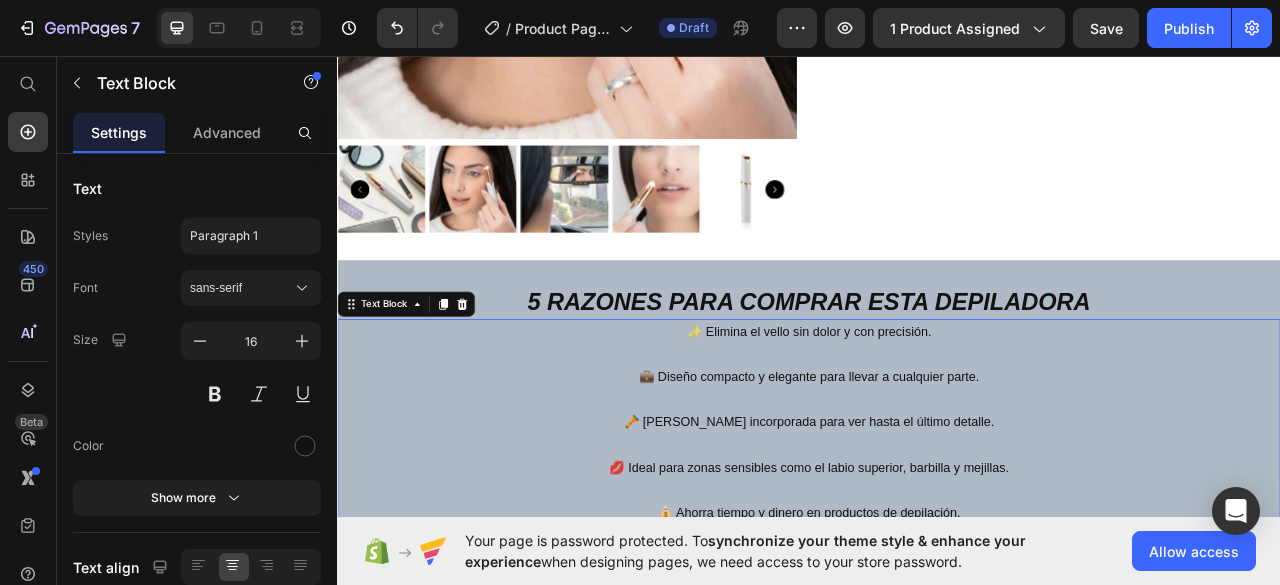 scroll, scrollTop: 542, scrollLeft: 0, axis: vertical 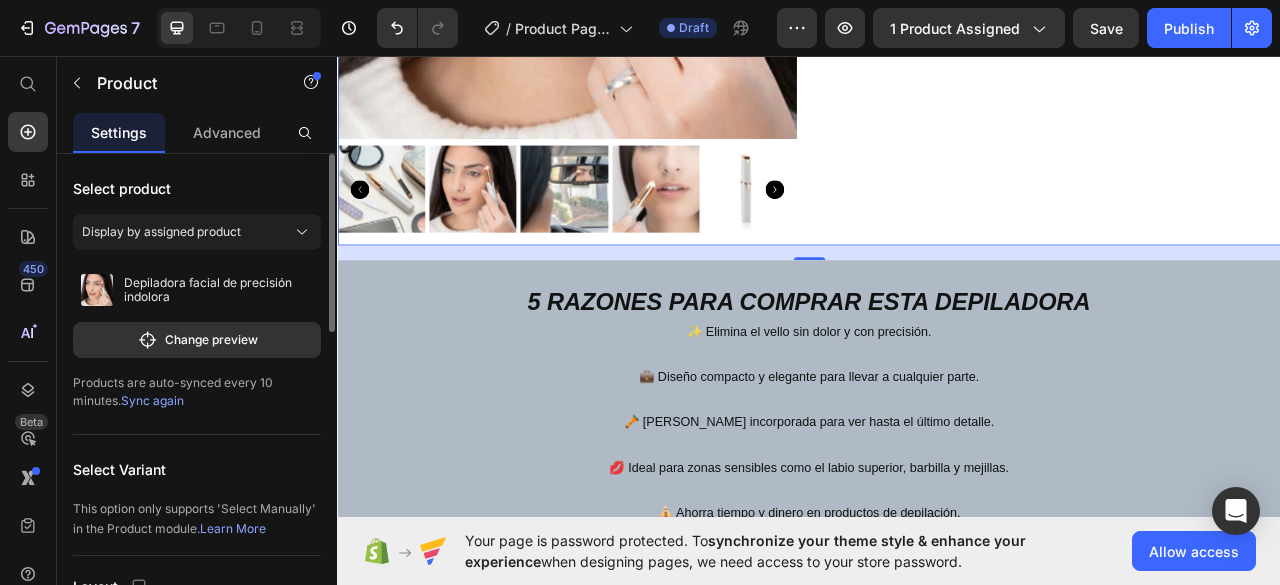 click on "Select product Display by assigned product Depiladora facial de precisión indolora Change preview  Products are auto-synced every 10 minutes.  Sync again Select Variant This option only supports 'Select Manually' in the Product module.  Learn More Layout Column width Fit to content By ratio 6 6 Column Column 1 Column 2 Size Full width Column gap 32 px Align Vertical
Show more  Delete element" at bounding box center [197, 823] 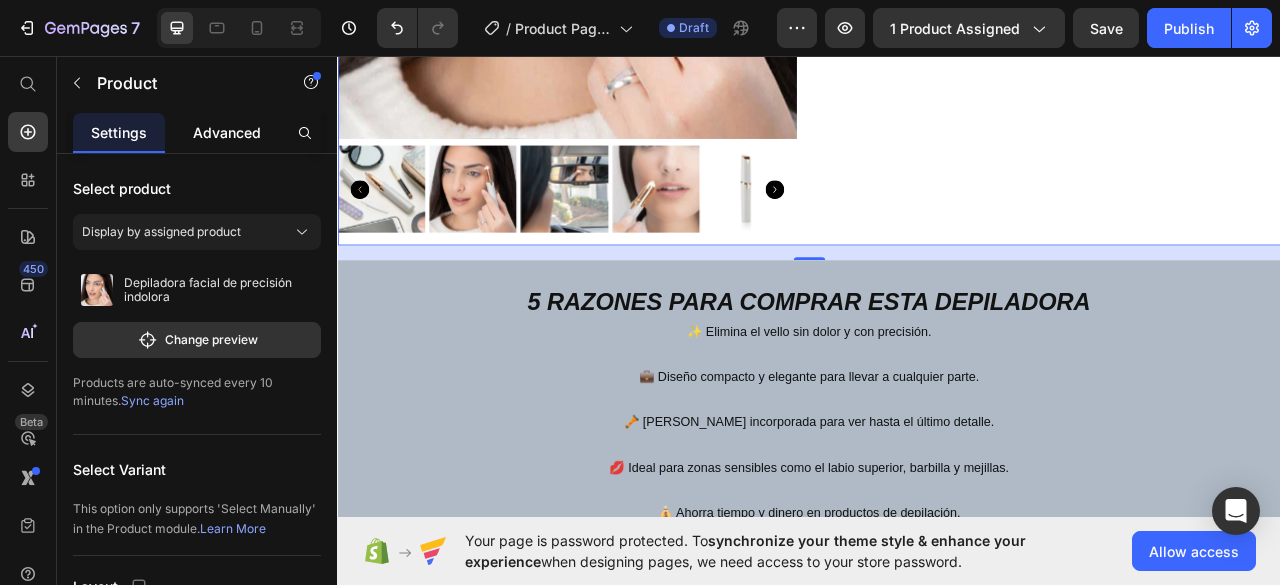 click on "Advanced" 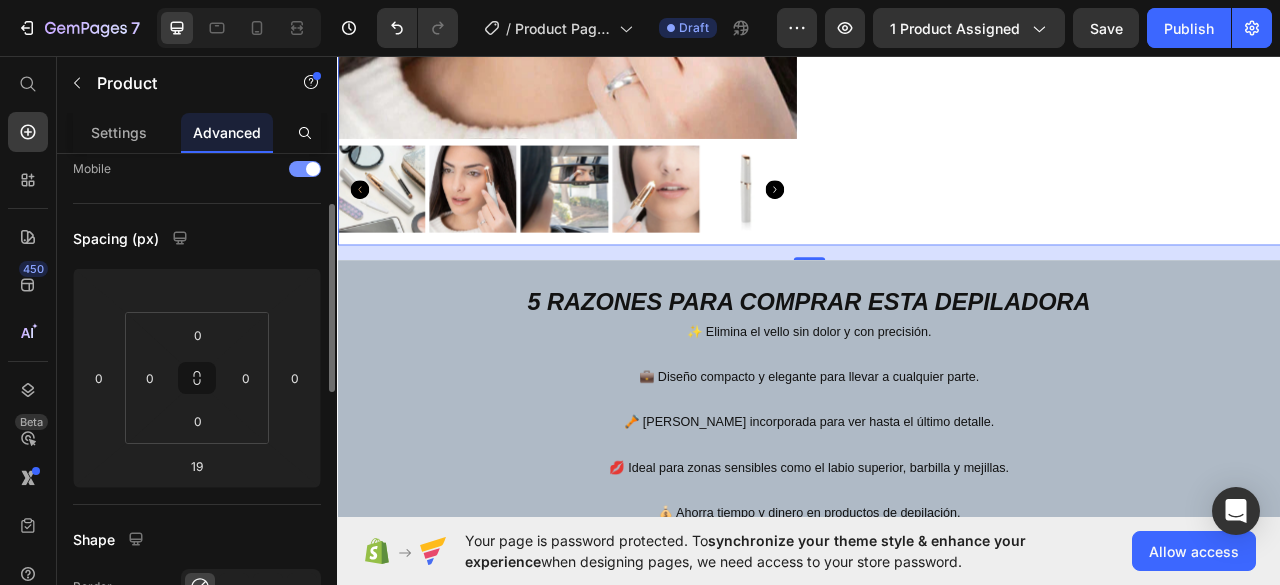 scroll, scrollTop: 142, scrollLeft: 0, axis: vertical 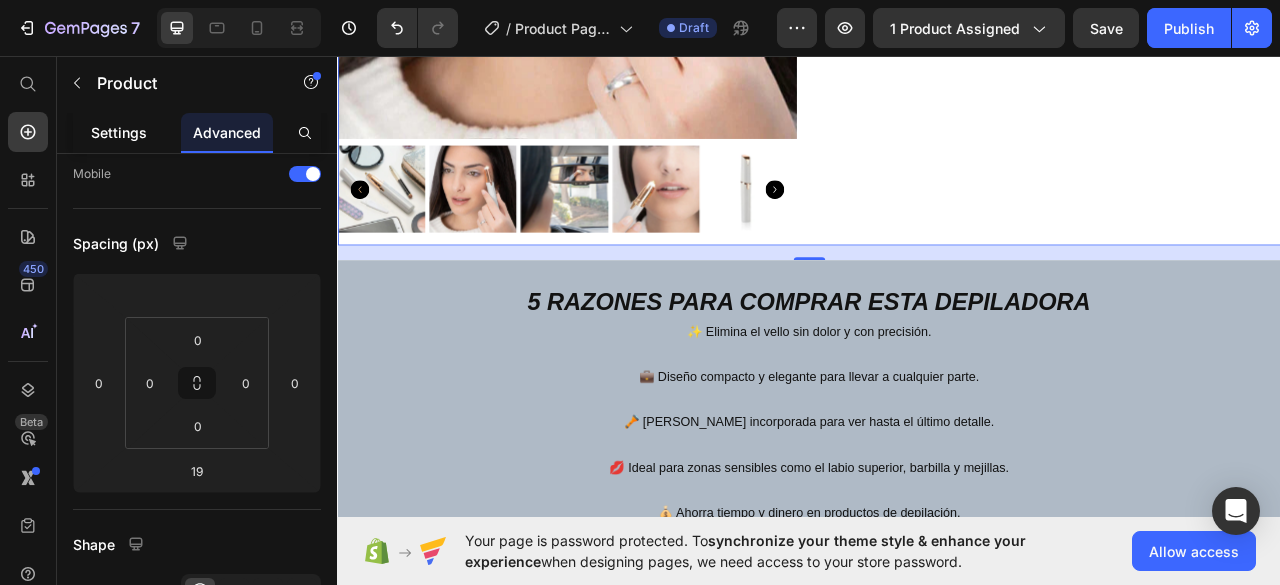 click on "Settings" at bounding box center (119, 132) 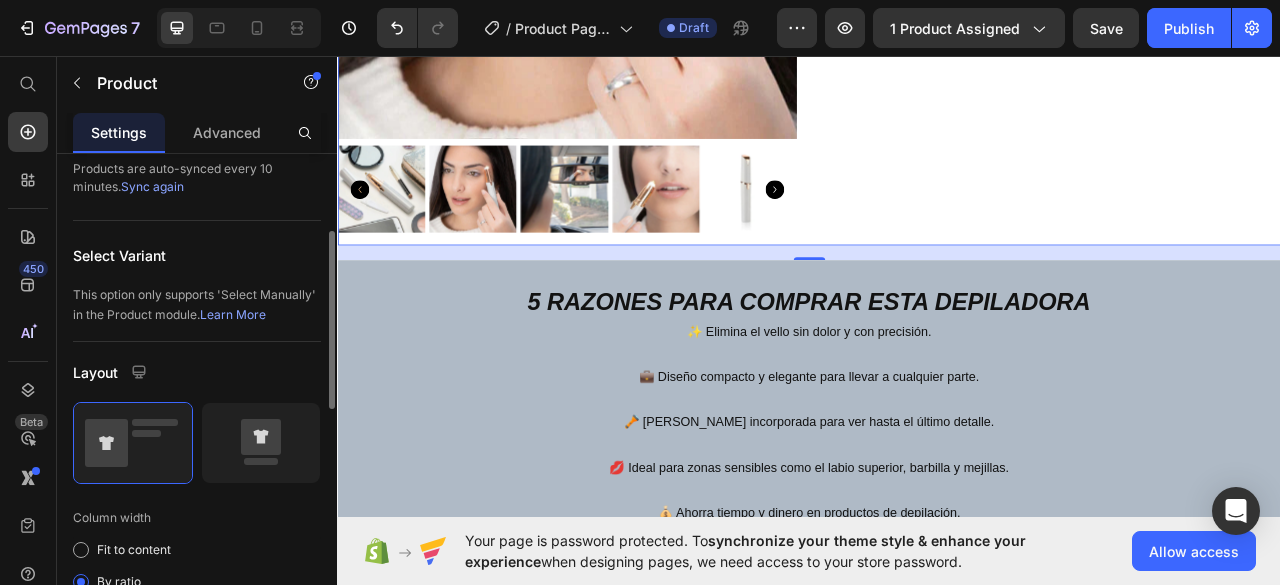 scroll, scrollTop: 213, scrollLeft: 0, axis: vertical 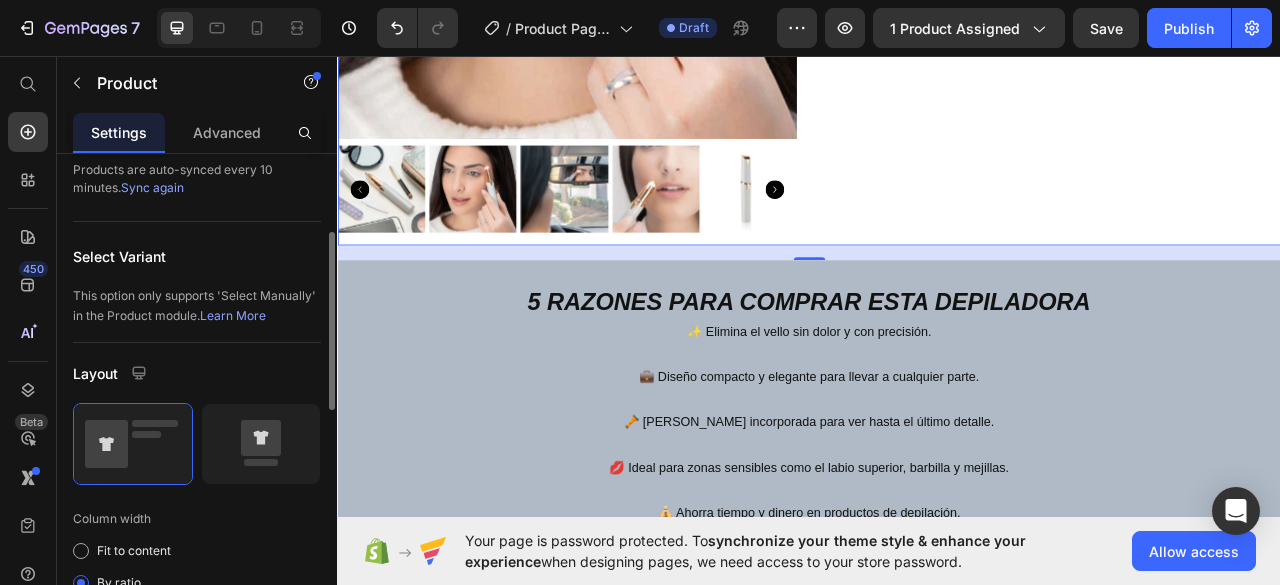 click on "Select product Display by assigned product Depiladora facial de precisión indolora Change preview  Products are auto-synced every 10 minutes.  Sync again Select Variant This option only supports 'Select Manually' in the Product module.  Learn More Layout Column width Fit to content By ratio 6 6 Column Column 1 Column 2 Size Full width Column gap 32 px Align Vertical
Show more" at bounding box center [197, 561] 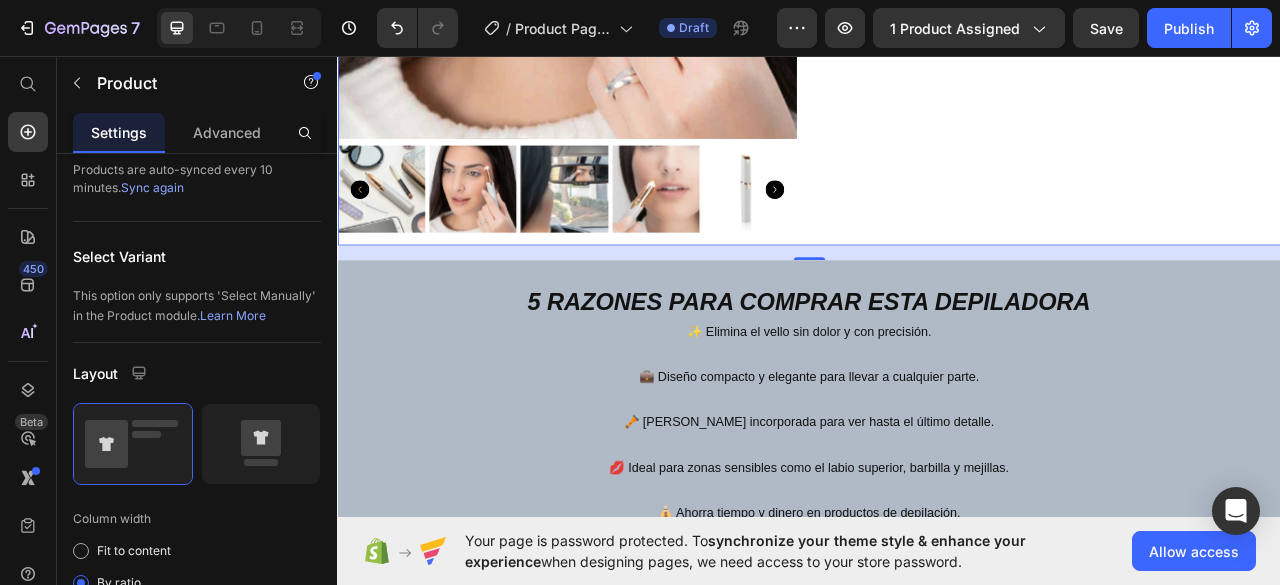 click on "19" at bounding box center (937, 307) 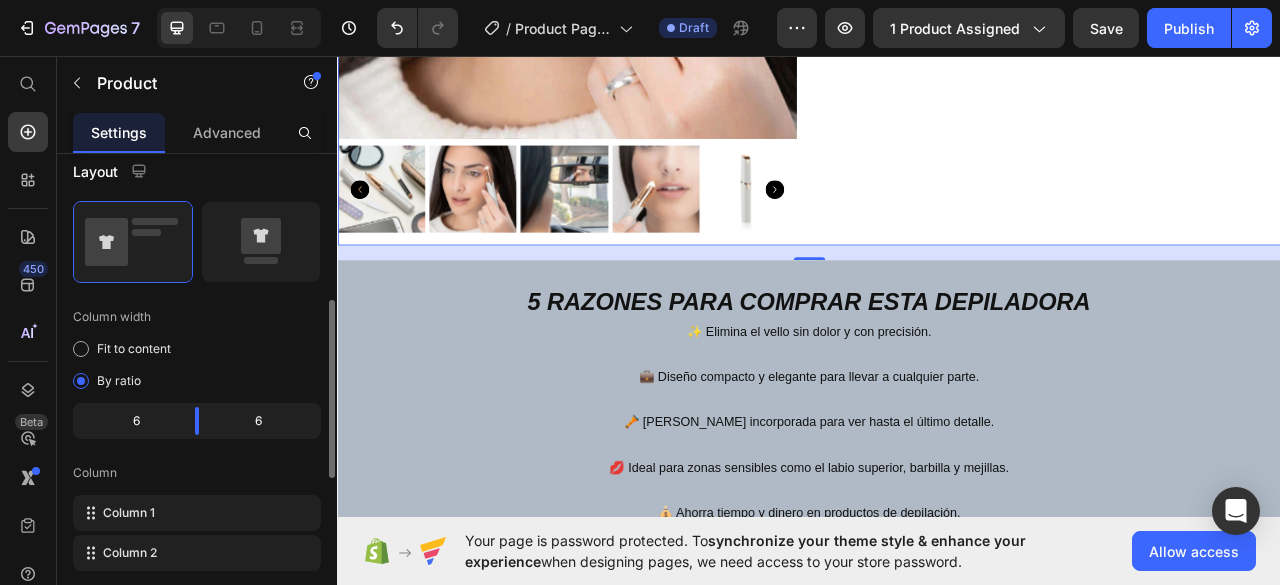 scroll, scrollTop: 408, scrollLeft: 0, axis: vertical 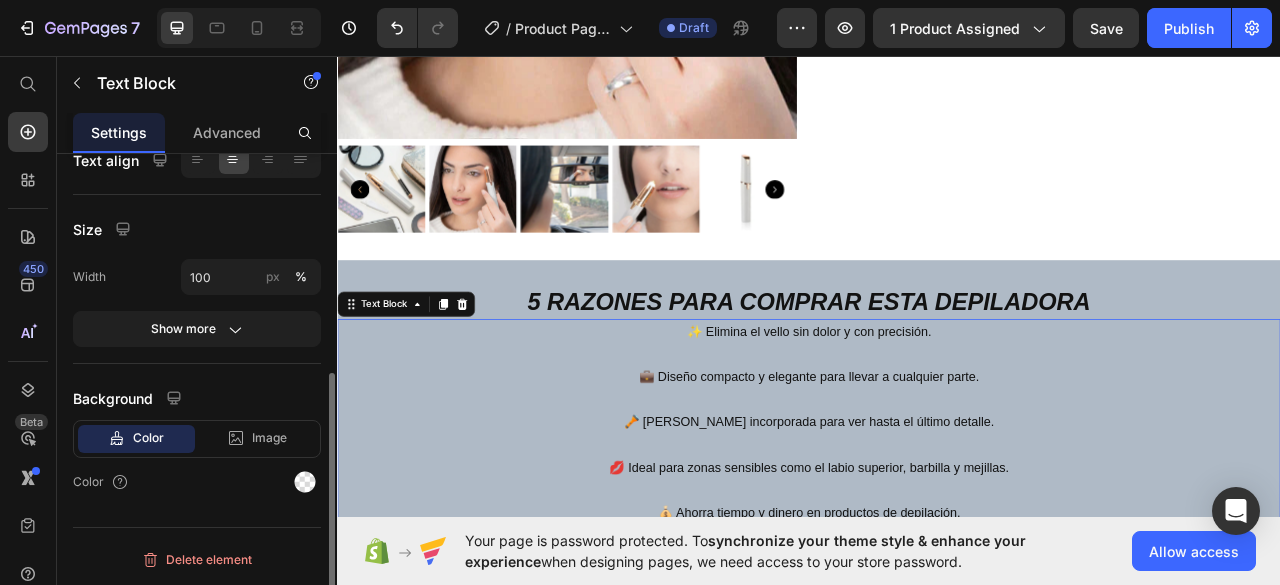 drag, startPoint x: 414, startPoint y: 301, endPoint x: 581, endPoint y: 436, distance: 214.7417 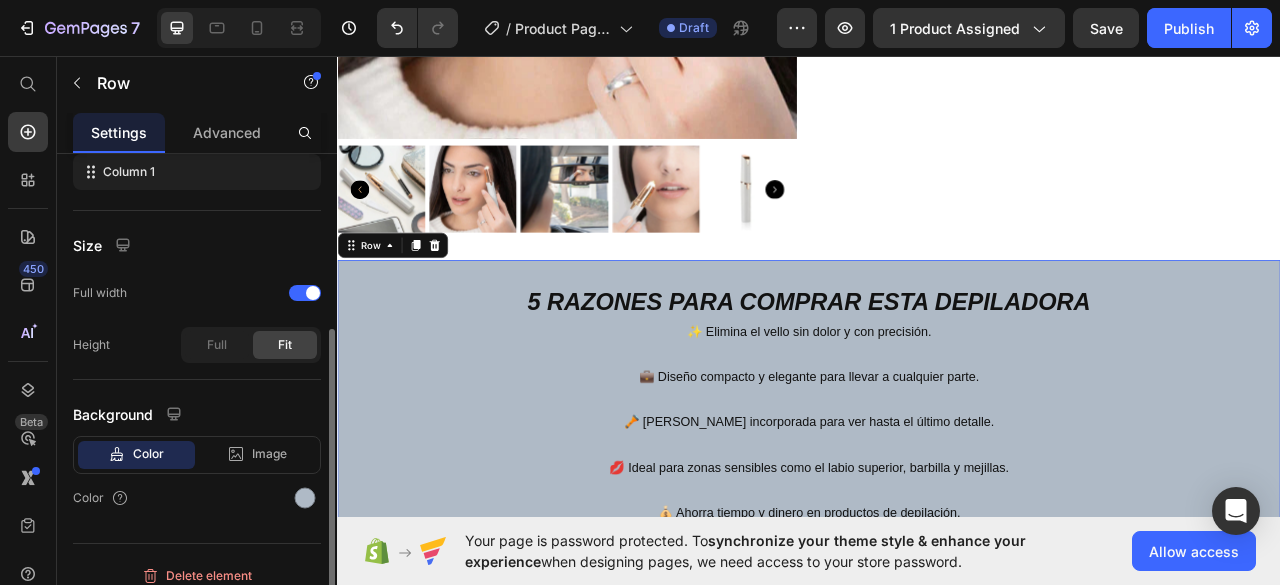scroll, scrollTop: 336, scrollLeft: 0, axis: vertical 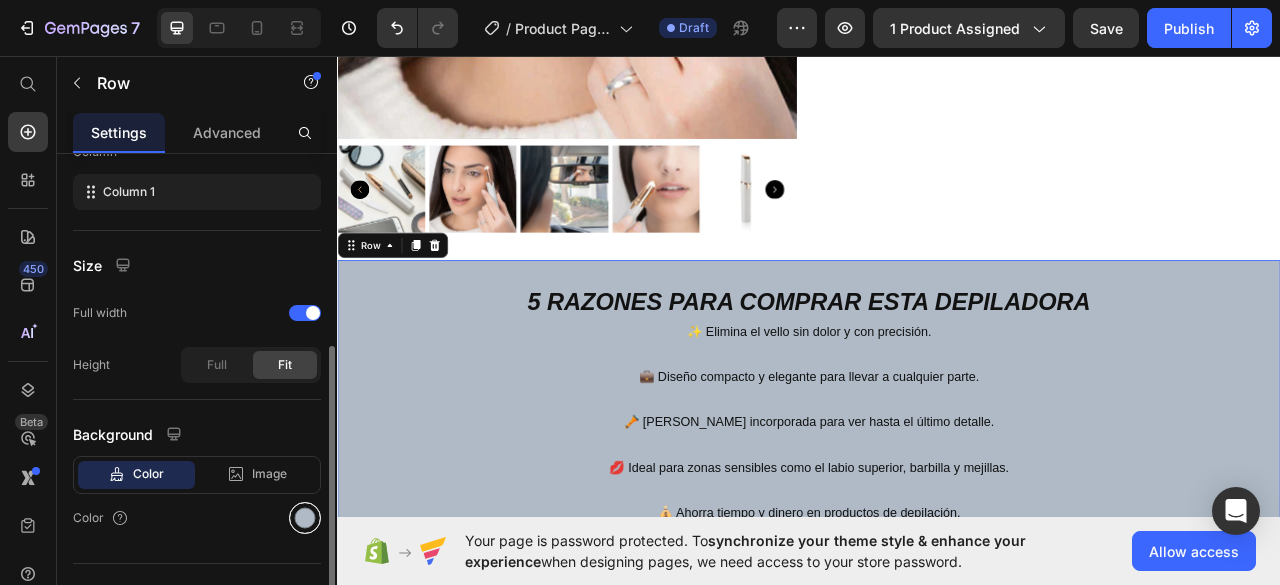 click at bounding box center (305, 518) 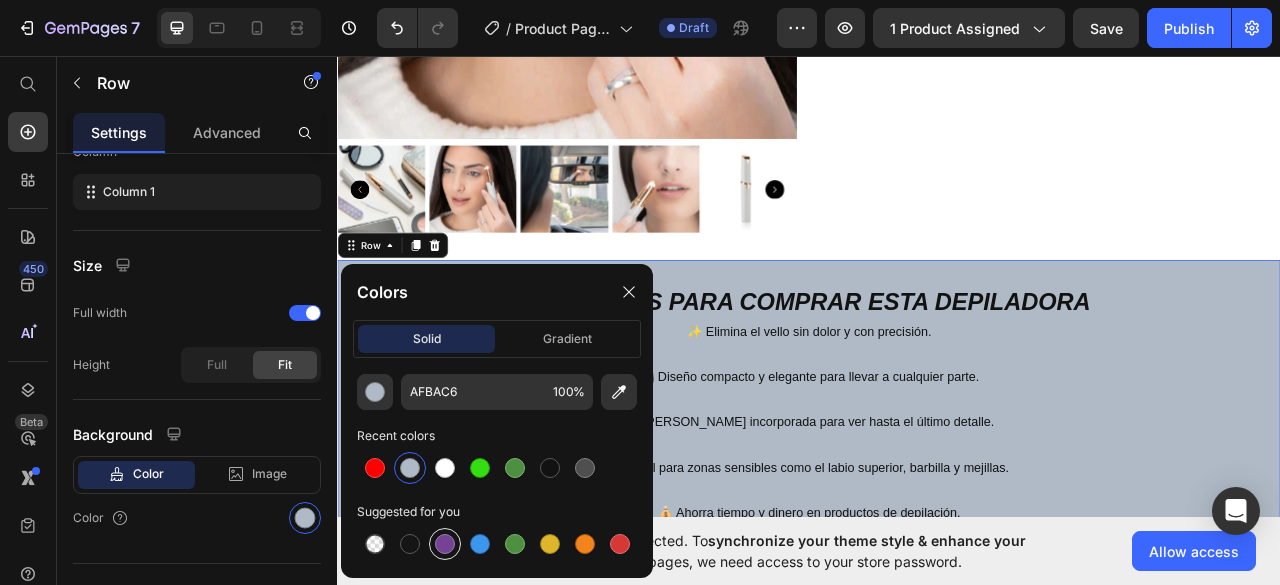 click at bounding box center (445, 544) 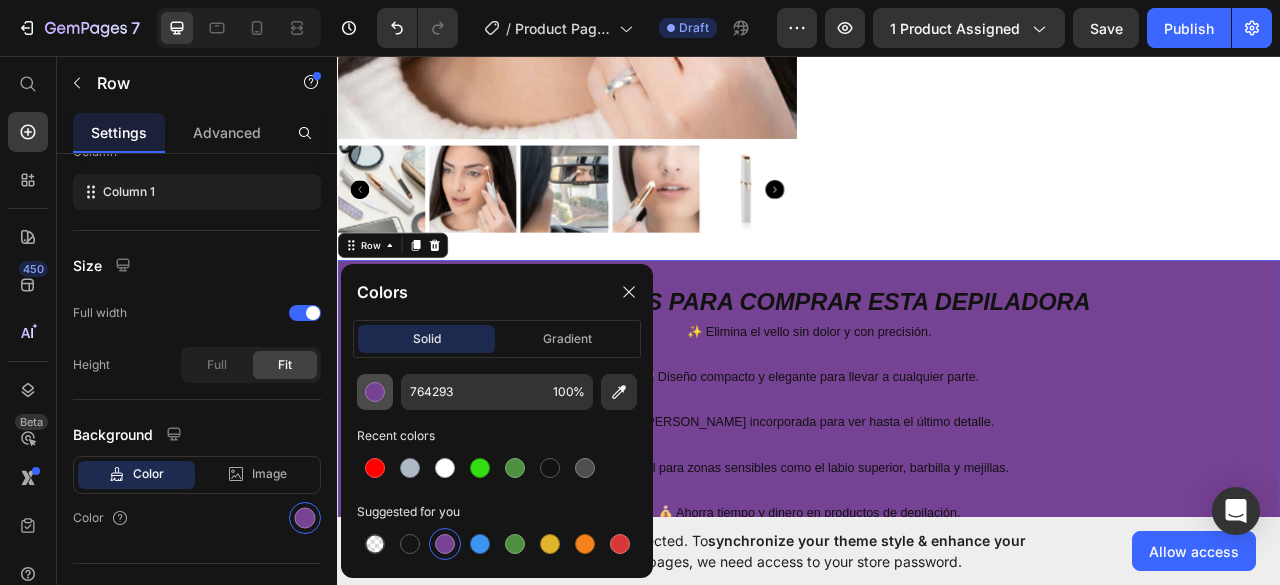 click at bounding box center [375, 392] 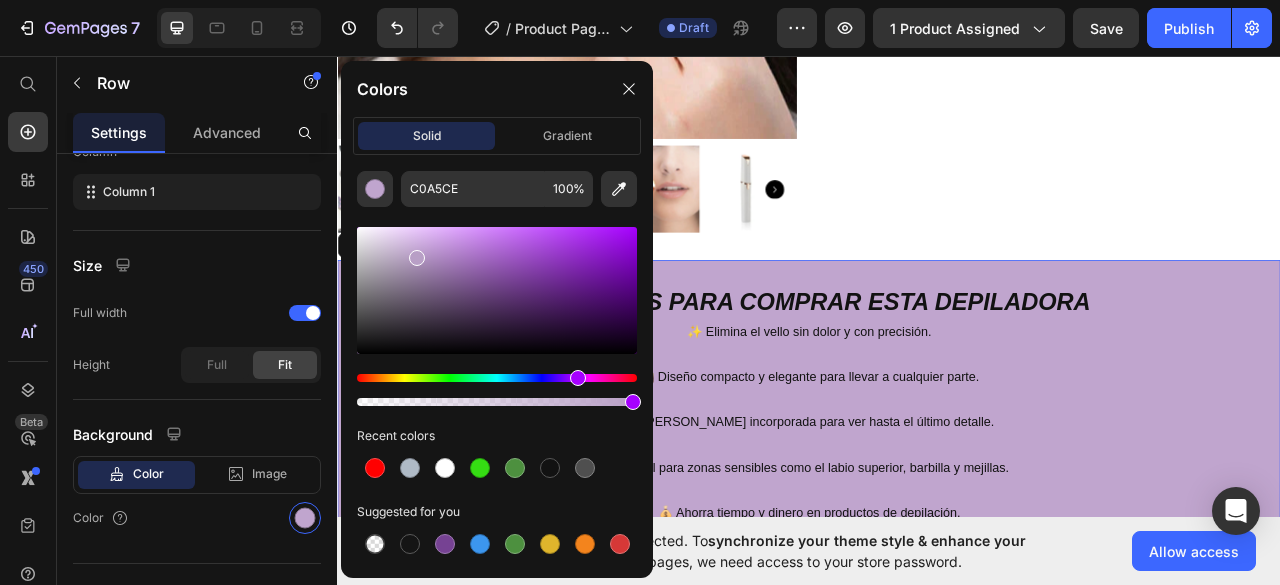 type on "B89FC6" 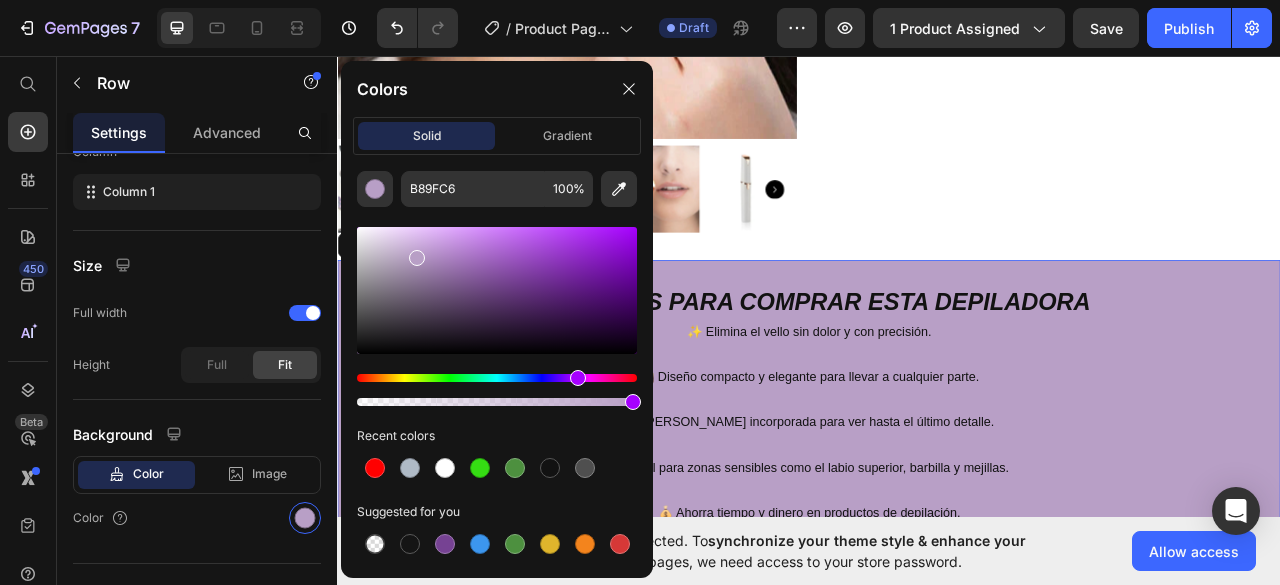 drag, startPoint x: 518, startPoint y: 289, endPoint x: 414, endPoint y: 253, distance: 110.054535 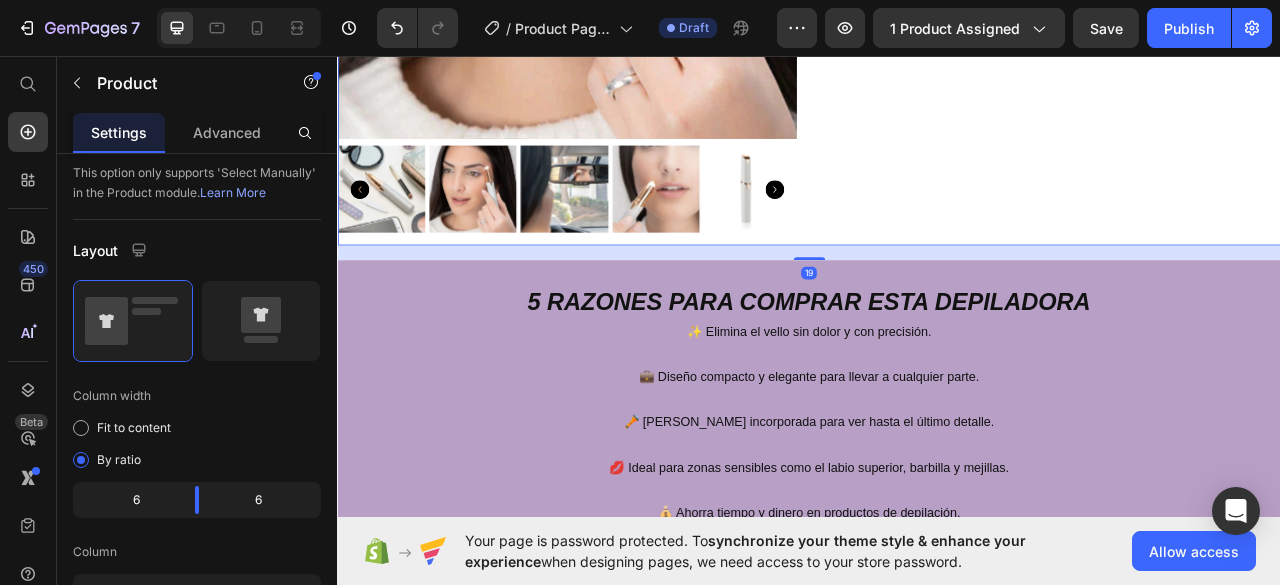 scroll, scrollTop: 0, scrollLeft: 0, axis: both 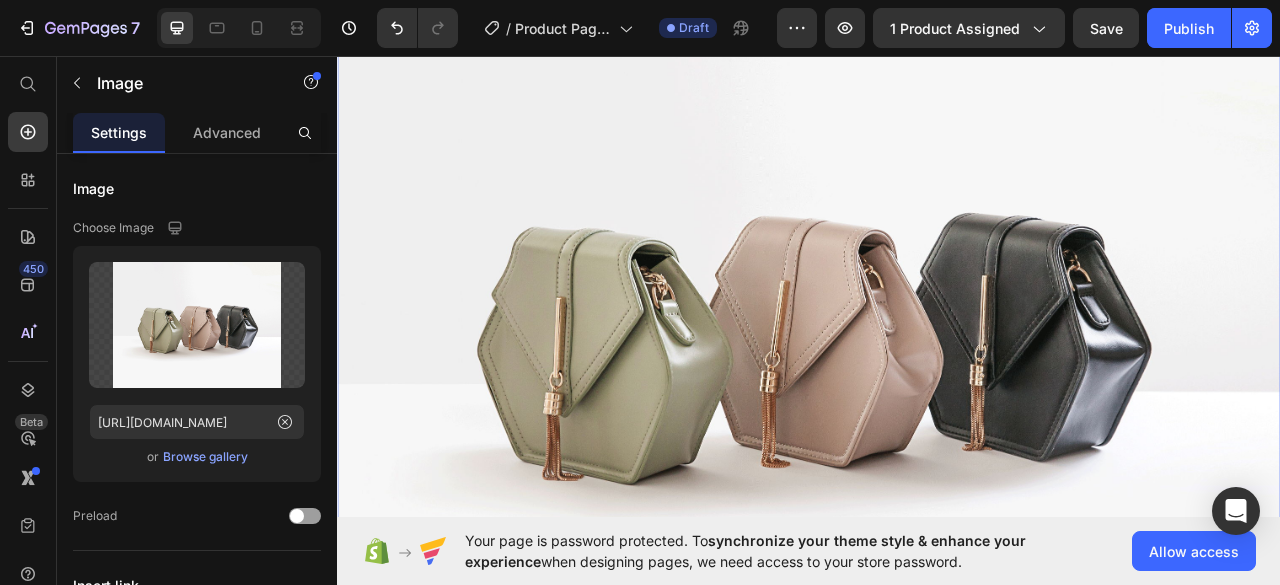click at bounding box center [937, 399] 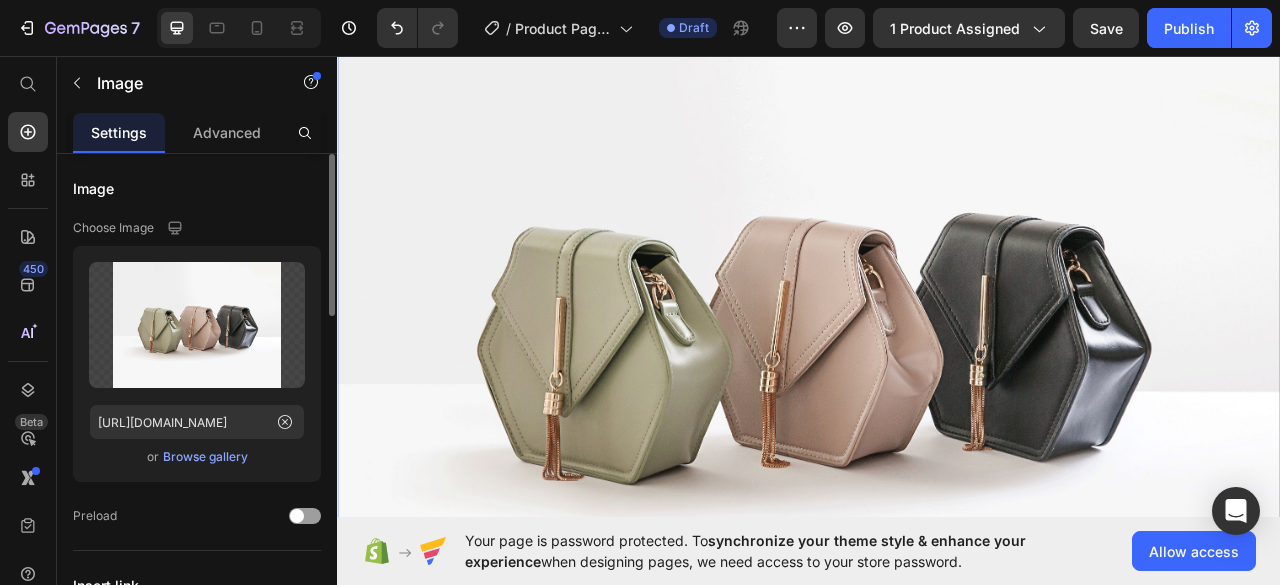 click on "Upload Image [URL][DOMAIN_NAME]  or   Browse gallery" at bounding box center (197, 364) 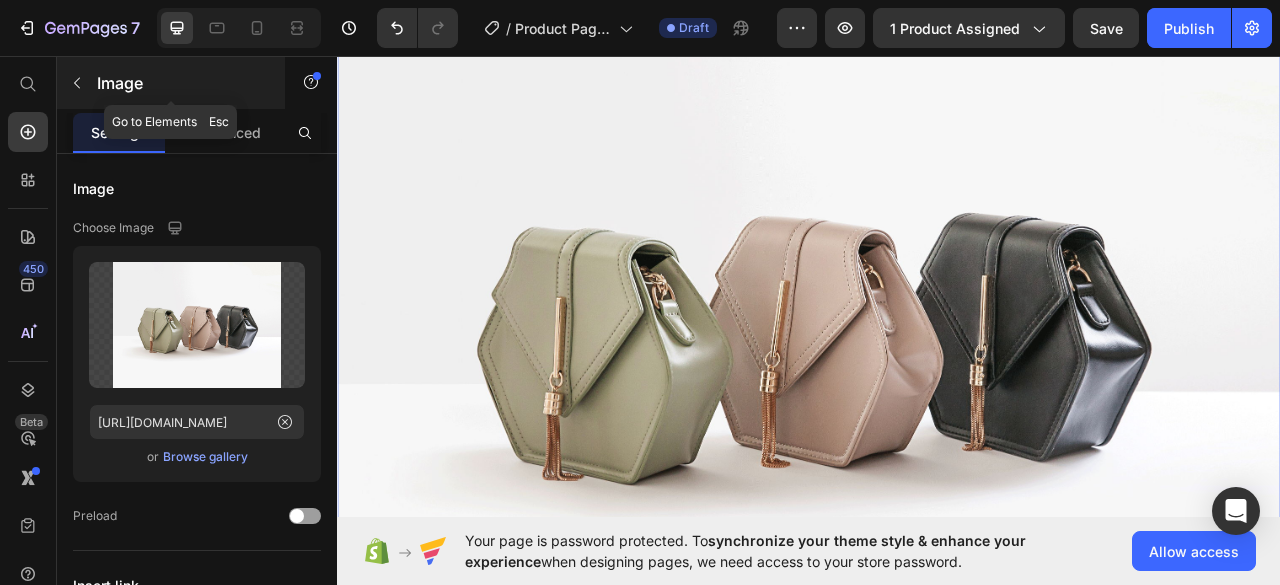 click 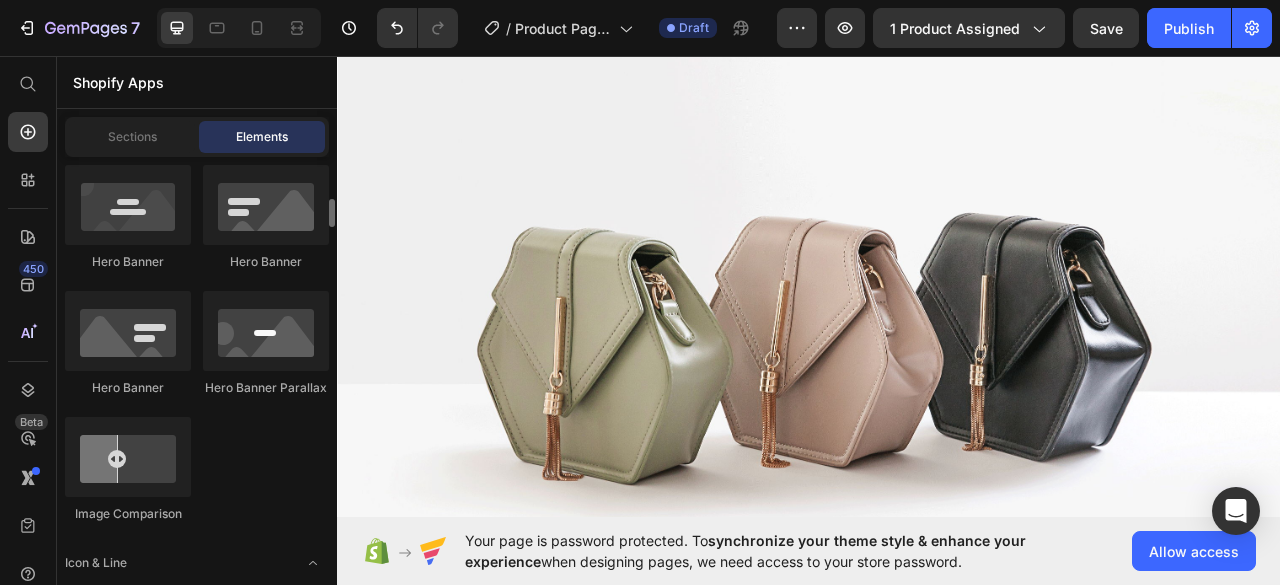 scroll, scrollTop: 1034, scrollLeft: 0, axis: vertical 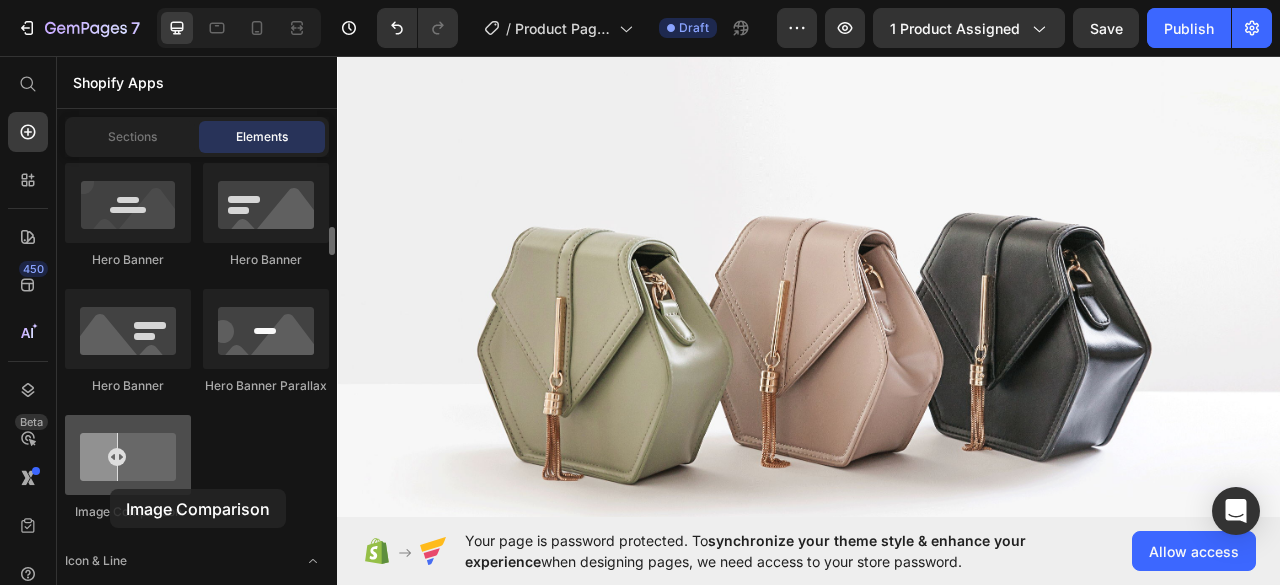 click at bounding box center [128, 455] 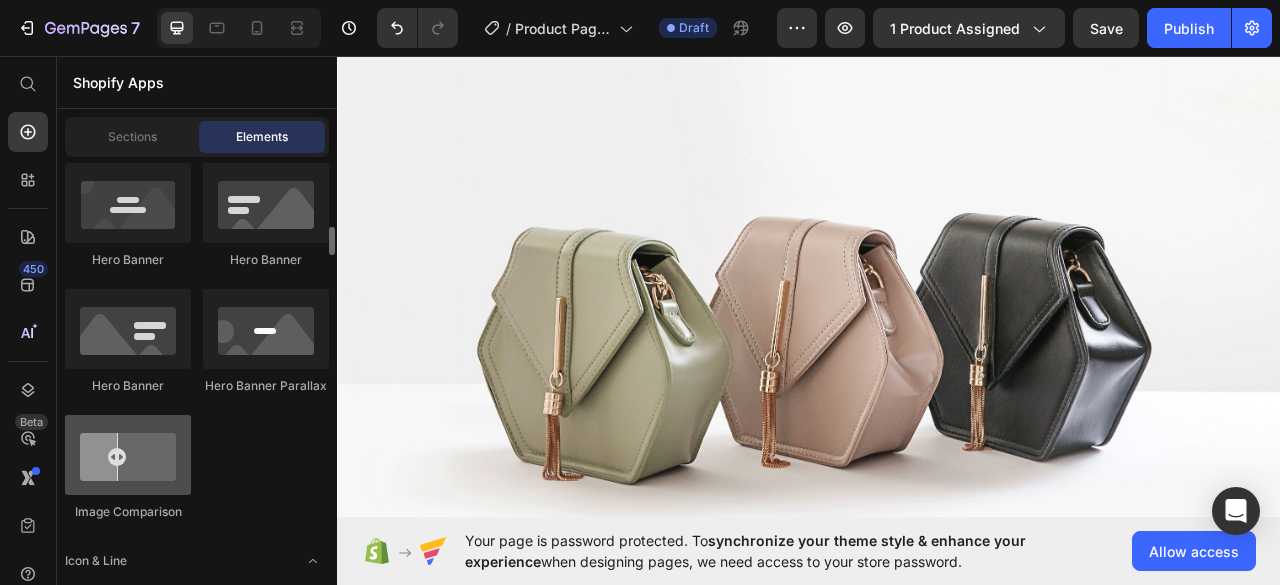 click at bounding box center (128, 455) 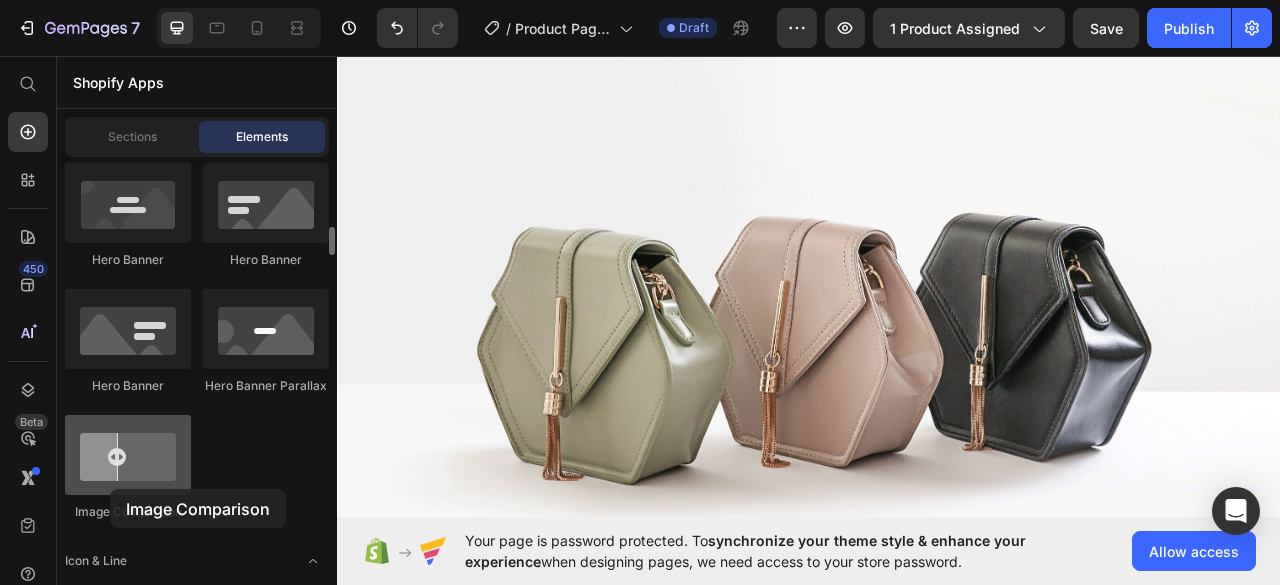 click at bounding box center (128, 455) 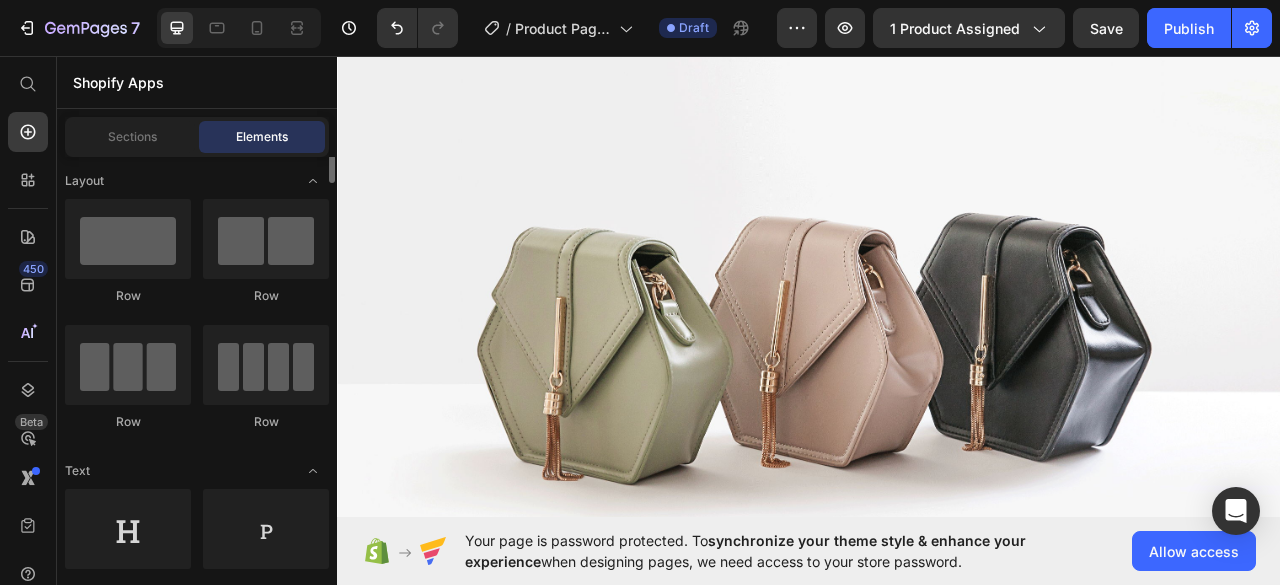 scroll, scrollTop: 0, scrollLeft: 0, axis: both 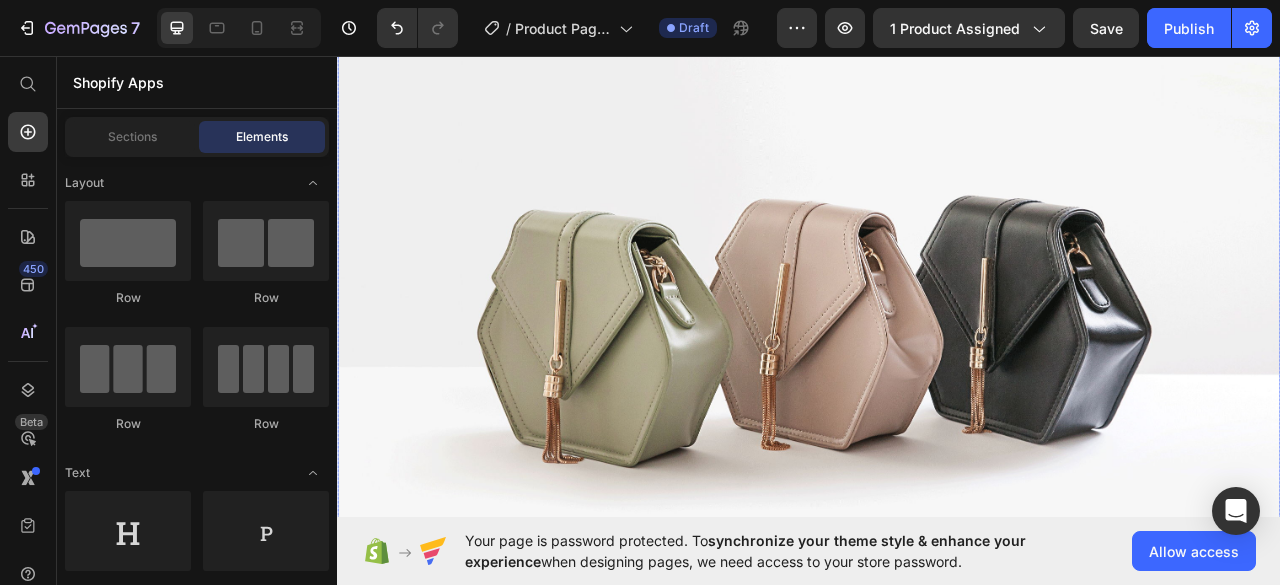 click at bounding box center [937, 377] 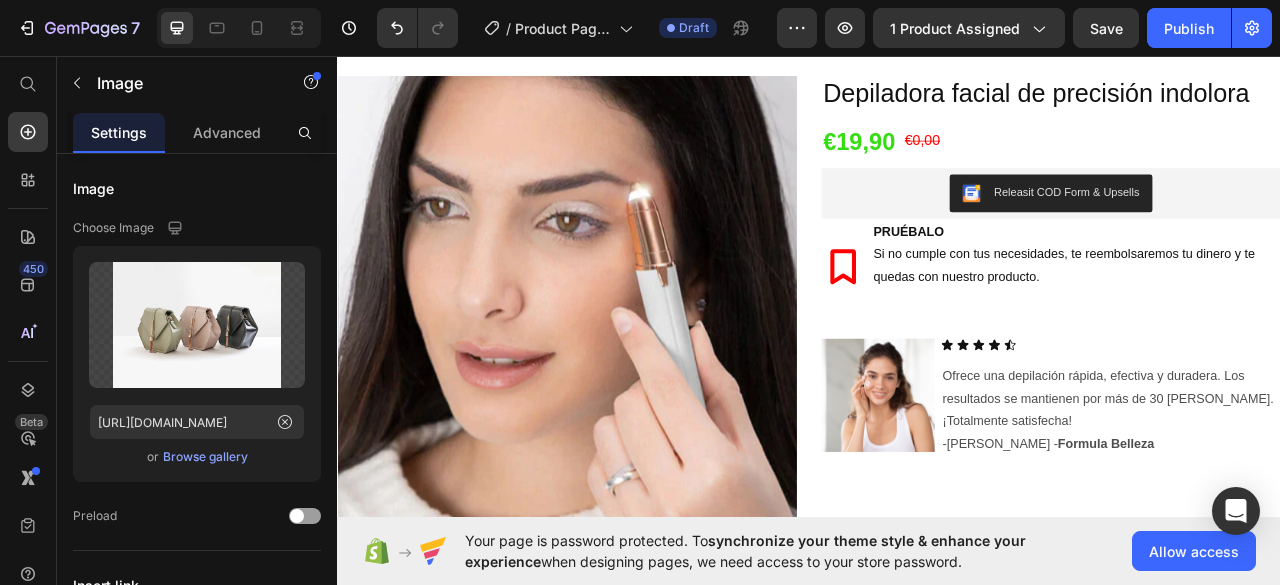 scroll, scrollTop: 0, scrollLeft: 0, axis: both 